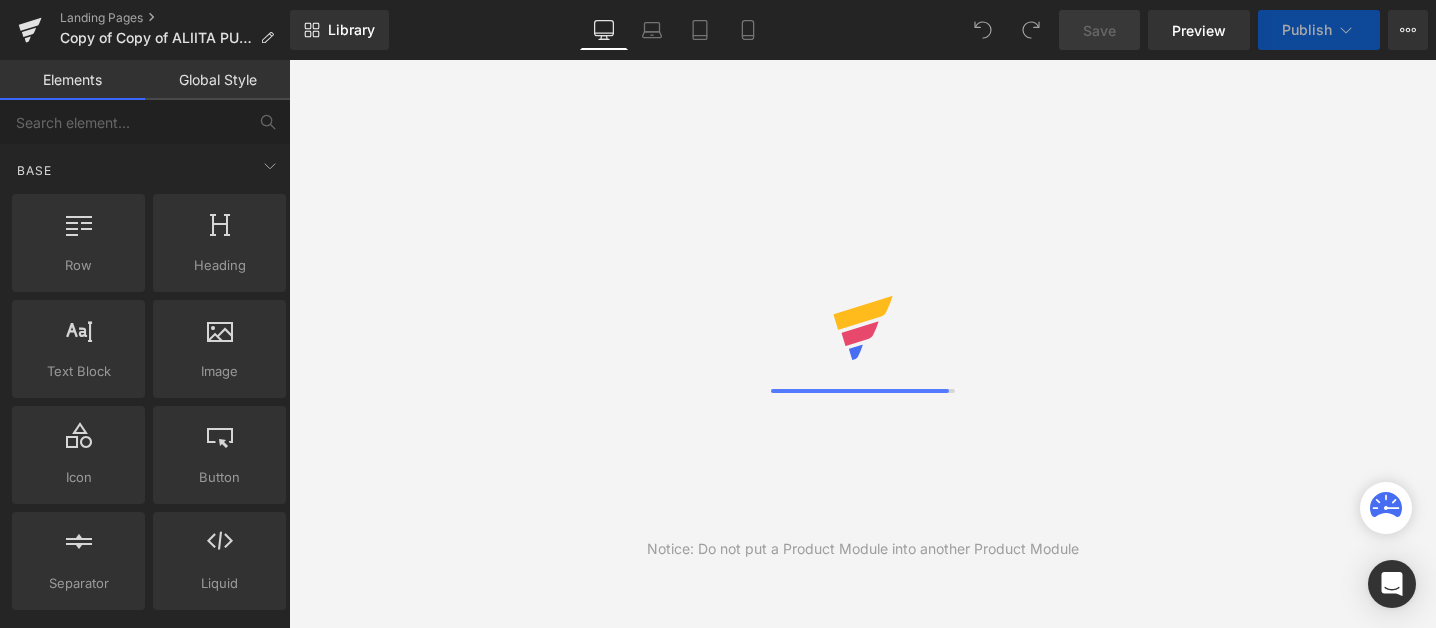 scroll, scrollTop: 0, scrollLeft: 0, axis: both 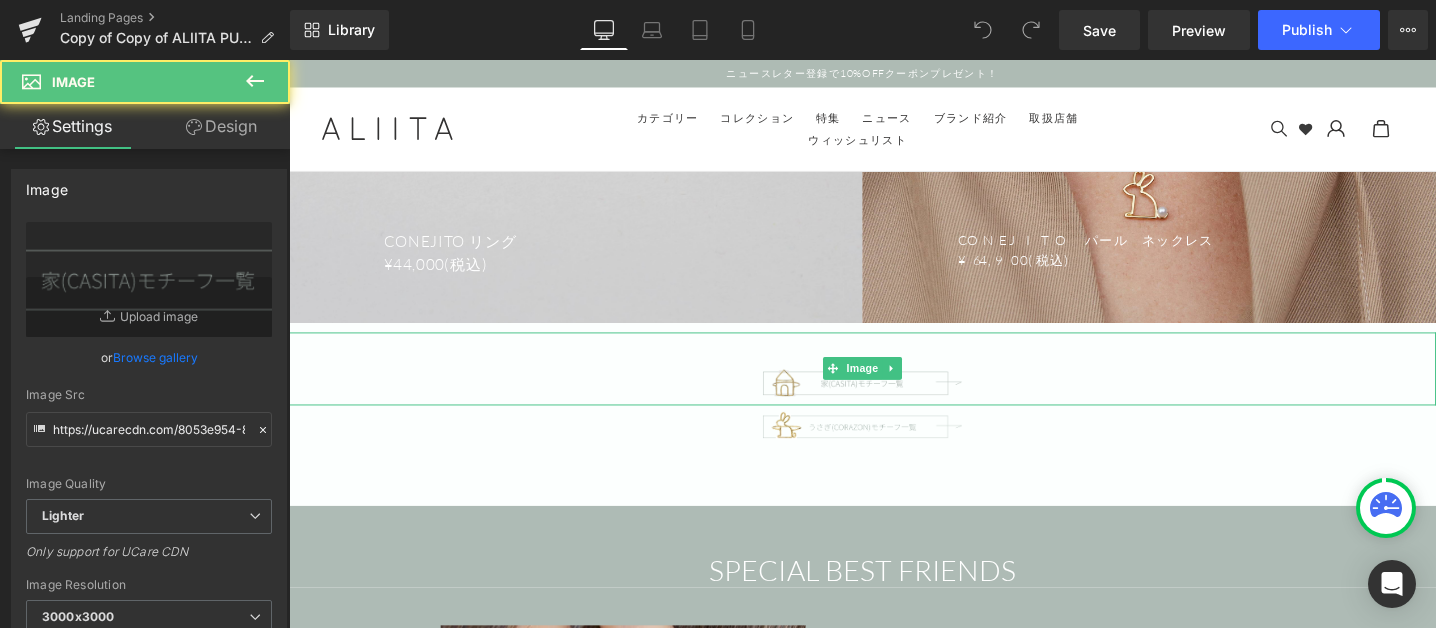 click at bounding box center (894, 385) 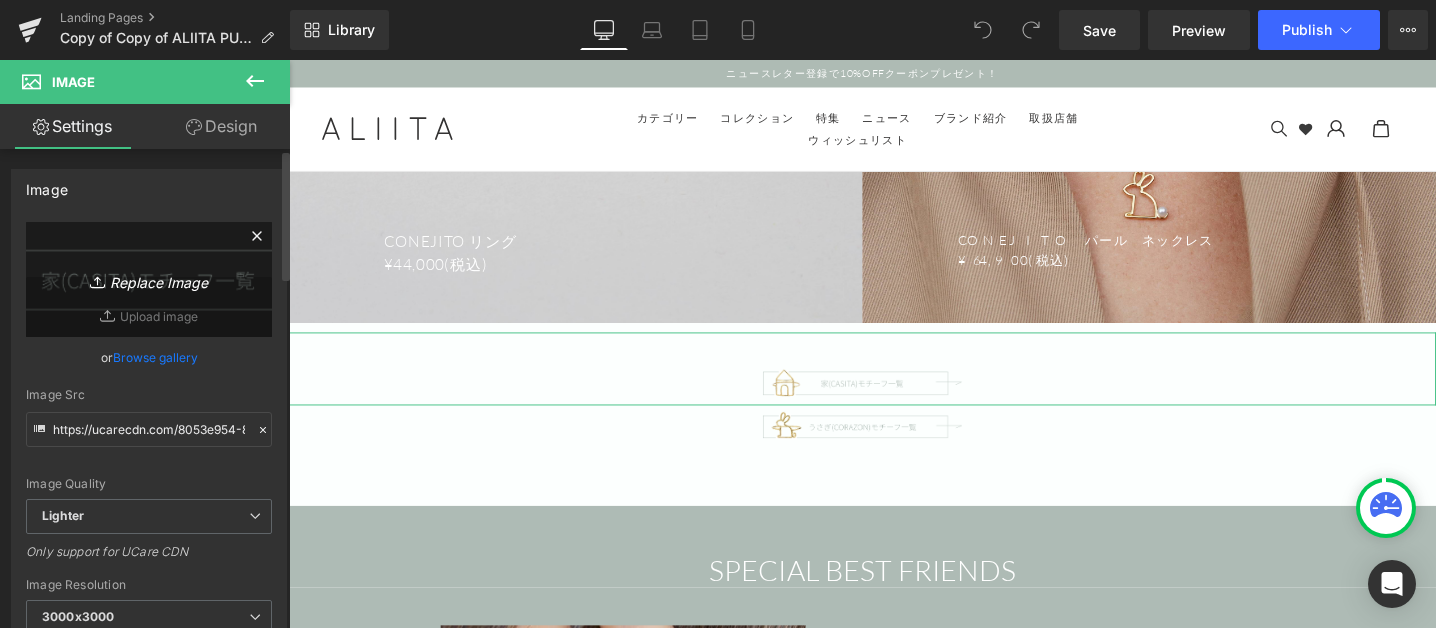 click on "Replace Image" at bounding box center [149, 279] 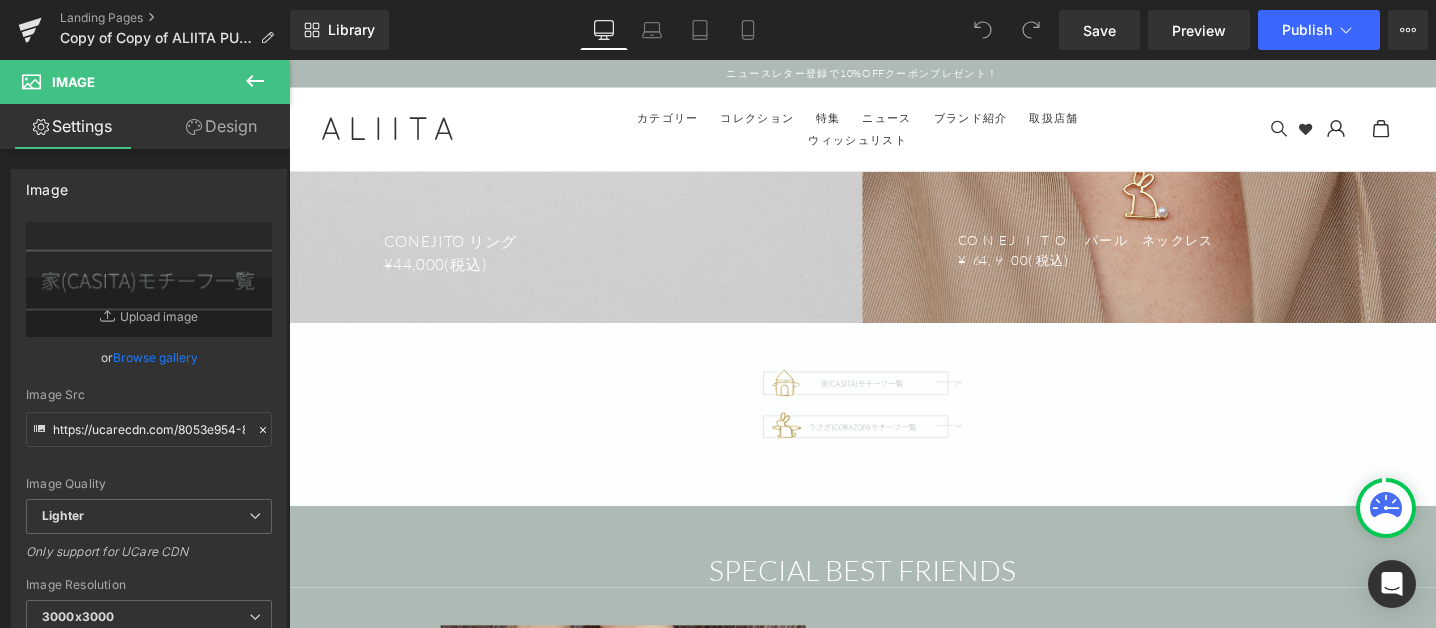 type on "C:\fakepath\button-casita.png" 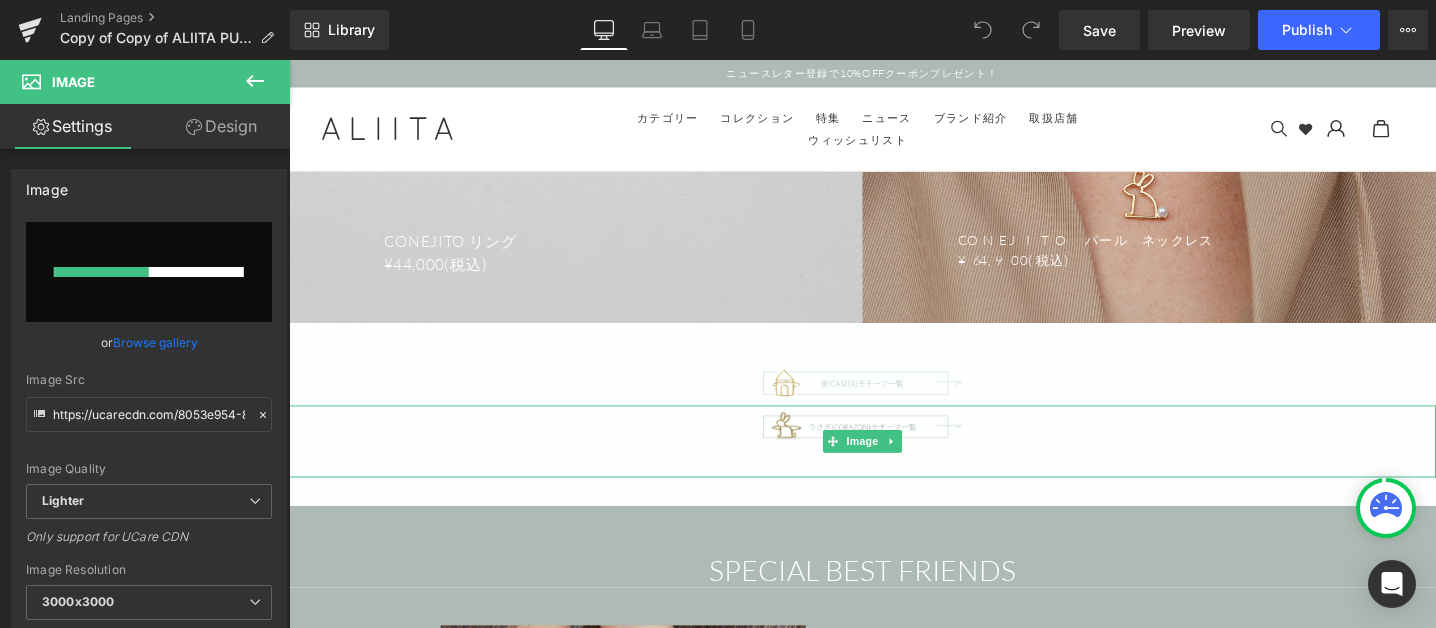 type 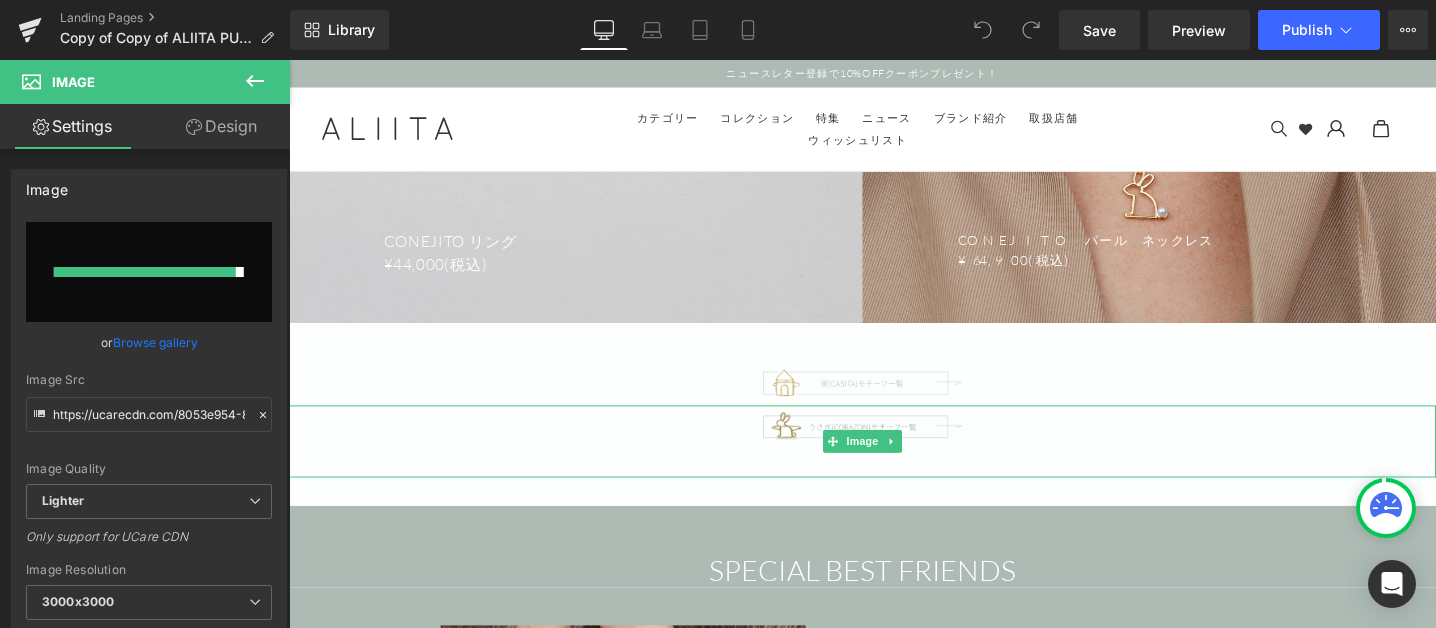 type on "https://ucarecdn.com/0cf72d74-dad5-4e4c-b25c-034b7bbbd8ee/-/format/auto/-/preview/3000x3000/-/quality/lighter/button-casita.png" 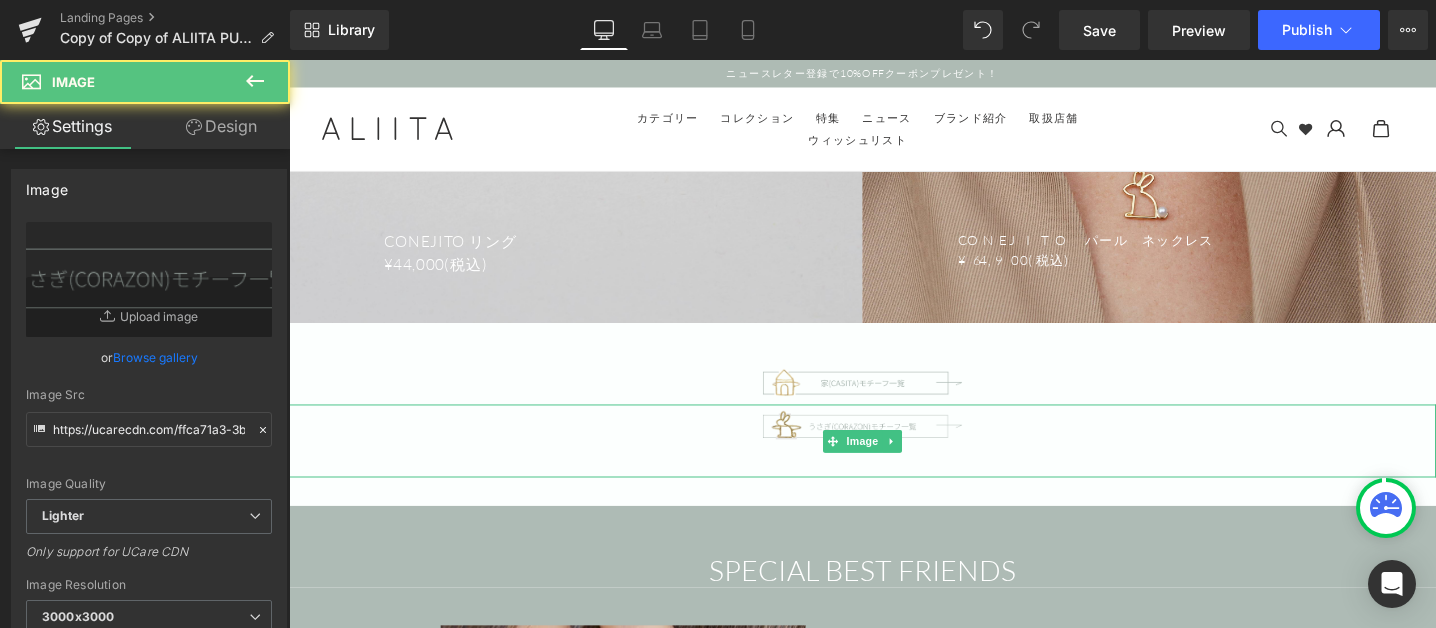 click at bounding box center (894, 461) 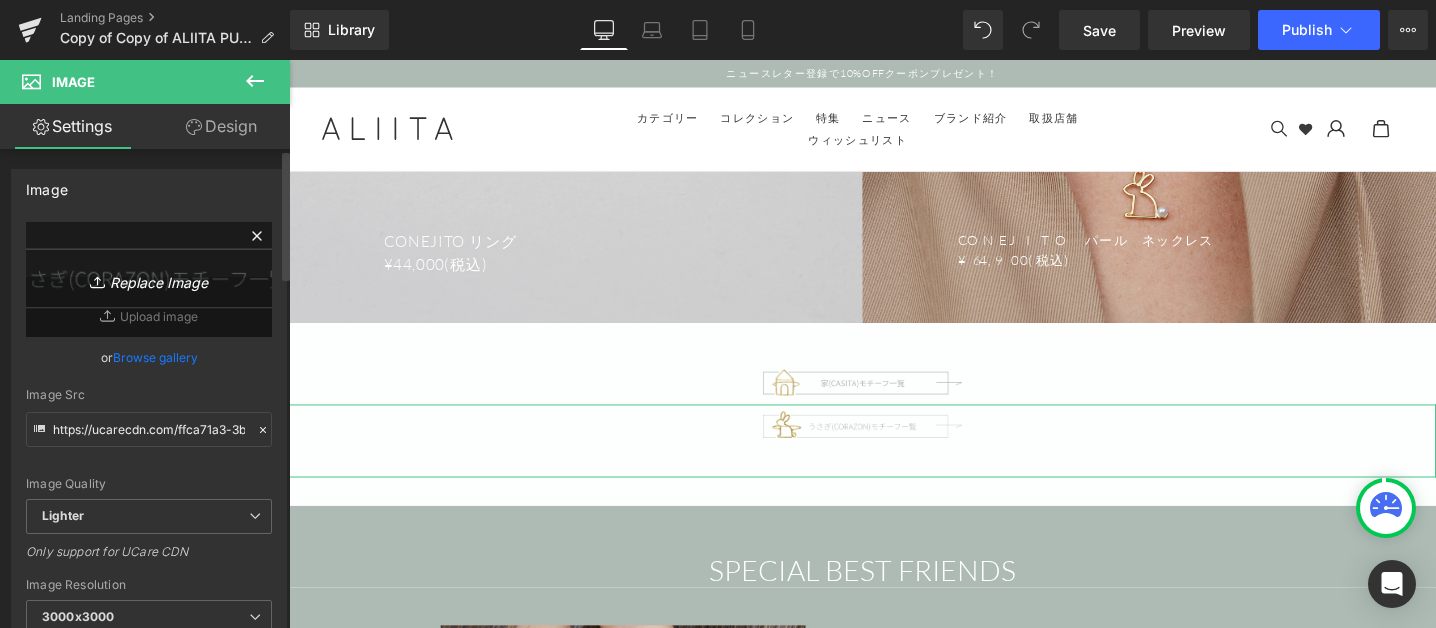 click on "Replace Image" at bounding box center [149, 279] 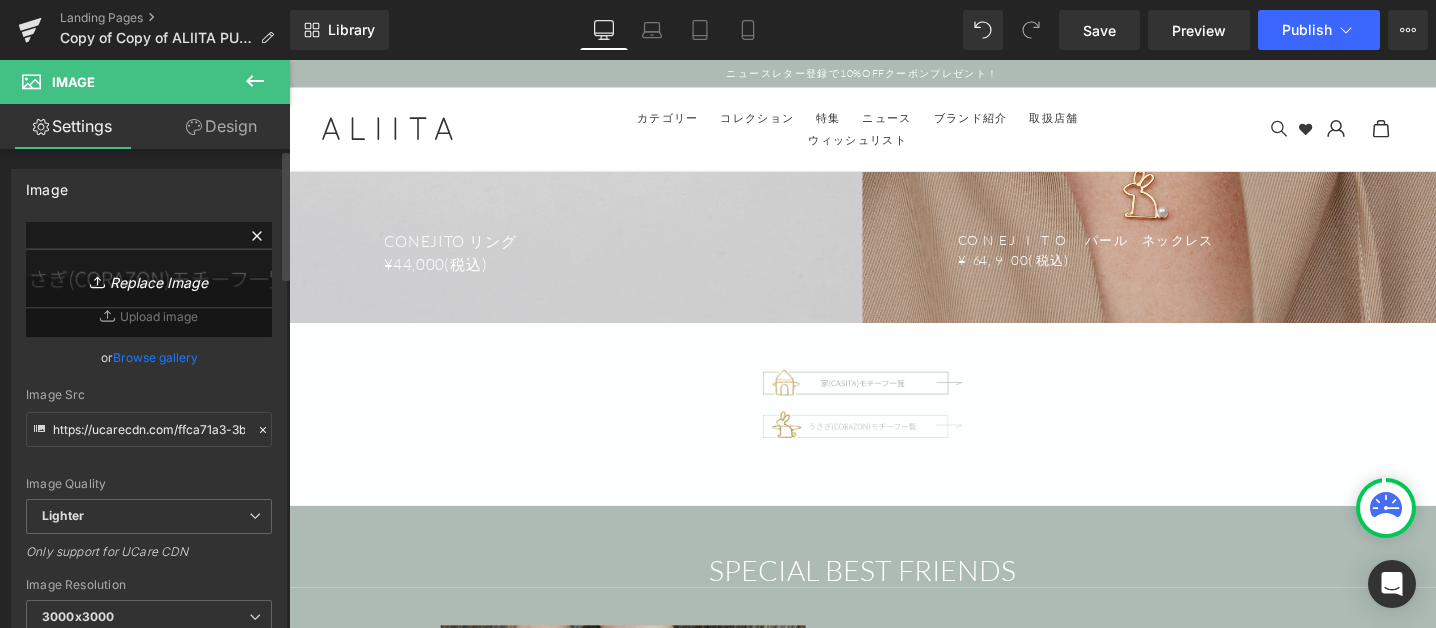type on "C:\fakepath\button-corazon.png" 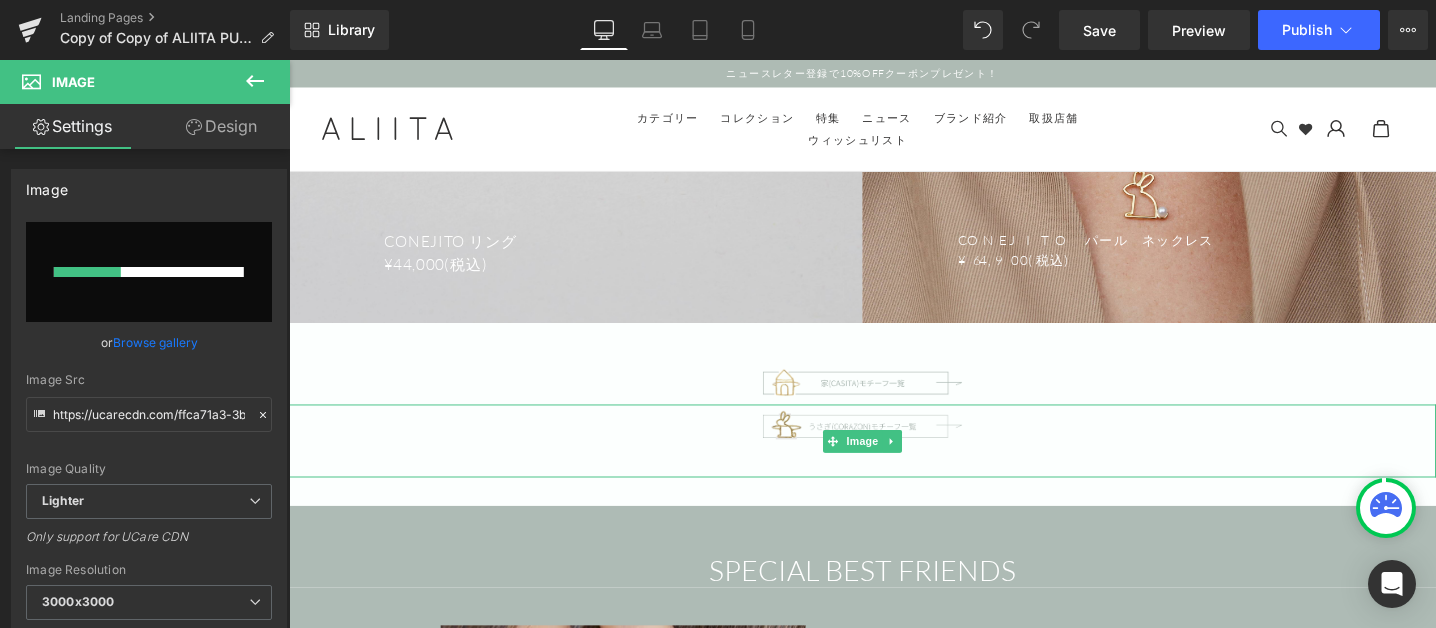type 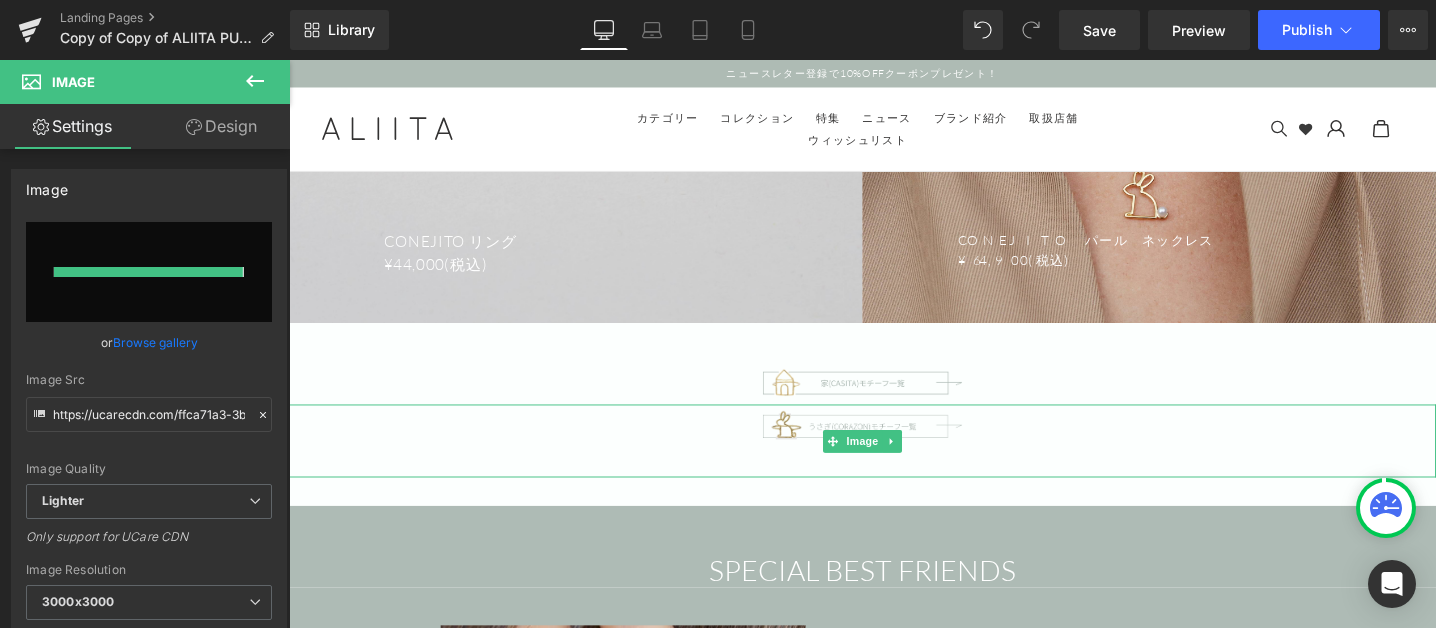 type on "https://ucarecdn.com/dc7d65a6-0c24-462b-98eb-86d91572db9c/-/format/auto/-/preview/3000x3000/-/quality/lighter/button-corazon.png" 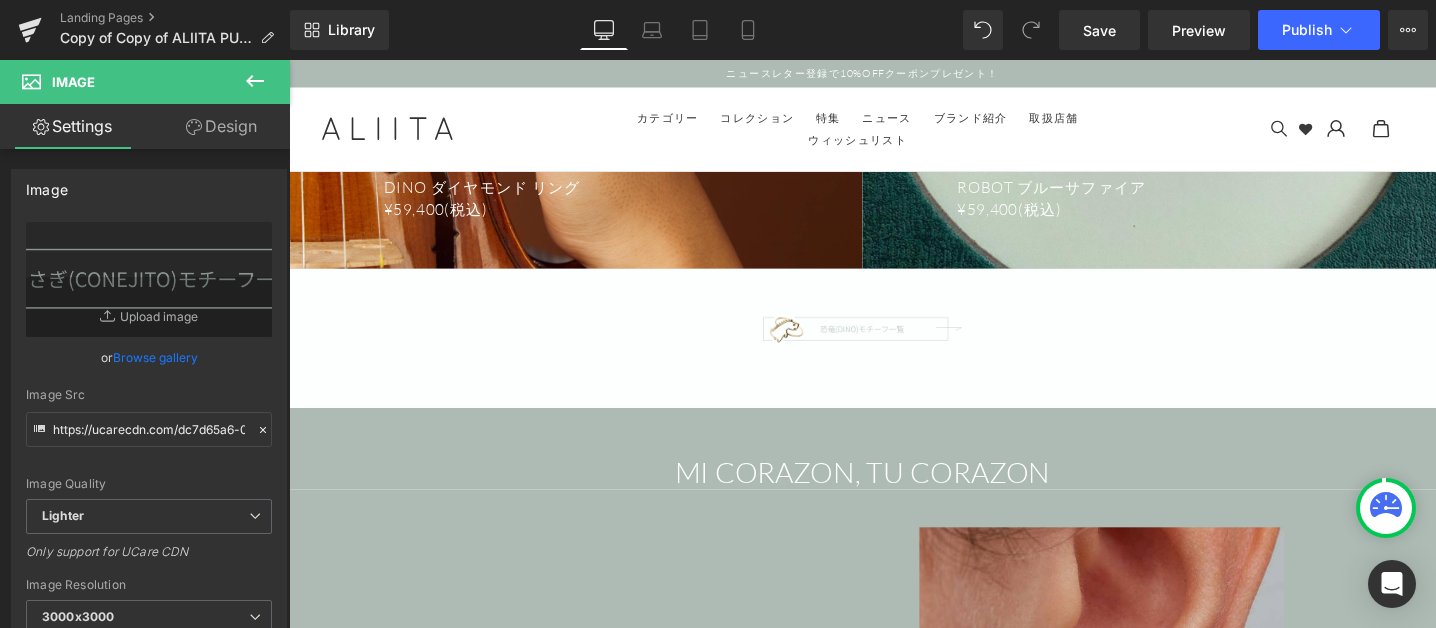 scroll, scrollTop: 7302, scrollLeft: 0, axis: vertical 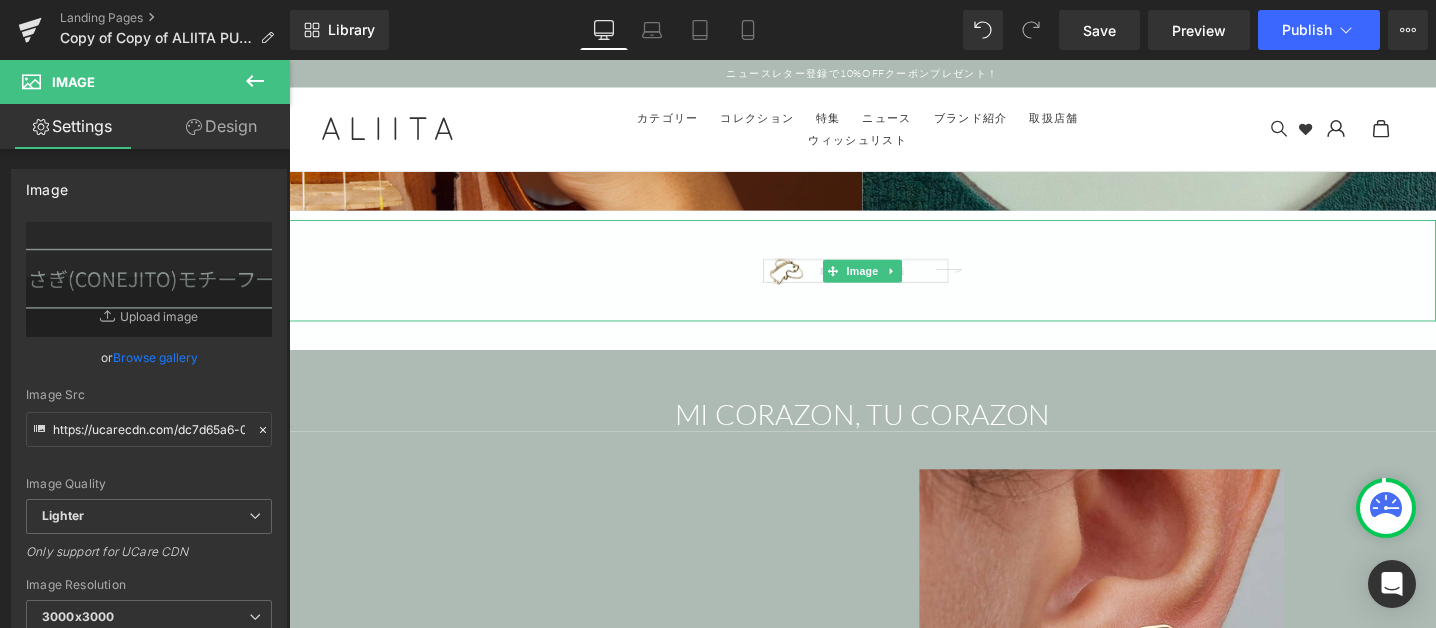 click at bounding box center (894, 282) 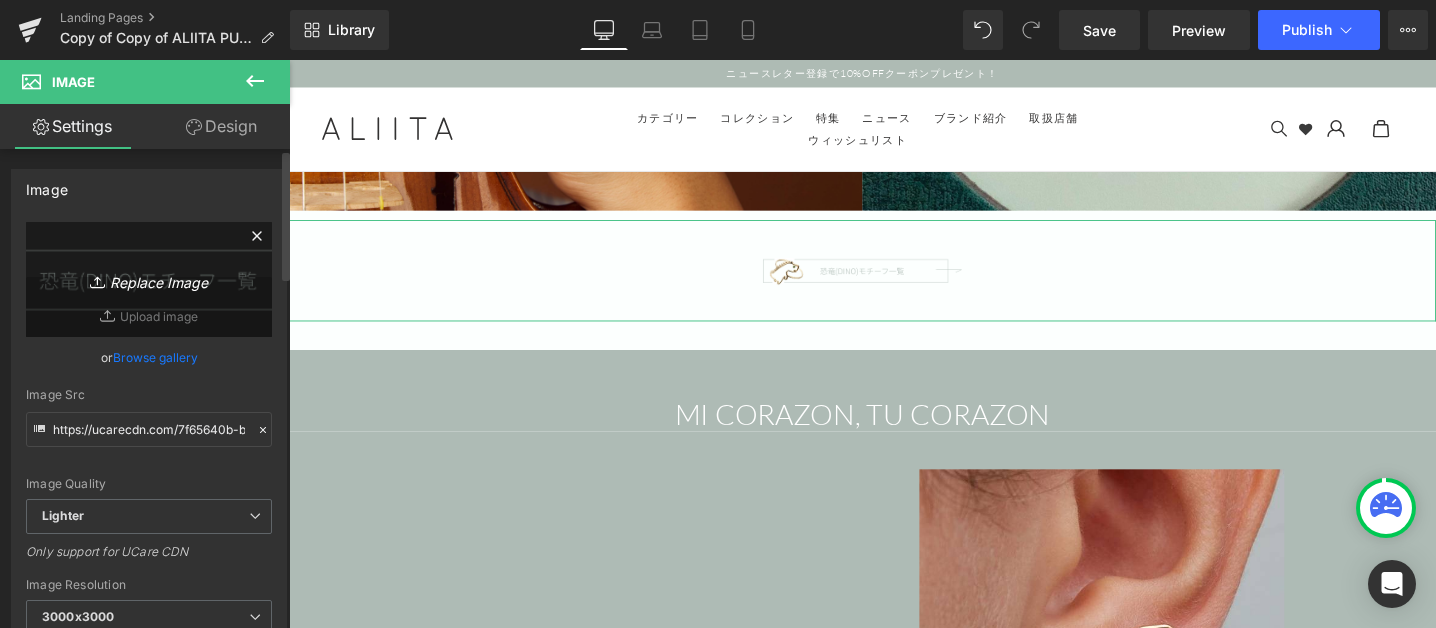 click on "Replace Image" at bounding box center [149, 279] 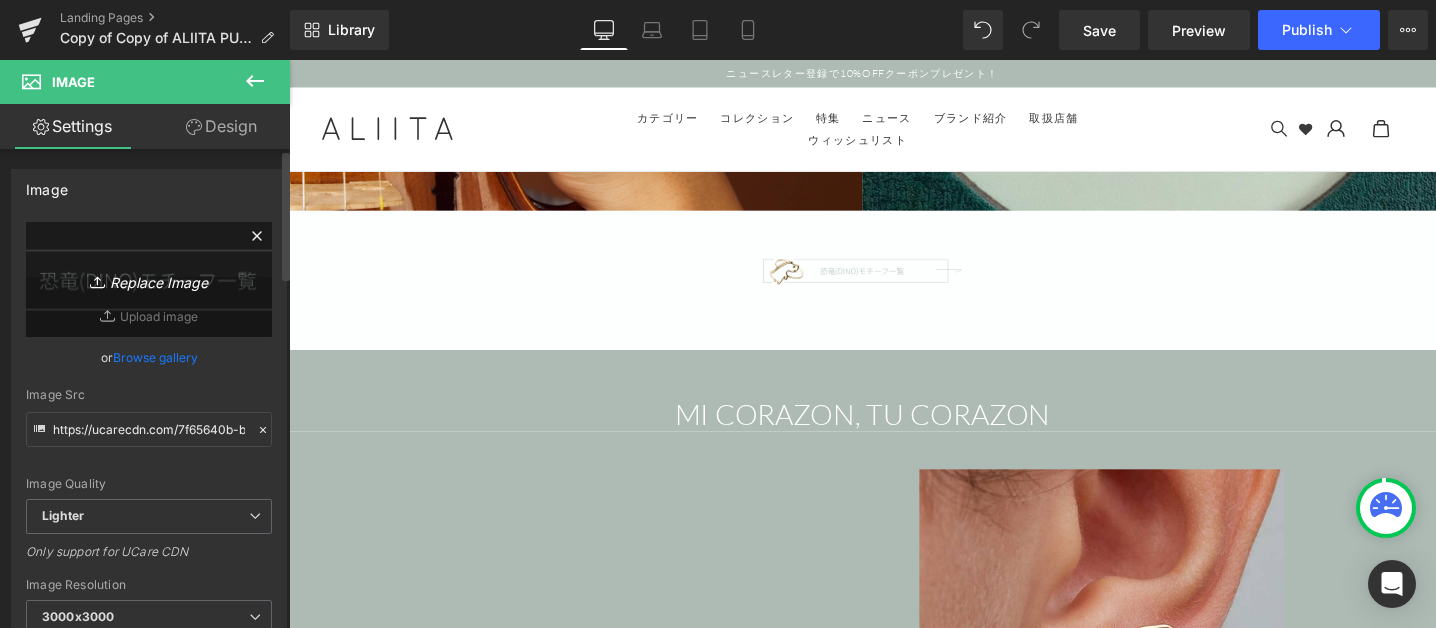 type on "C:\fakepath\button-dino.png" 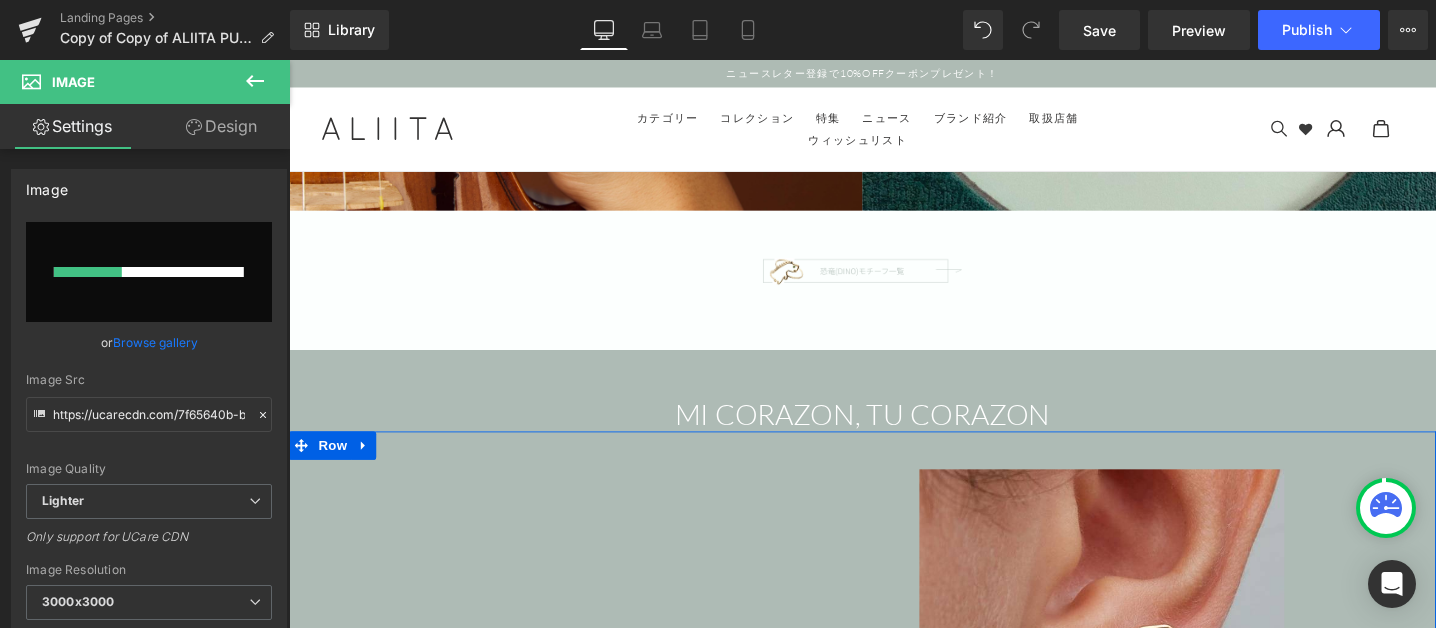 type 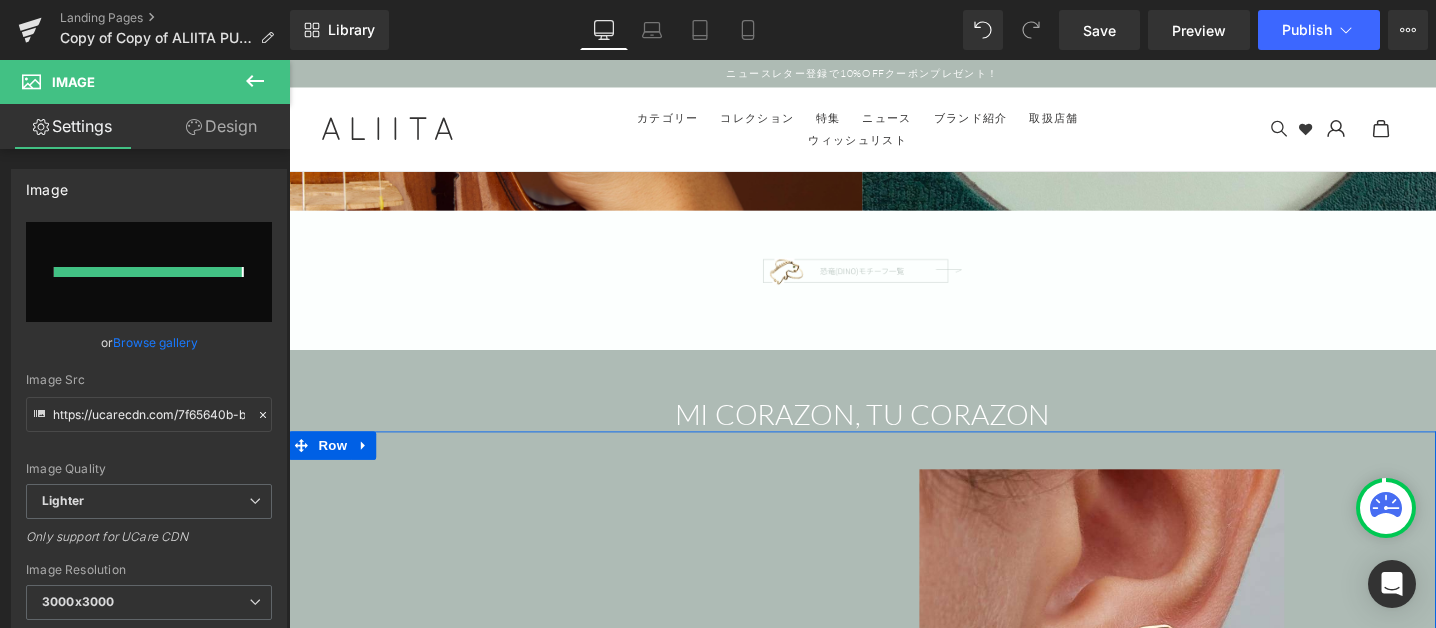 type on "https://ucarecdn.com/928f1953-5823-4ceb-a8aa-545c4f85aba2/-/format/auto/-/preview/3000x3000/-/quality/lighter/button-dino.png" 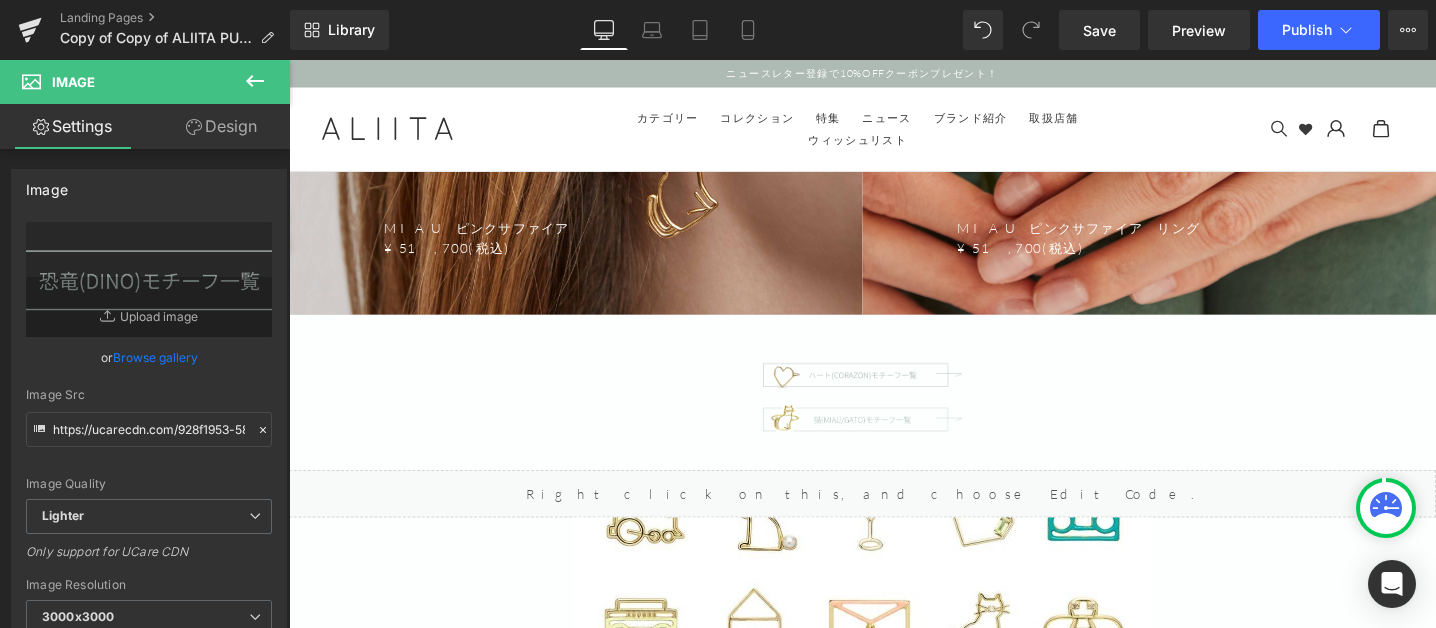 scroll, scrollTop: 10294, scrollLeft: 0, axis: vertical 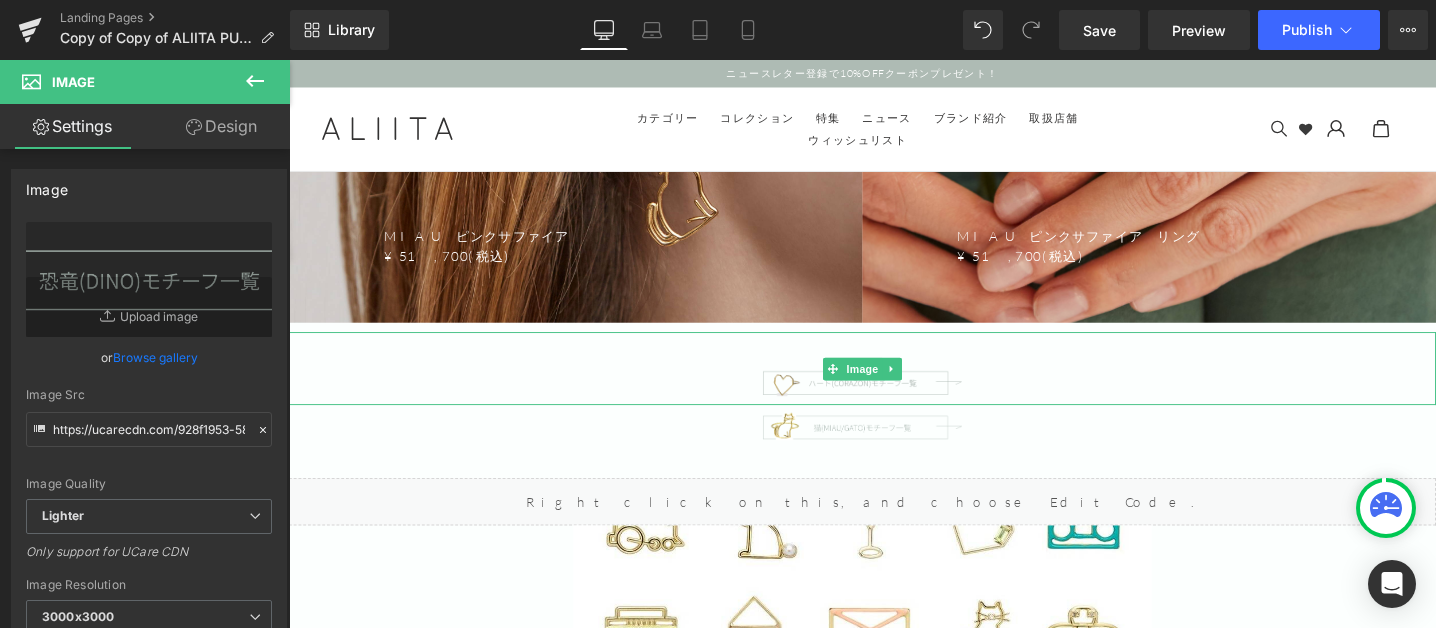 click at bounding box center [894, 385] 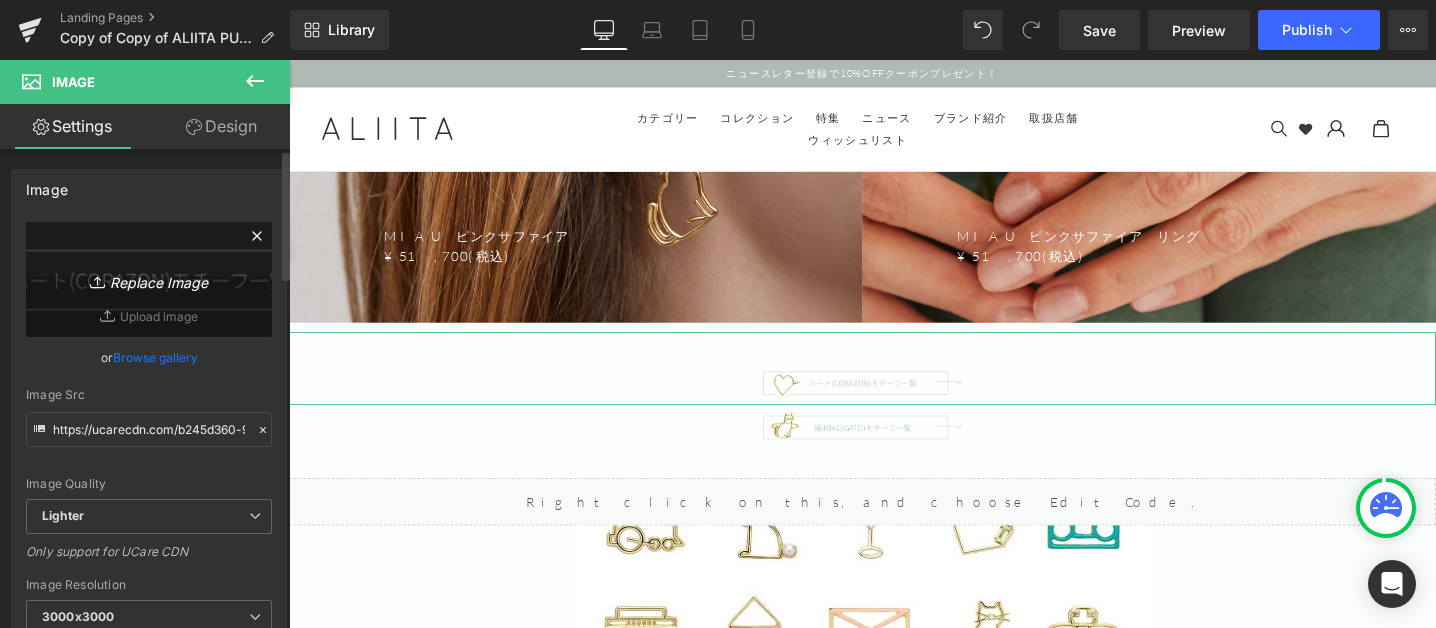 click on "Replace Image" at bounding box center [149, 279] 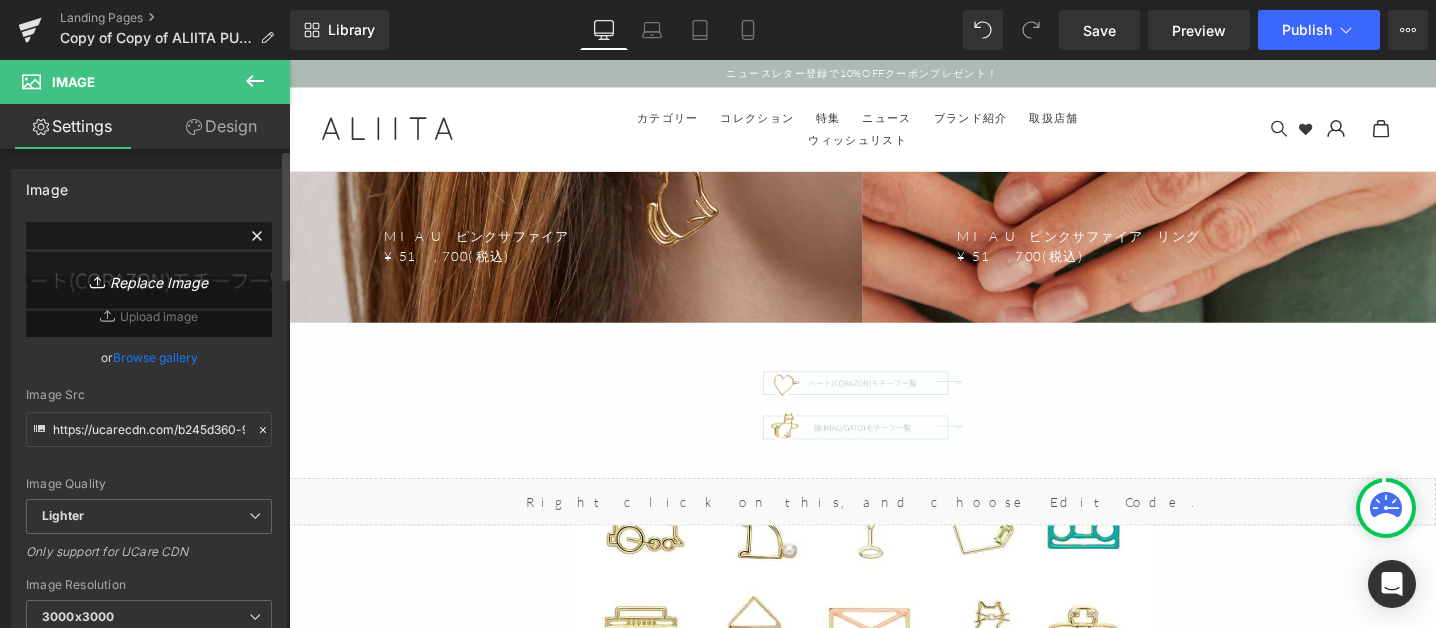 type on "C:\fakepath\button-heart.png" 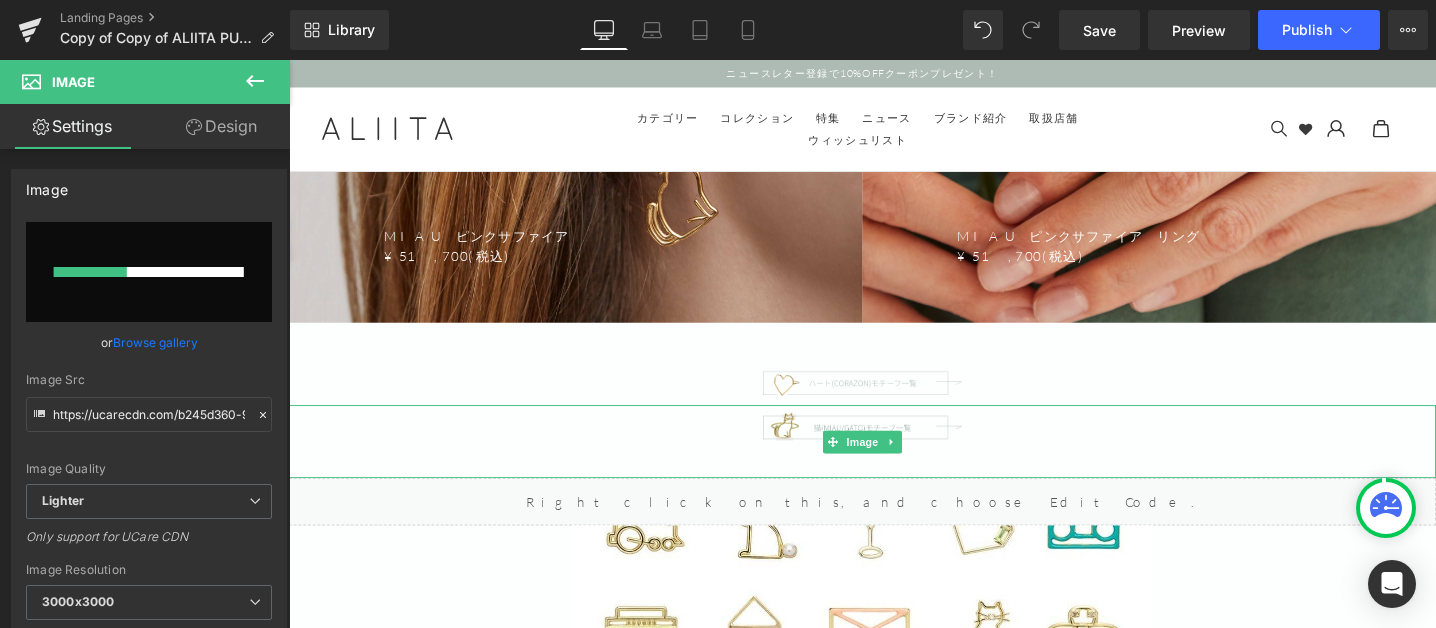 type 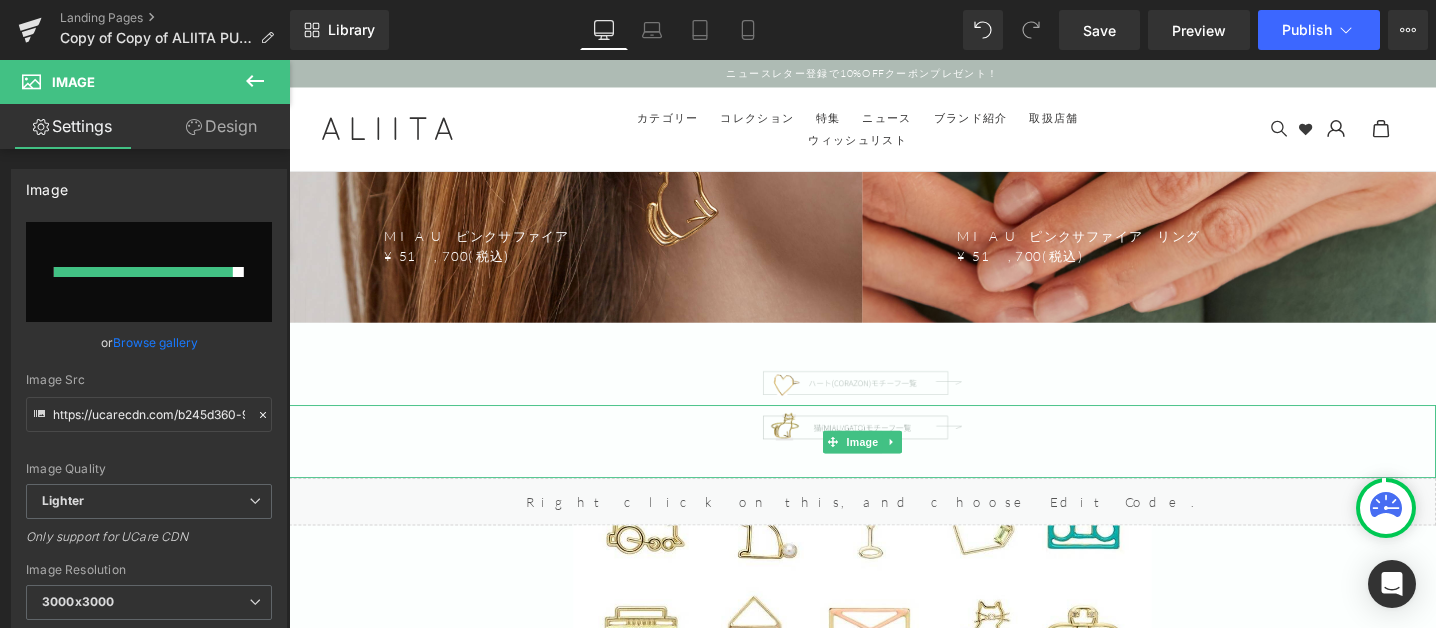 type on "https://ucarecdn.com/c723d09b-c2eb-49c1-b7dd-88b1f45b58c1/-/format/auto/-/preview/3000x3000/-/quality/lighter/button-heart.png" 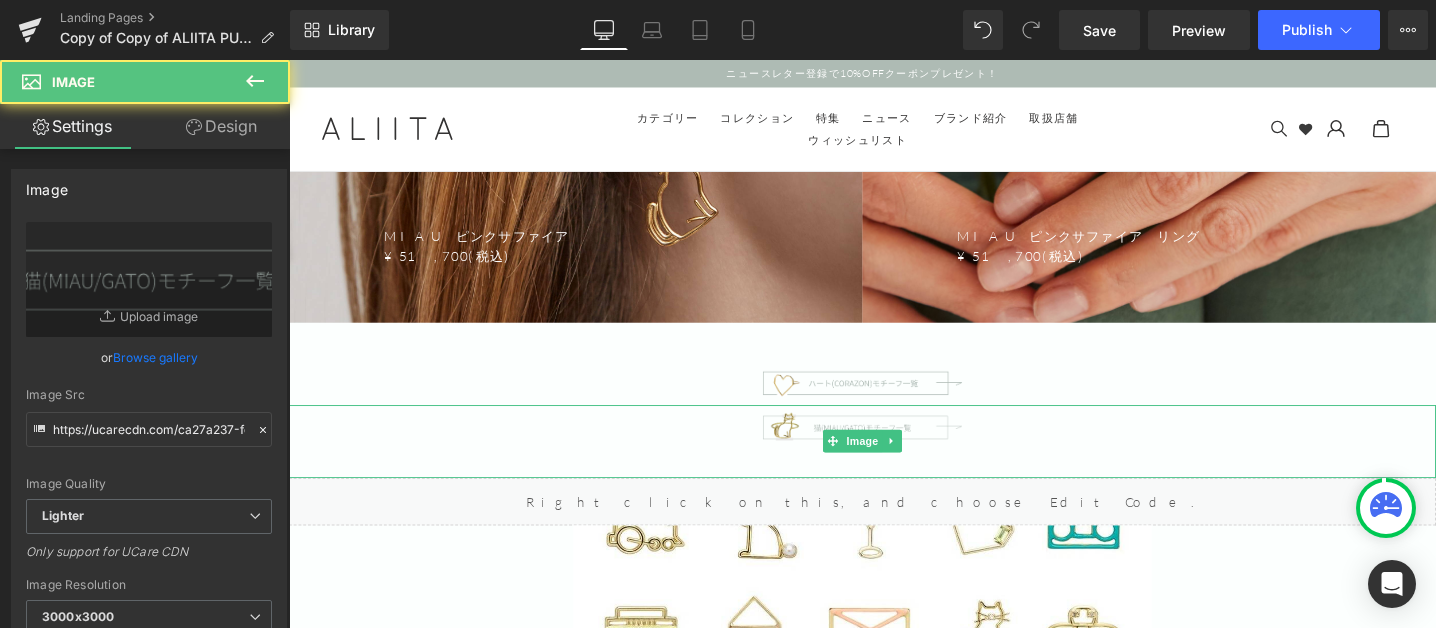 click at bounding box center [894, 462] 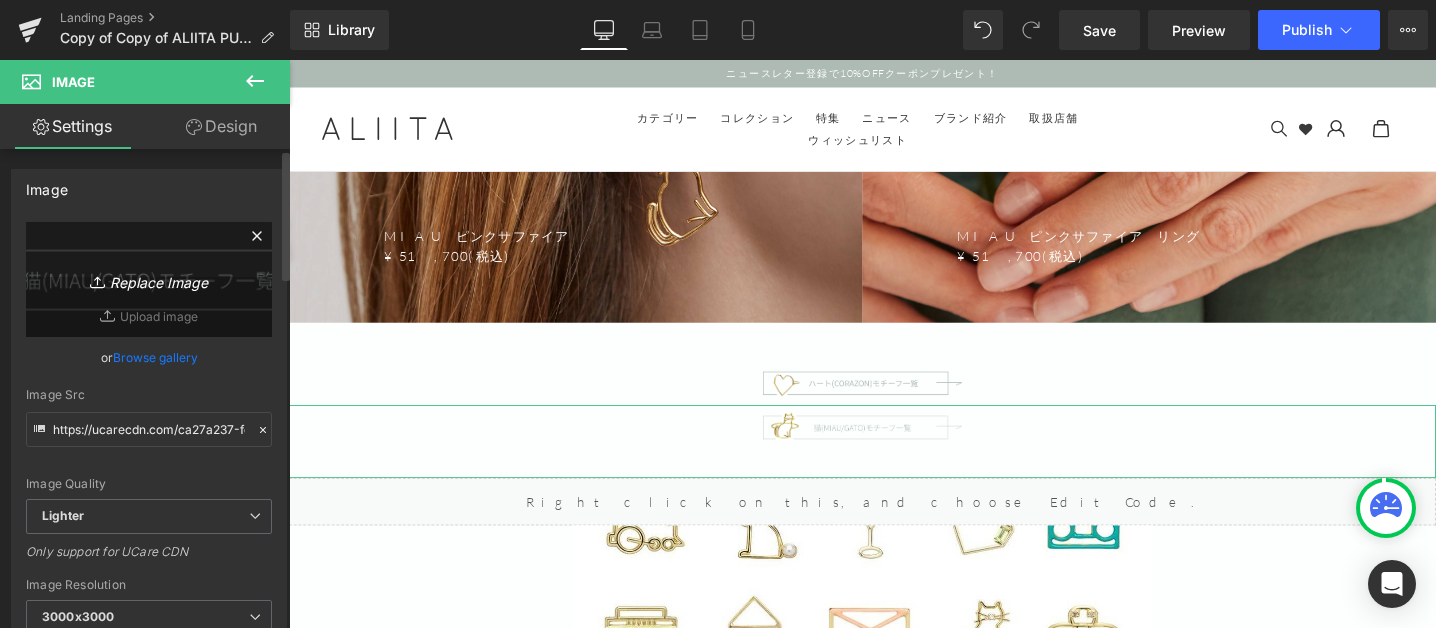 click on "Replace Image" at bounding box center [149, 279] 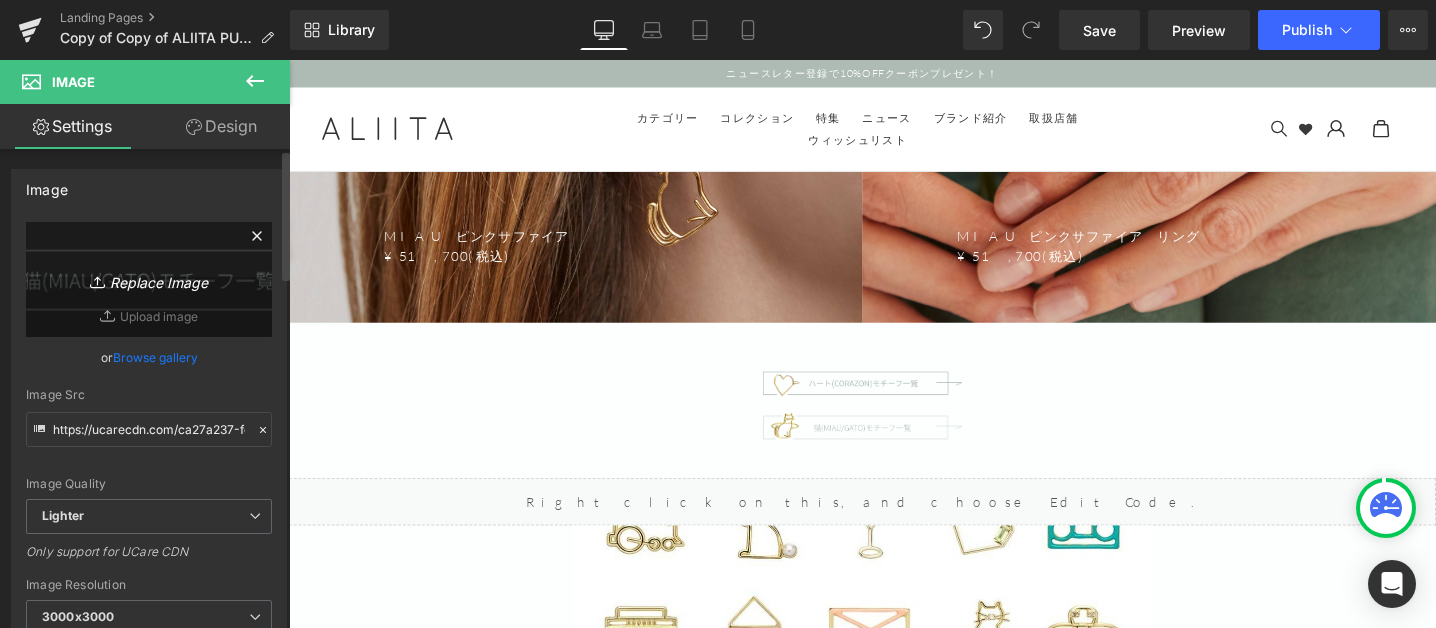 type on "C:\fakepath\button-miau.png" 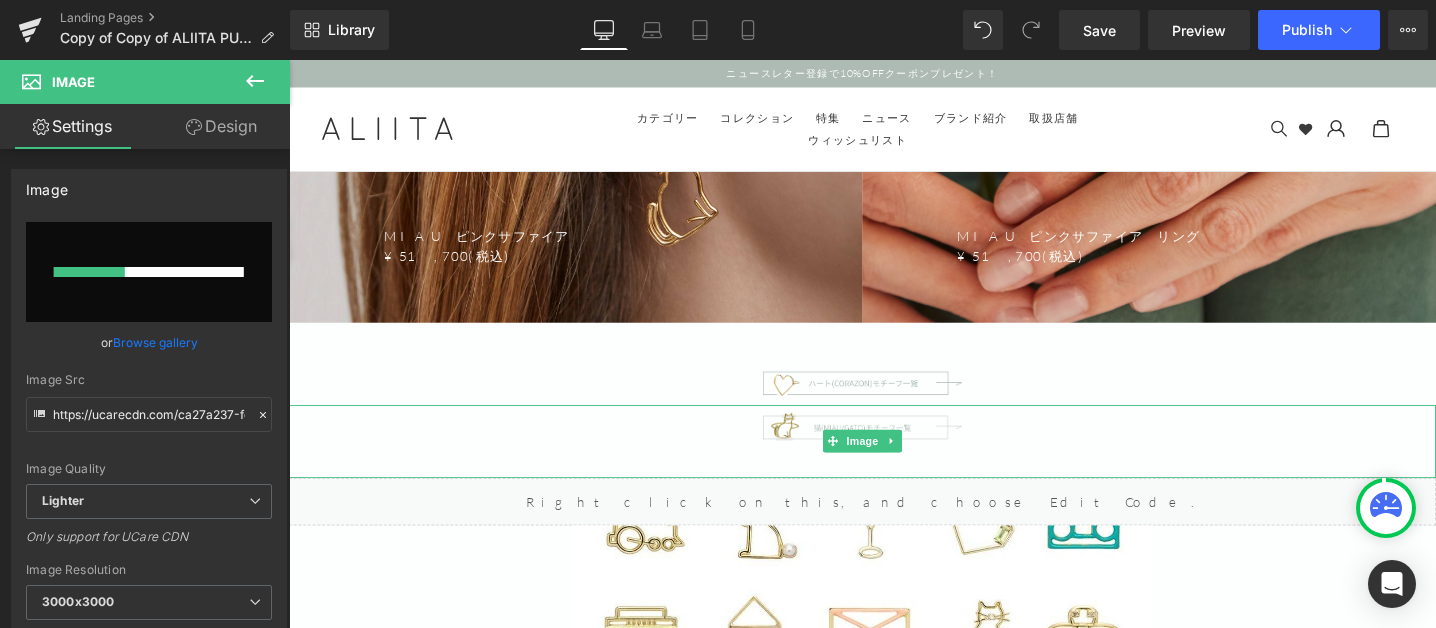 type 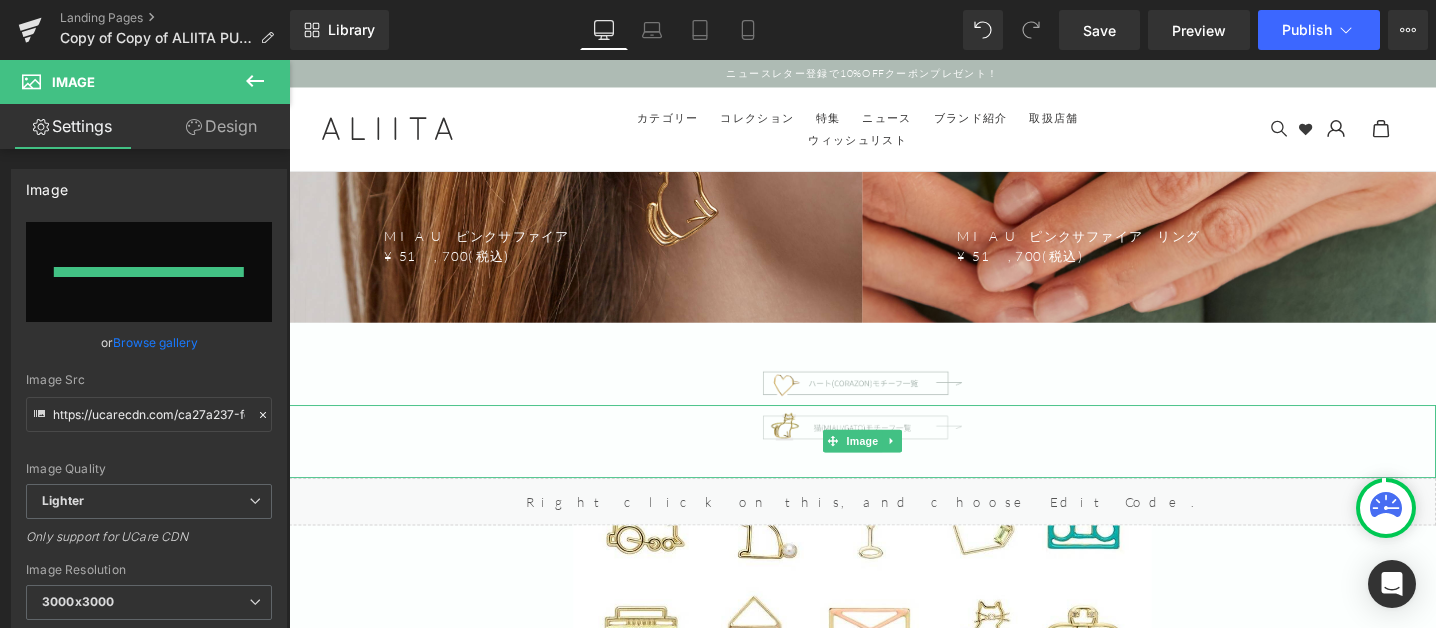 type on "https://ucarecdn.com/a2f9f3a4-571a-4b51-8453-ef530942f1da/-/format/auto/-/preview/3000x3000/-/quality/lighter/button-miau.png" 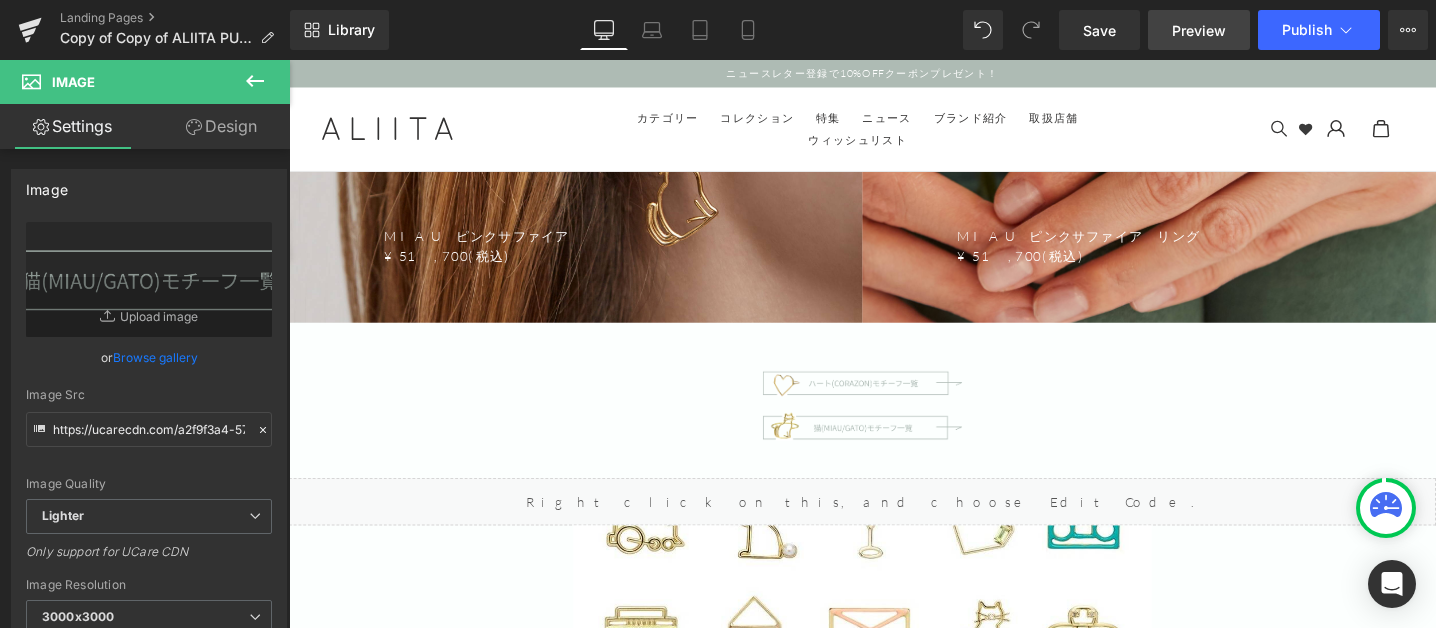 click on "Preview" at bounding box center [1199, 30] 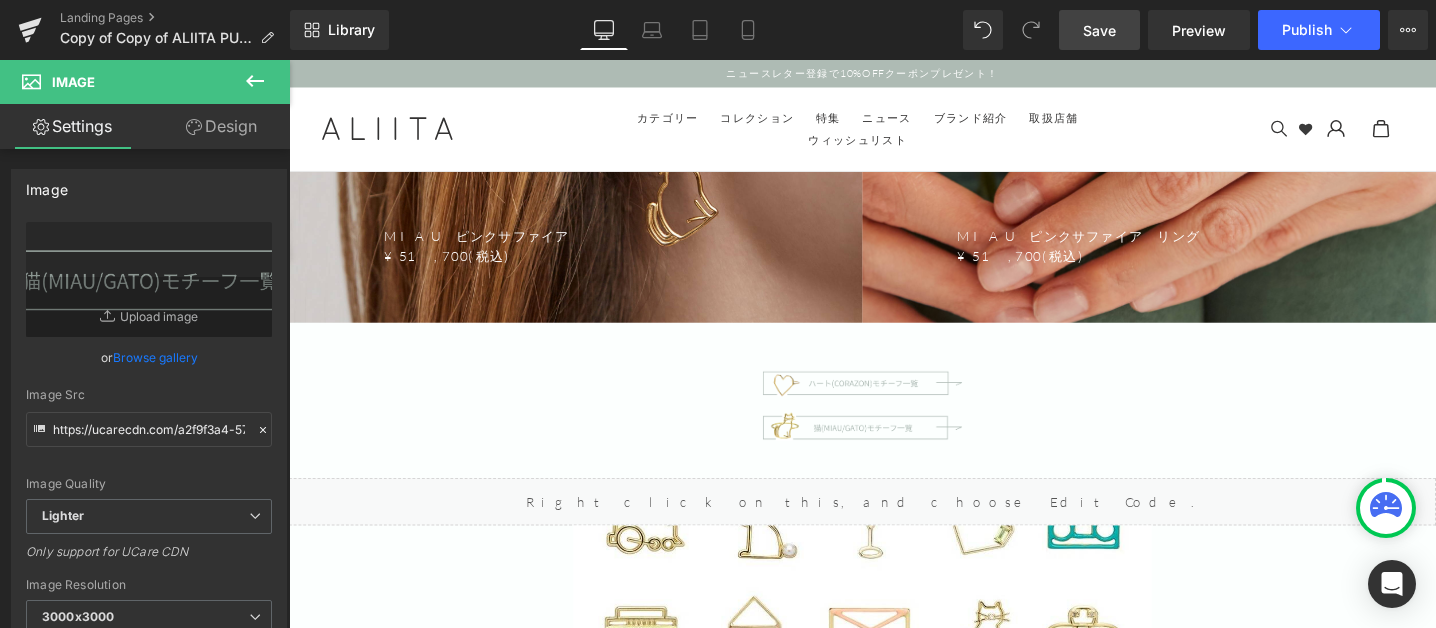 click on "Save" at bounding box center (1099, 30) 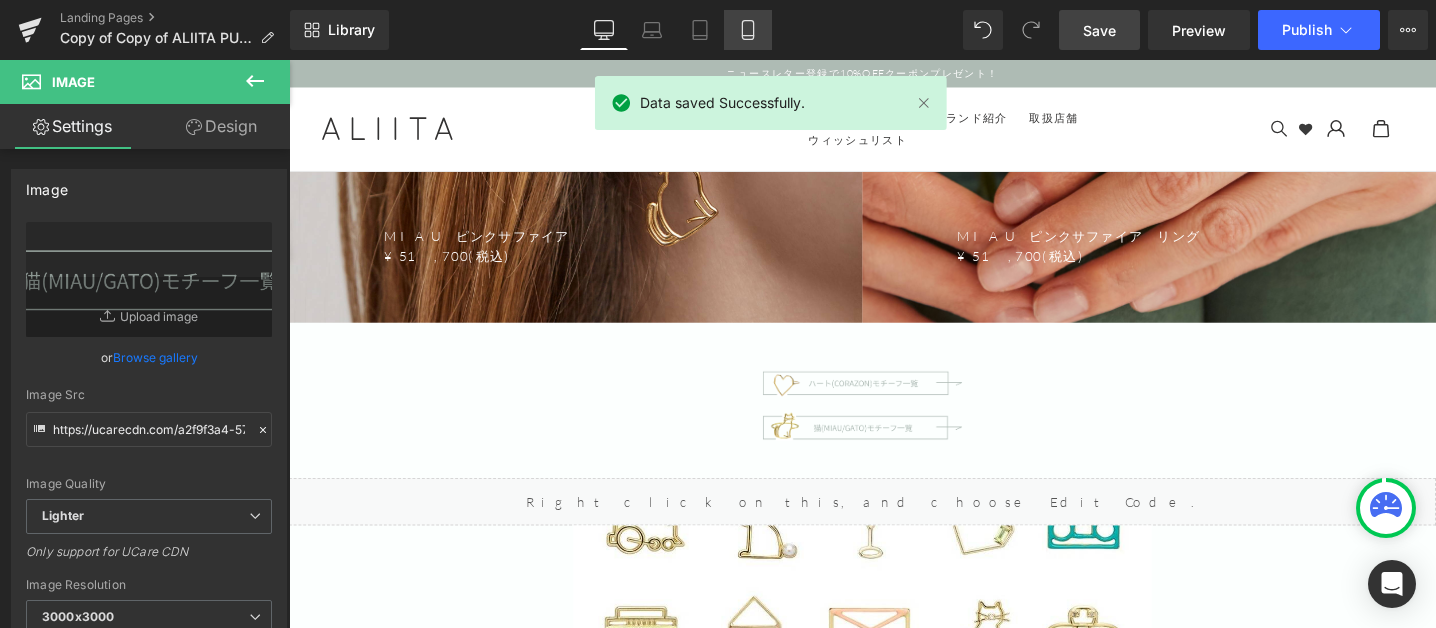 click on "Mobile" at bounding box center [748, 30] 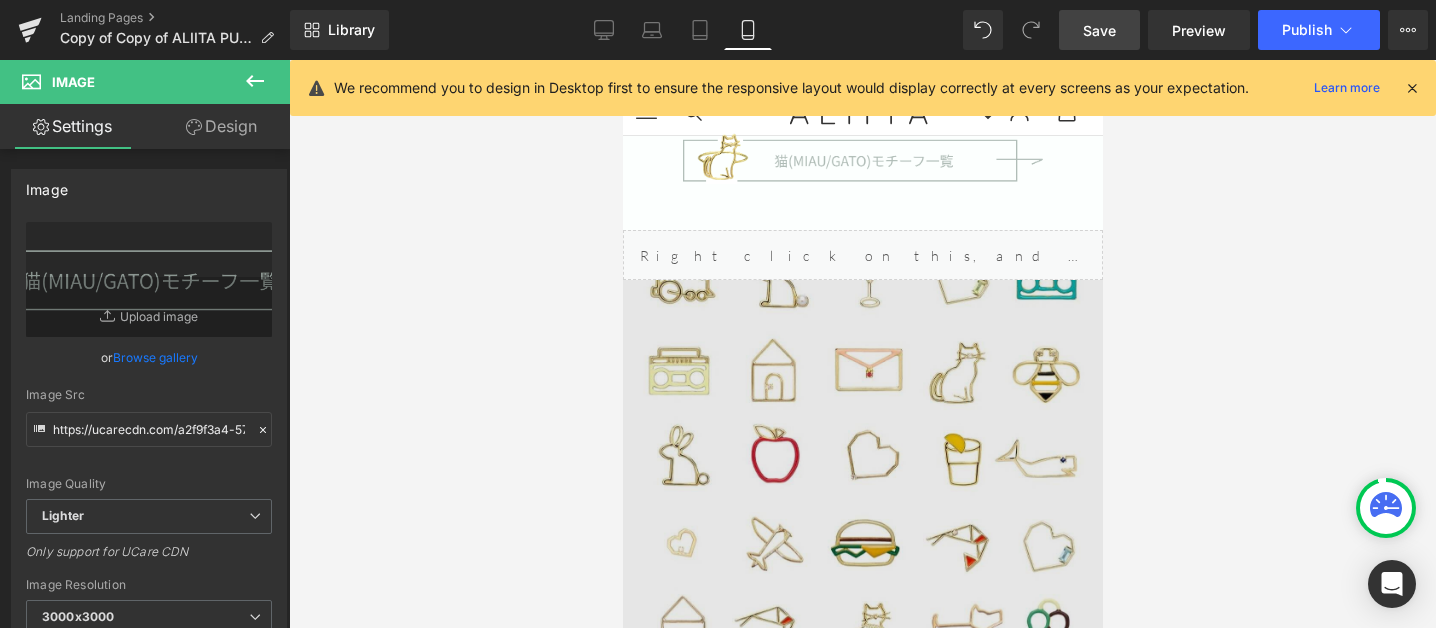 scroll, scrollTop: 5685, scrollLeft: 0, axis: vertical 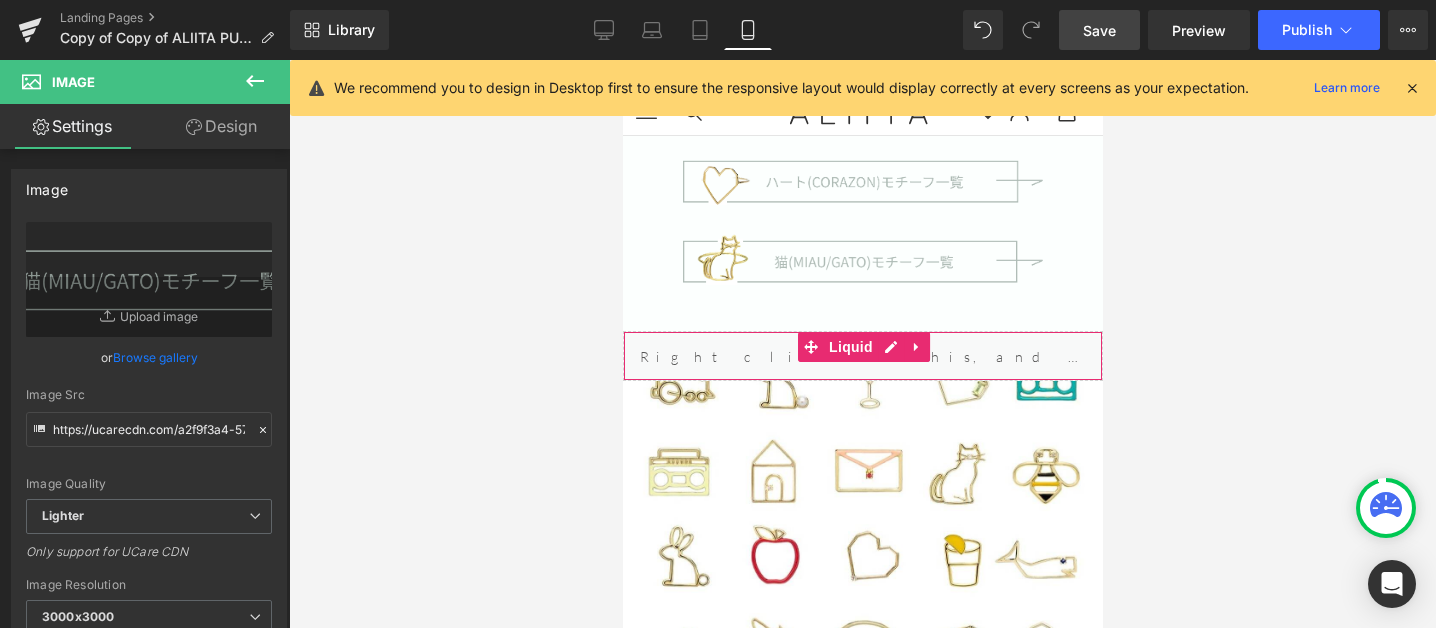 click on "Liquid" at bounding box center [862, 356] 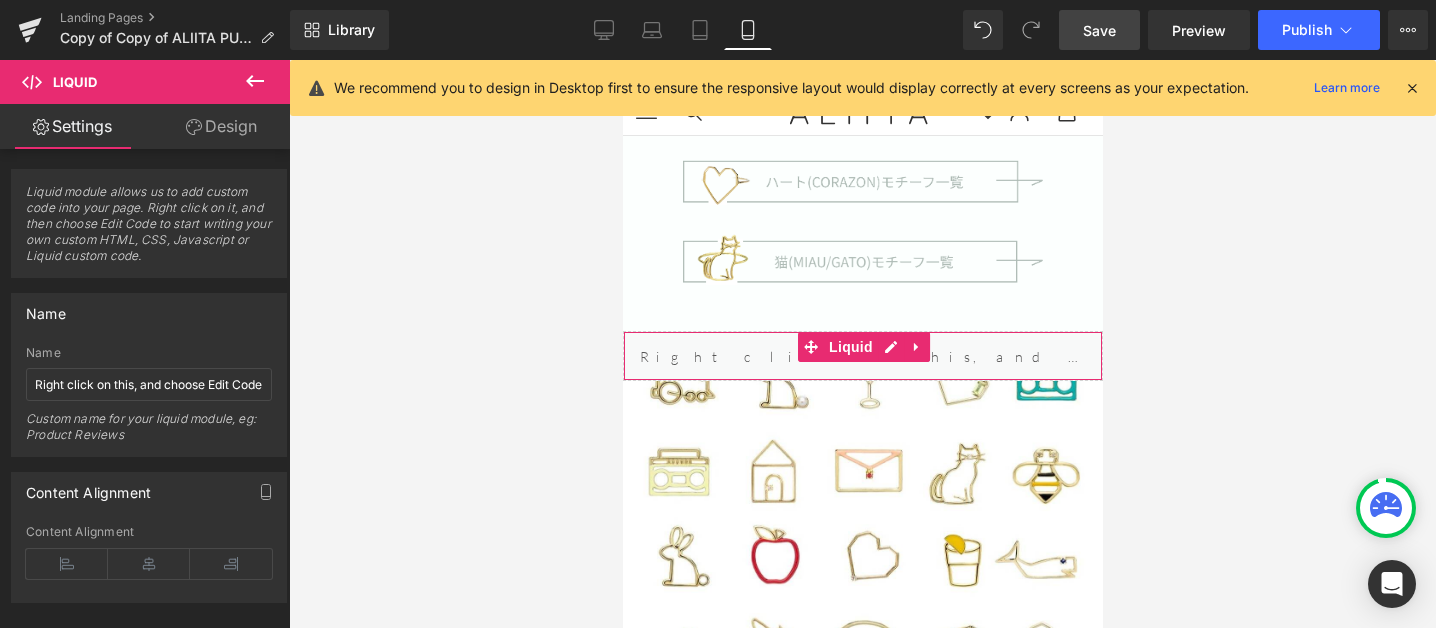 click on "Design" at bounding box center (221, 126) 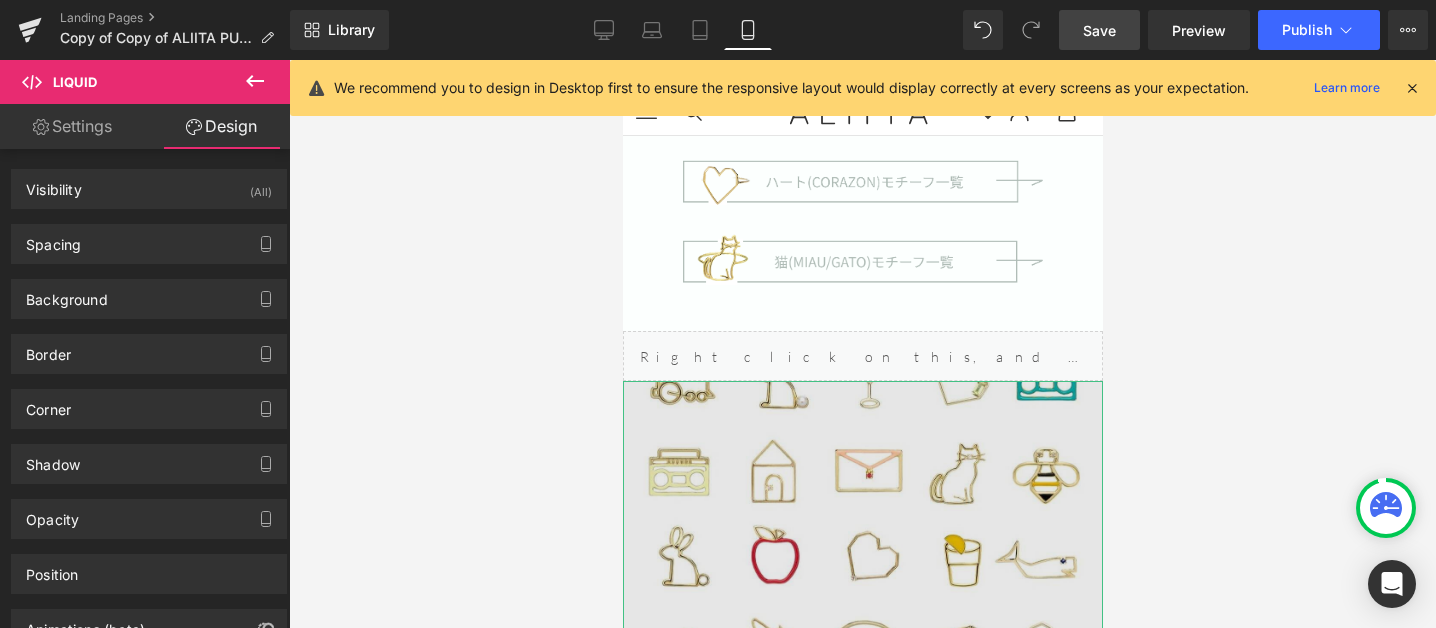 click at bounding box center (862, 681) 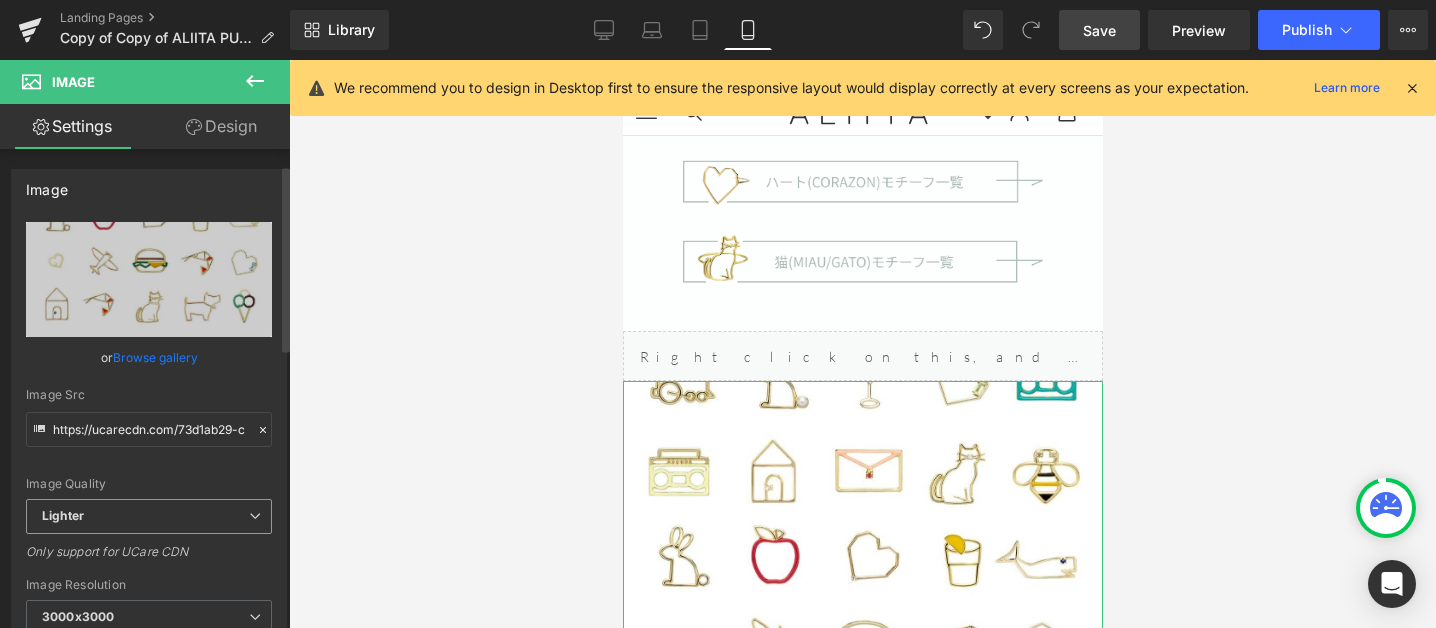 scroll, scrollTop: 75, scrollLeft: 0, axis: vertical 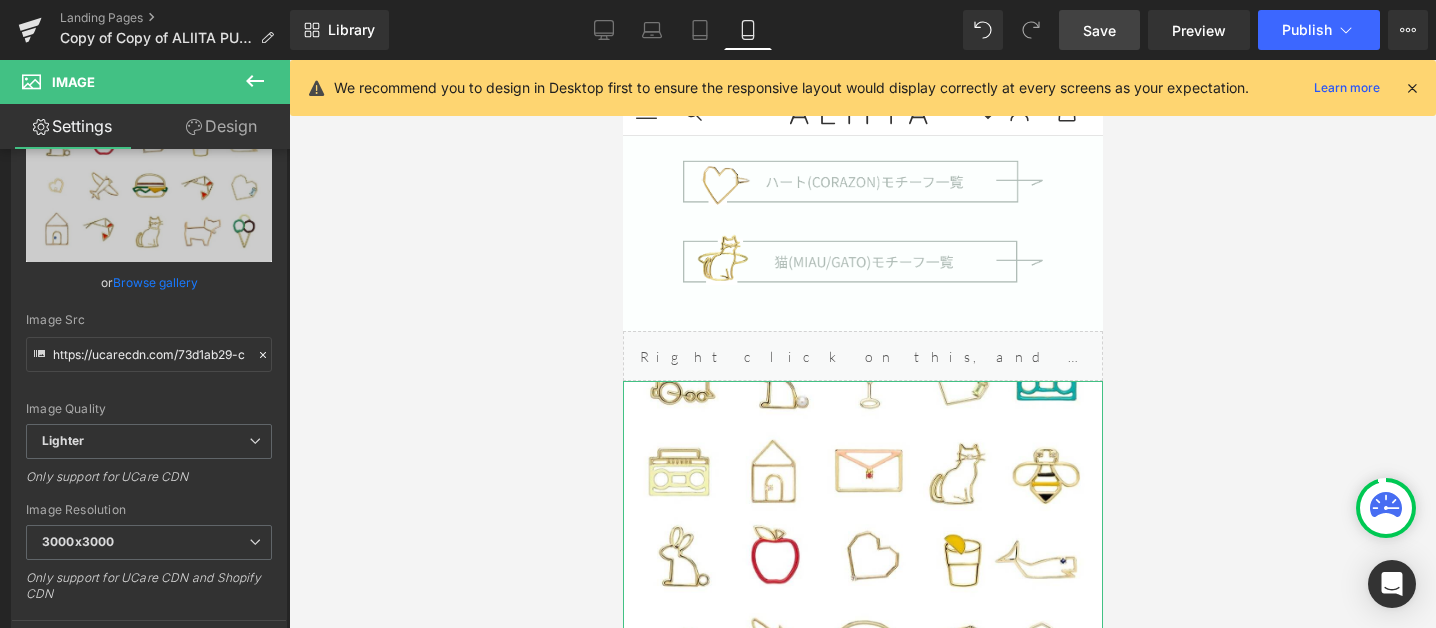 click on "Design" at bounding box center (221, 126) 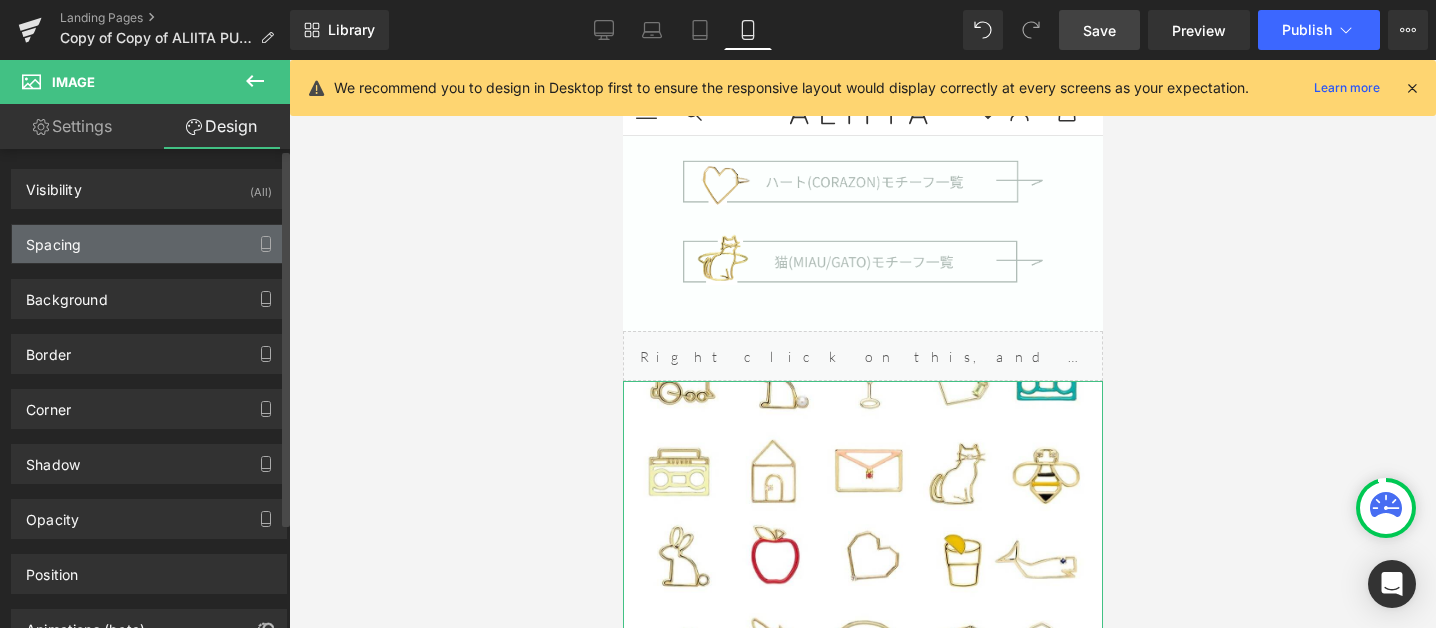 click on "Spacing" at bounding box center (149, 244) 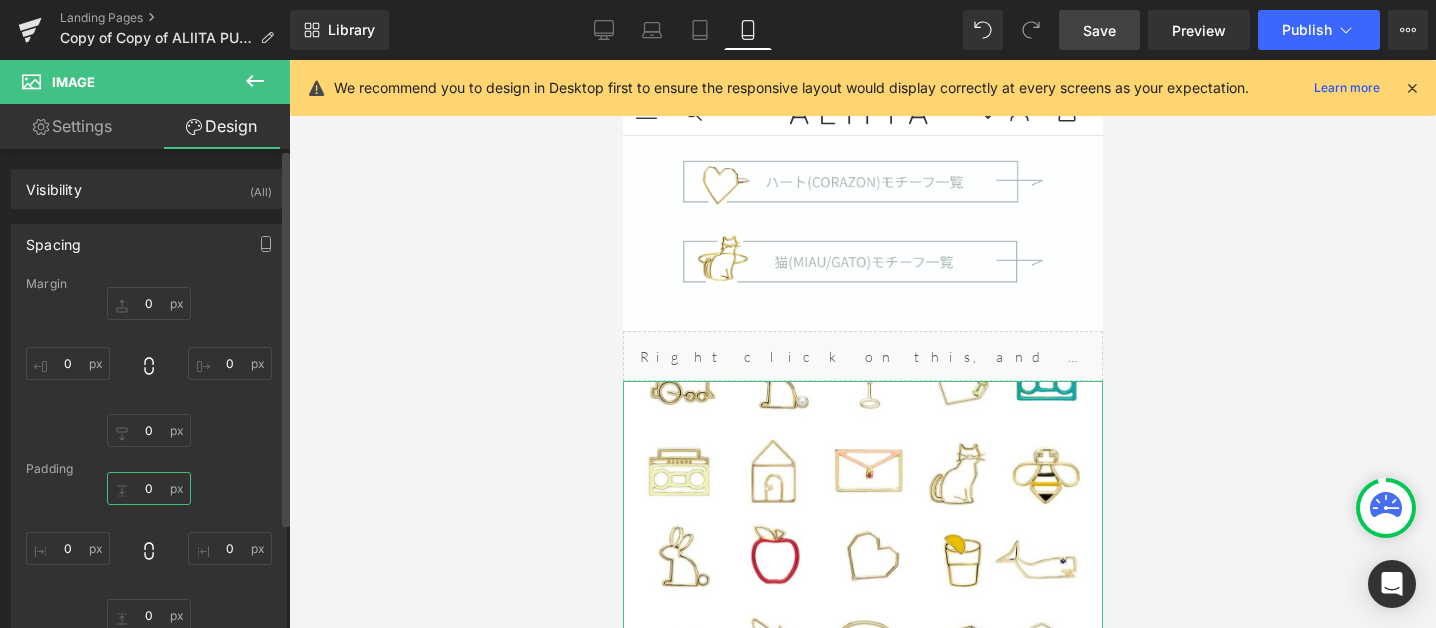 click on "0" at bounding box center (149, 488) 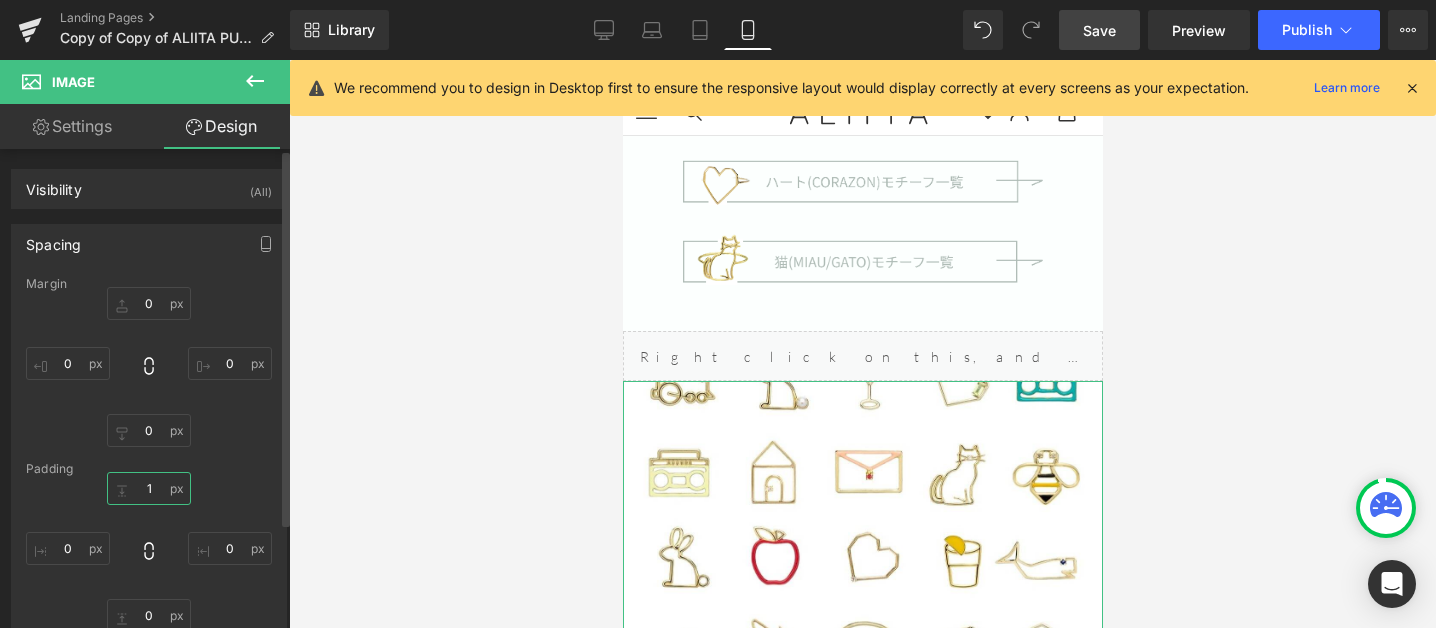 type on "0" 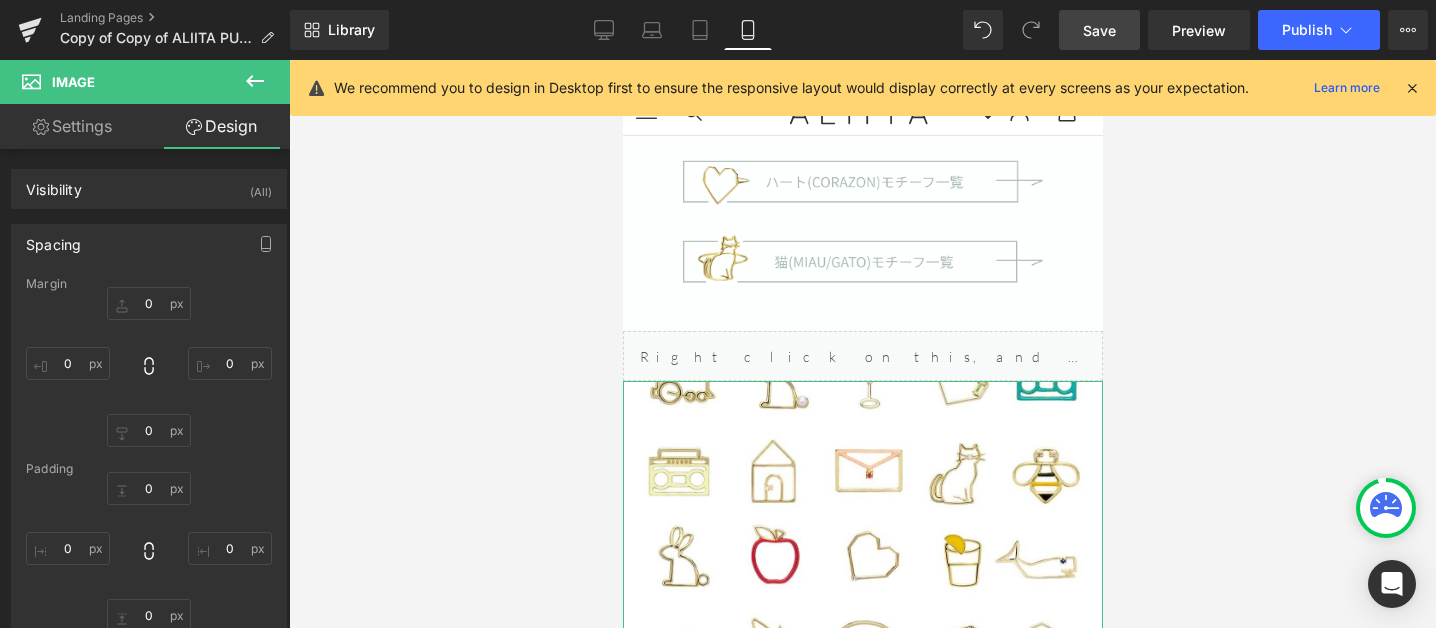 click on "Settings" at bounding box center (72, 126) 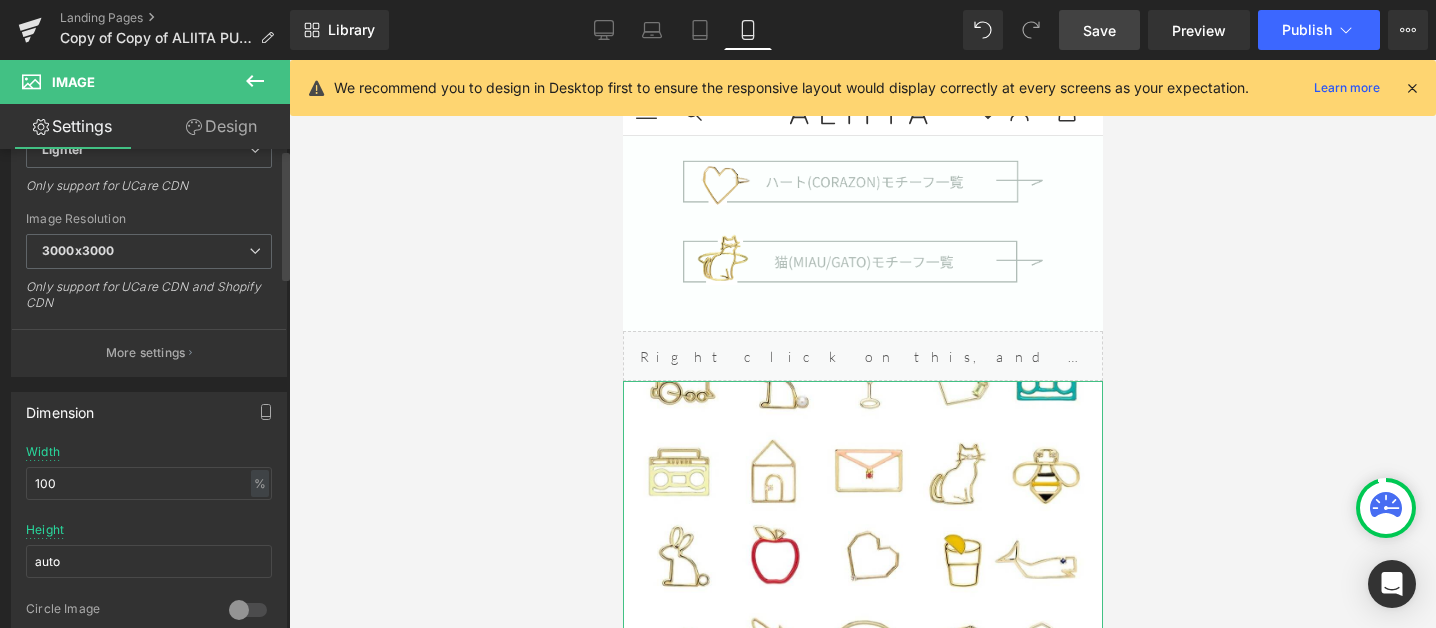 scroll, scrollTop: 0, scrollLeft: 0, axis: both 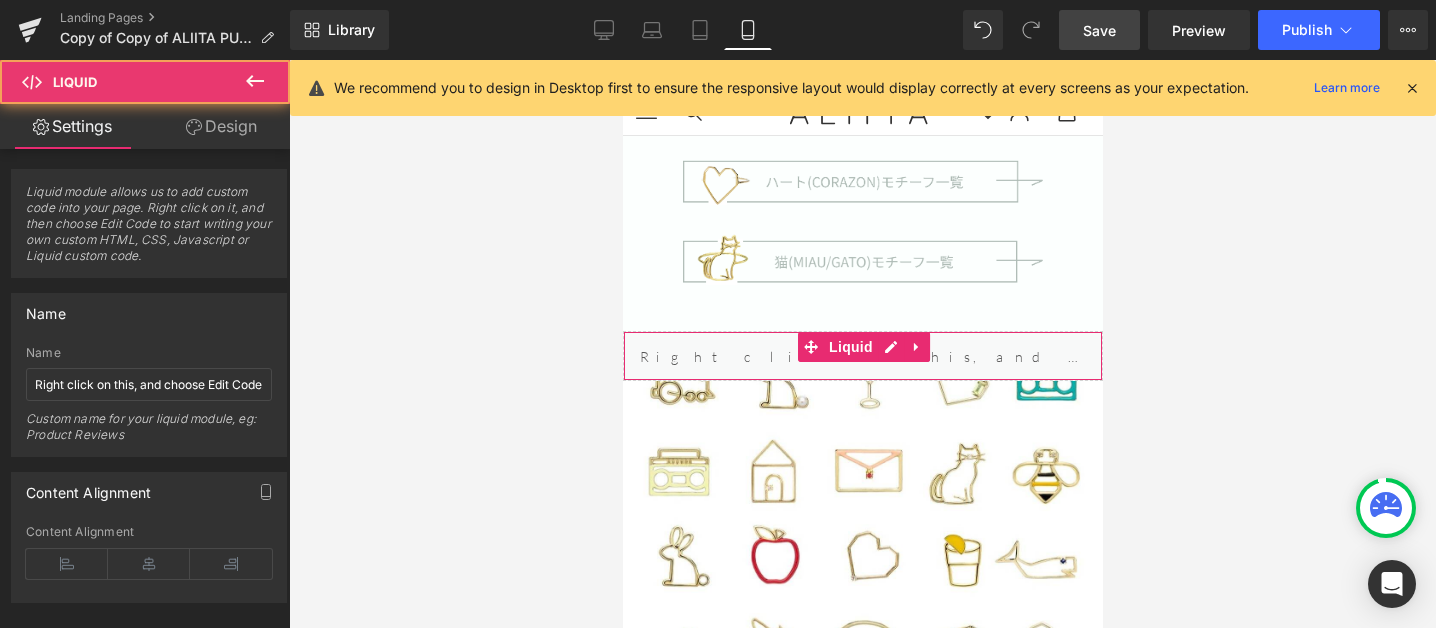 click on "Liquid" at bounding box center [862, 356] 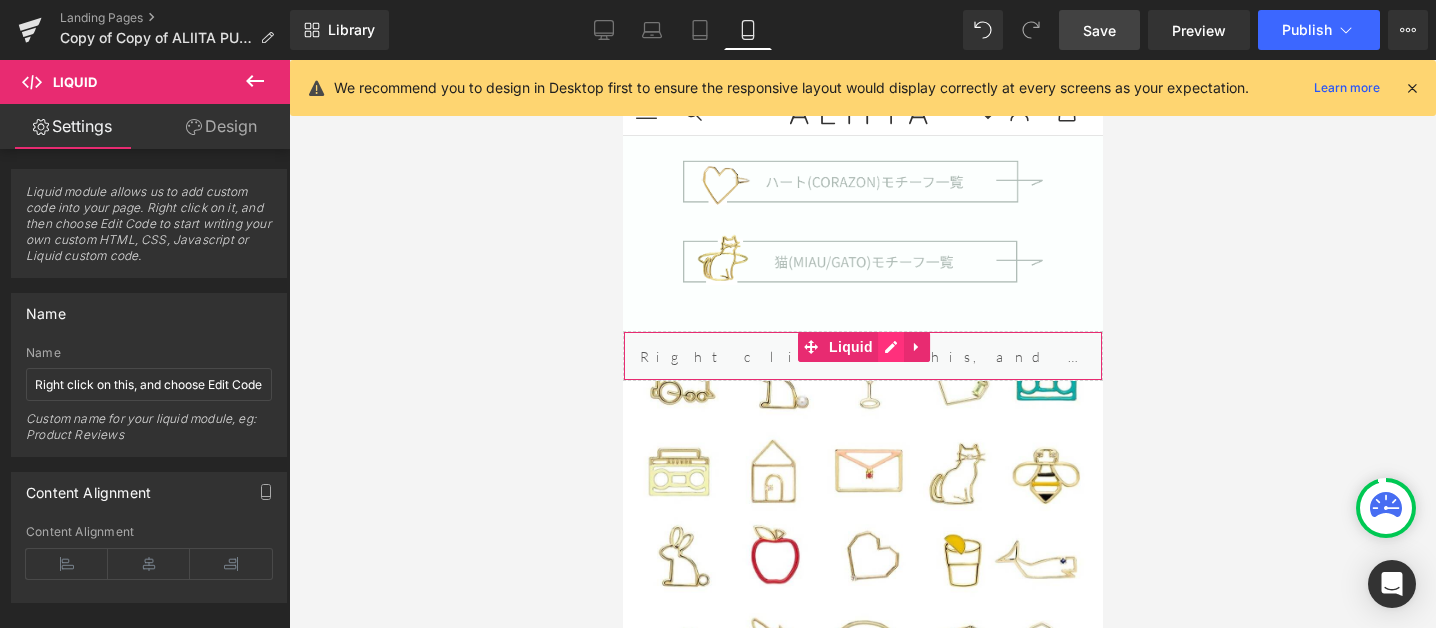click on "Liquid" at bounding box center [862, 356] 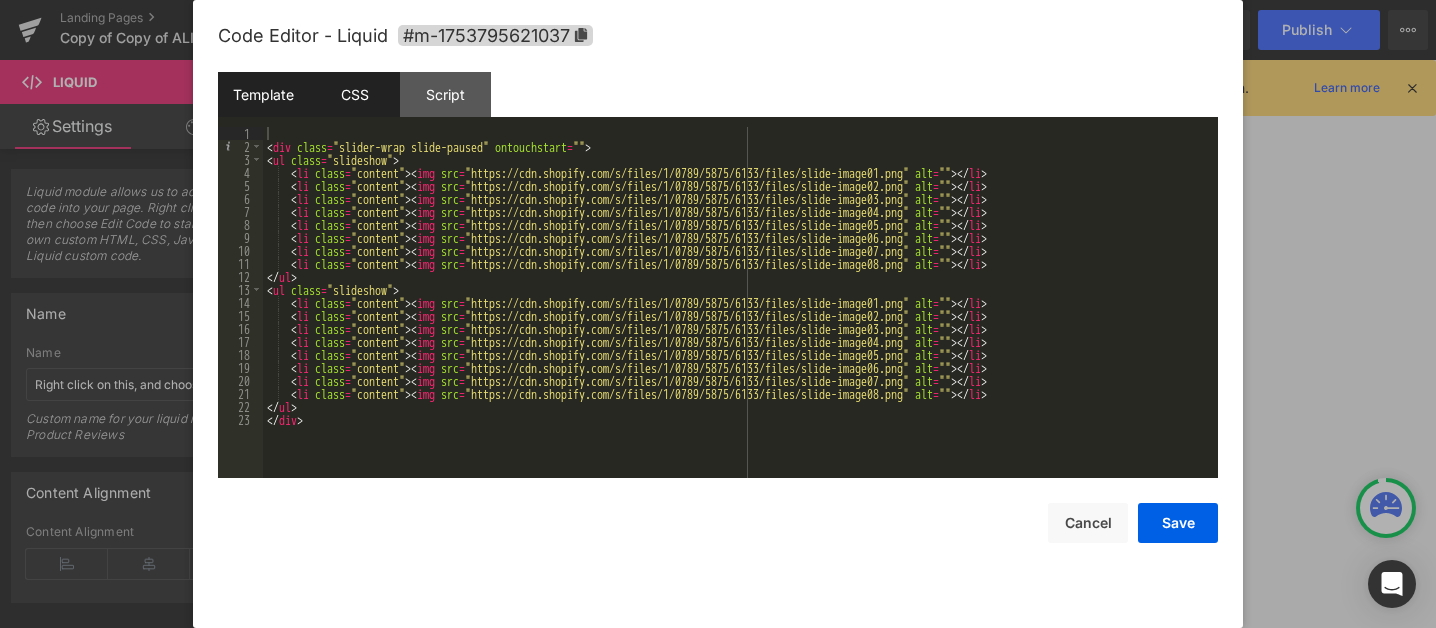 click on "CSS" at bounding box center (354, 94) 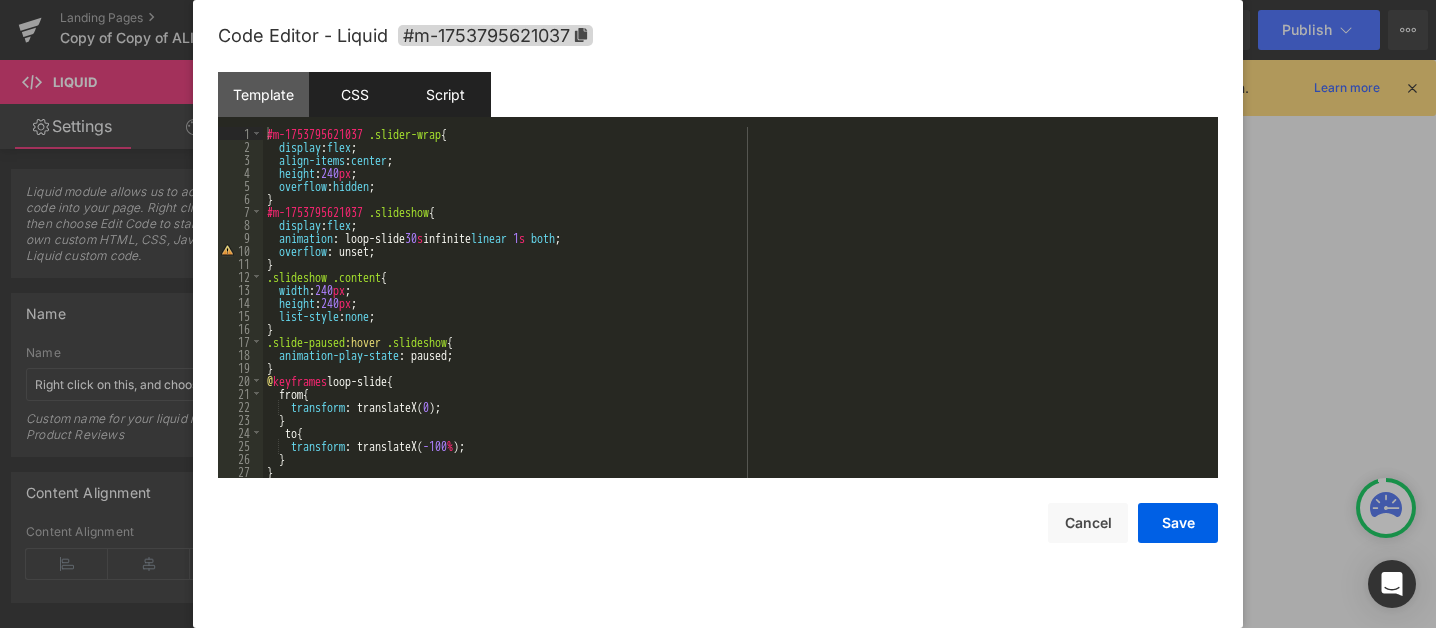 click on "Script" at bounding box center (445, 94) 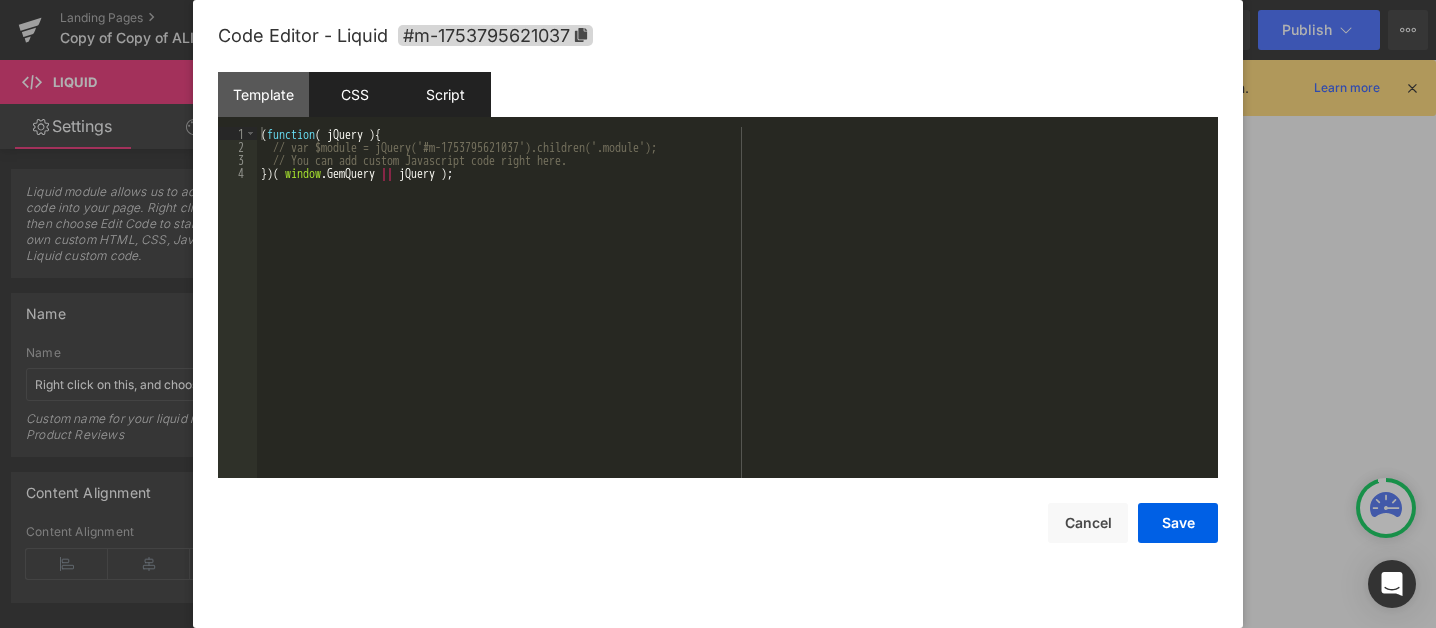click on "CSS" at bounding box center (354, 94) 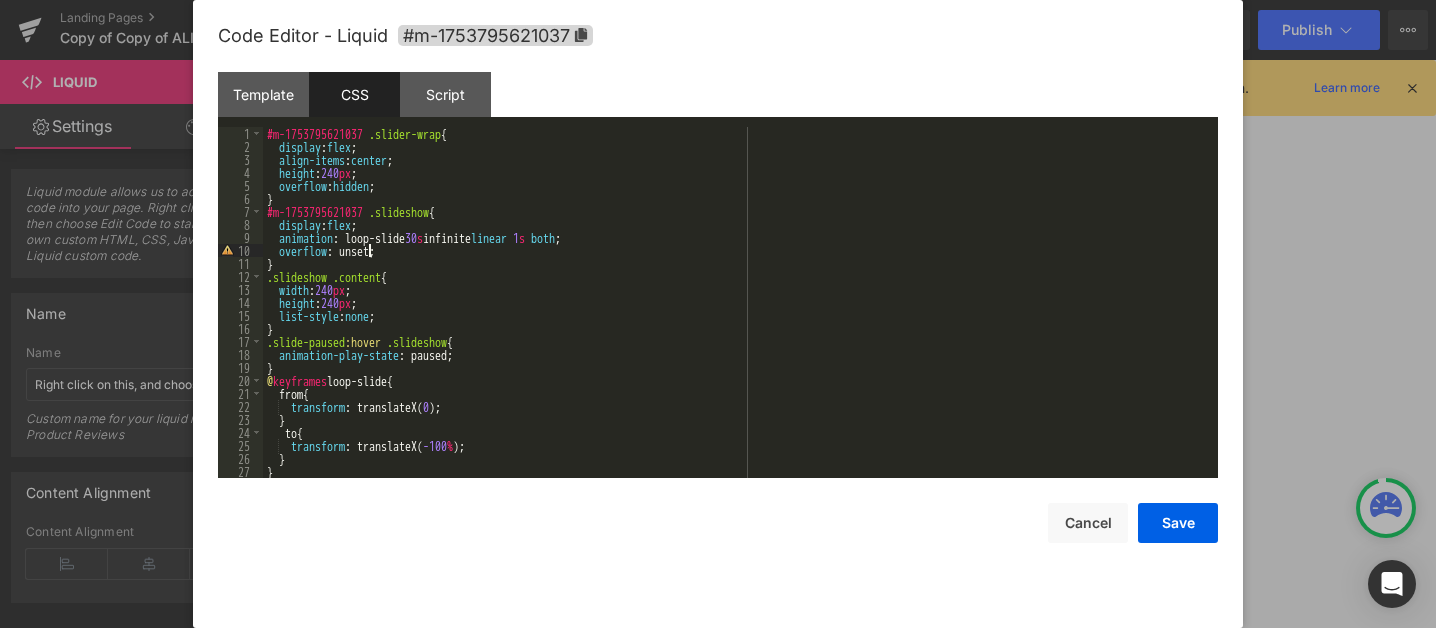 click on "#m-1753795621037   .slider-wrap {    display :  flex ;    align-items :  center ;    height :  240 px ;    overflow :  hidden ; } #m-1753795621037   .slideshow {    display :  flex ;    animation : loop-slide  30 s  infinite  linear   1 s   both ;    overflow : unset; } .slideshow   .content {    width :  240 px ;    height :  240 px ;    list-style :  none ; } .slide-paused :hover   .slideshow {    animation-play-state : paused; } @ keyframes  loop-slide {    from {       transform : translateX( 0 );    }     to {       transform : translateX( -100 % );    } }" at bounding box center (736, 315) 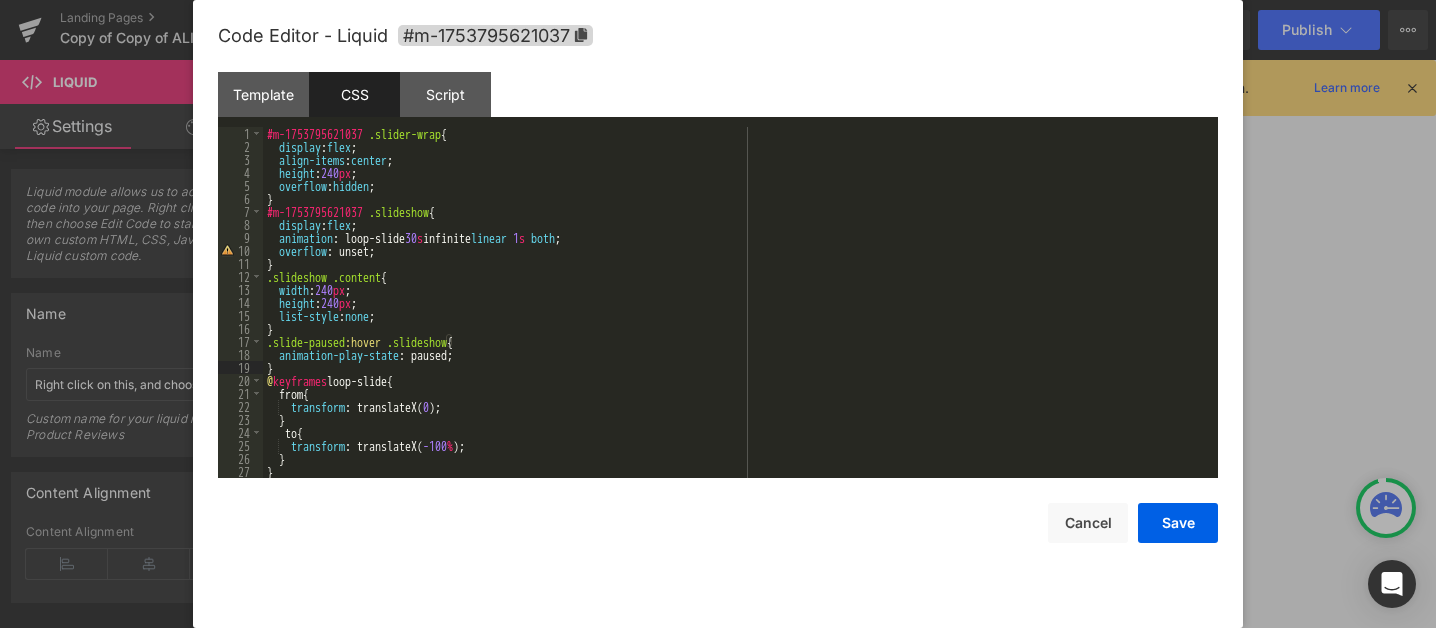 scroll, scrollTop: 13, scrollLeft: 0, axis: vertical 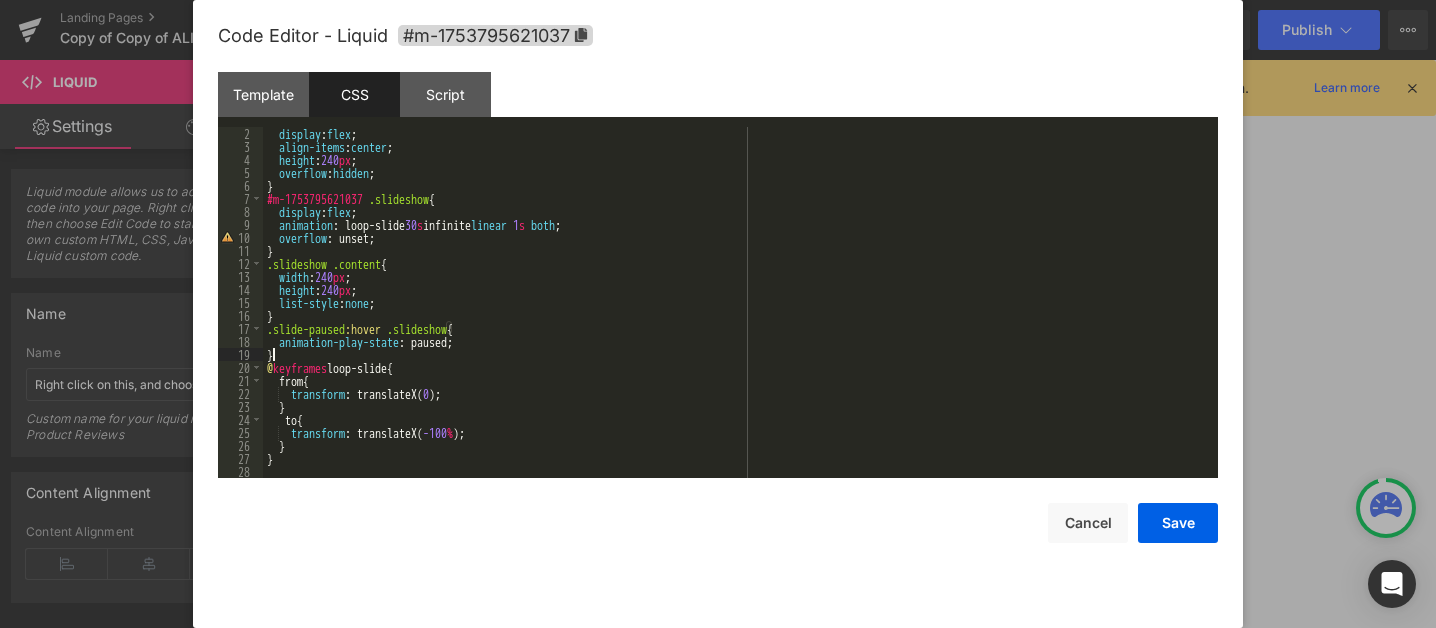 click on "display :  flex ;    align-items :  center ;    height :  240 px ;    overflow :  hidden ; } #m-1753795621037   .slideshow {    display :  flex ;    animation : loop-slide  30 s  infinite  linear   1 s   both ;    overflow : unset; } .slideshow   .content {    width :  240 px ;    height :  240 px ;    list-style :  none ; } .slide-paused :hover   .slideshow {    animation-play-state : paused; } @ keyframes  loop-slide {    from {       transform : translateX( 0 );    }     to {       transform : translateX( -100 % );    } }" at bounding box center [736, 315] 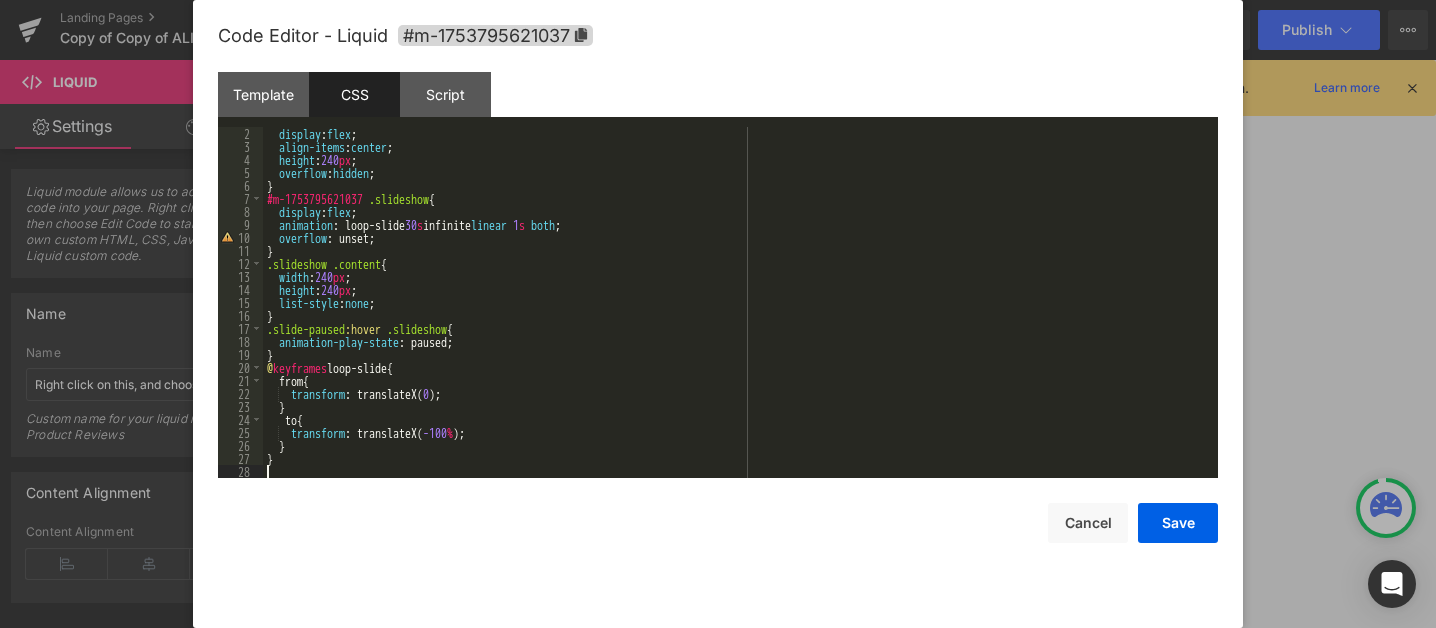 paste 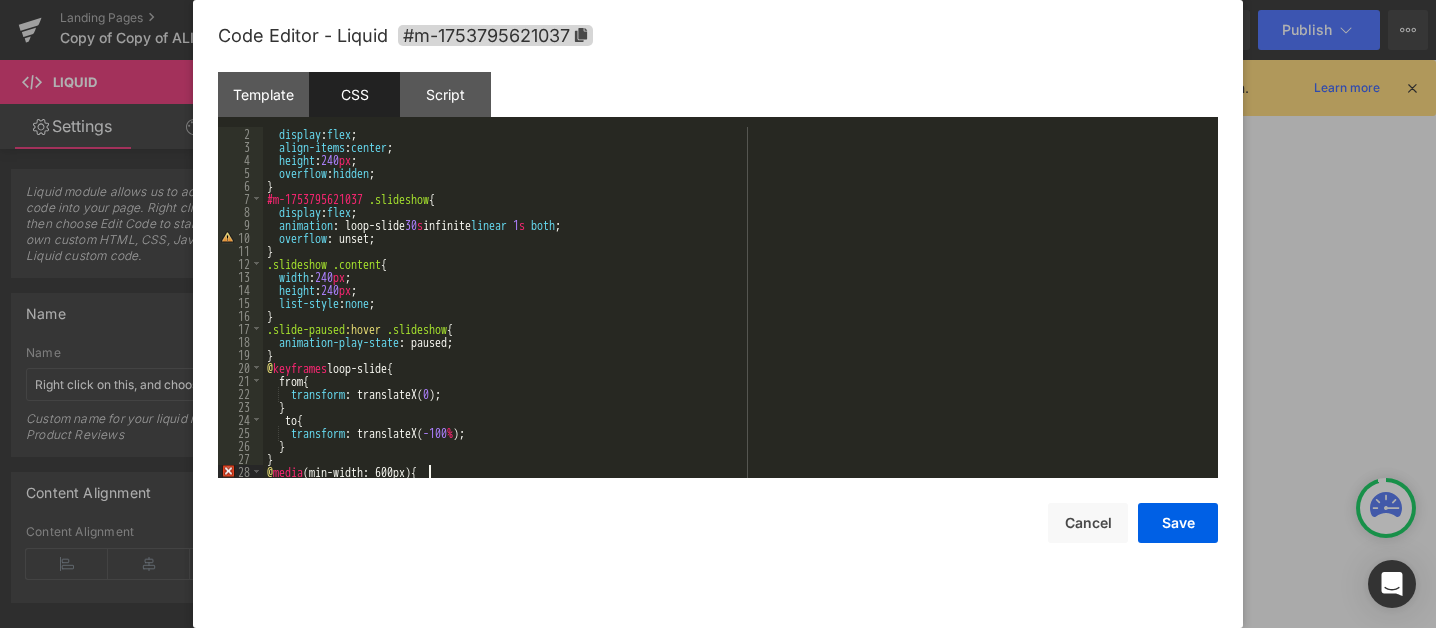 scroll, scrollTop: 26, scrollLeft: 0, axis: vertical 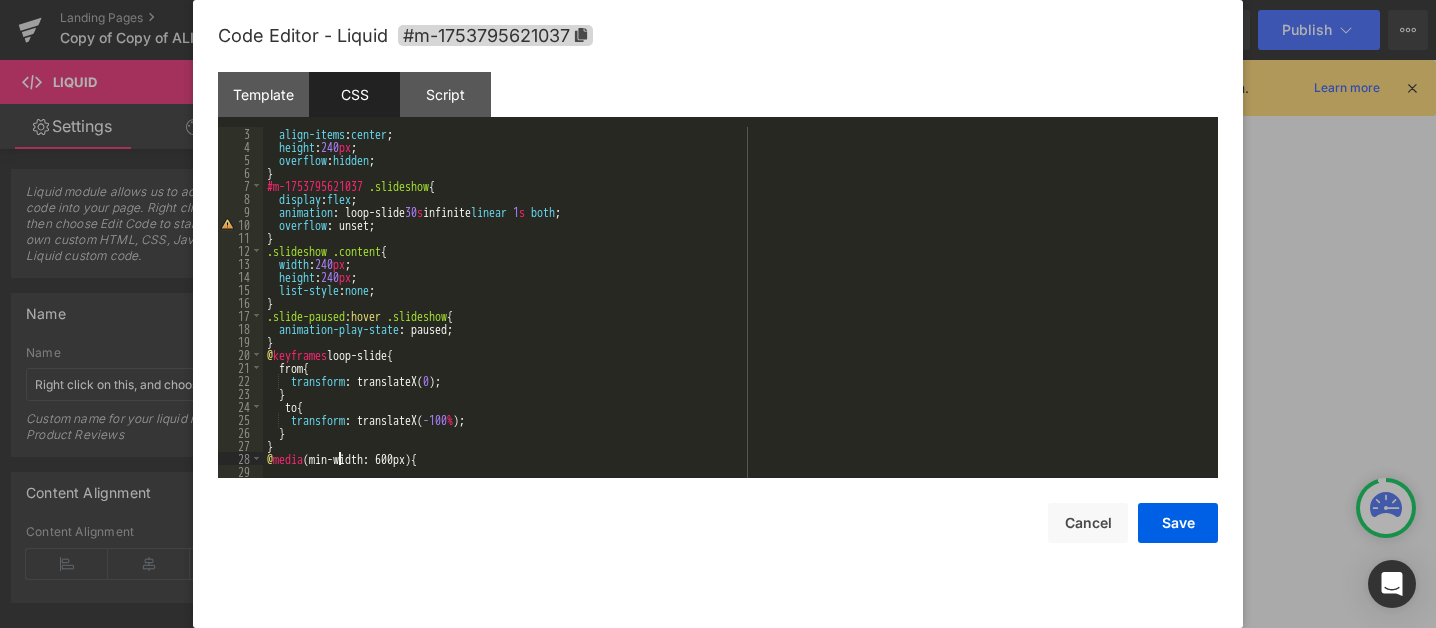 click on "align-items :  center ;    height :  240 px ;    overflow :  hidden ; } #m-1753795621037   .slideshow {    display :  flex ;    animation : loop-slide  30 s  infinite  linear   1 s   both ;    overflow : unset; } .slideshow   .content {    width :  240 px ;    height :  240 px ;    list-style :  none ; } .slide-paused :hover   .slideshow {    animation-play-state : paused; } @ keyframes  loop-slide {    from {       transform : translateX( 0 );    }     to {       transform : translateX( -100 % );    } } @ media  (min-width: 600px)  {    }" at bounding box center (736, 315) 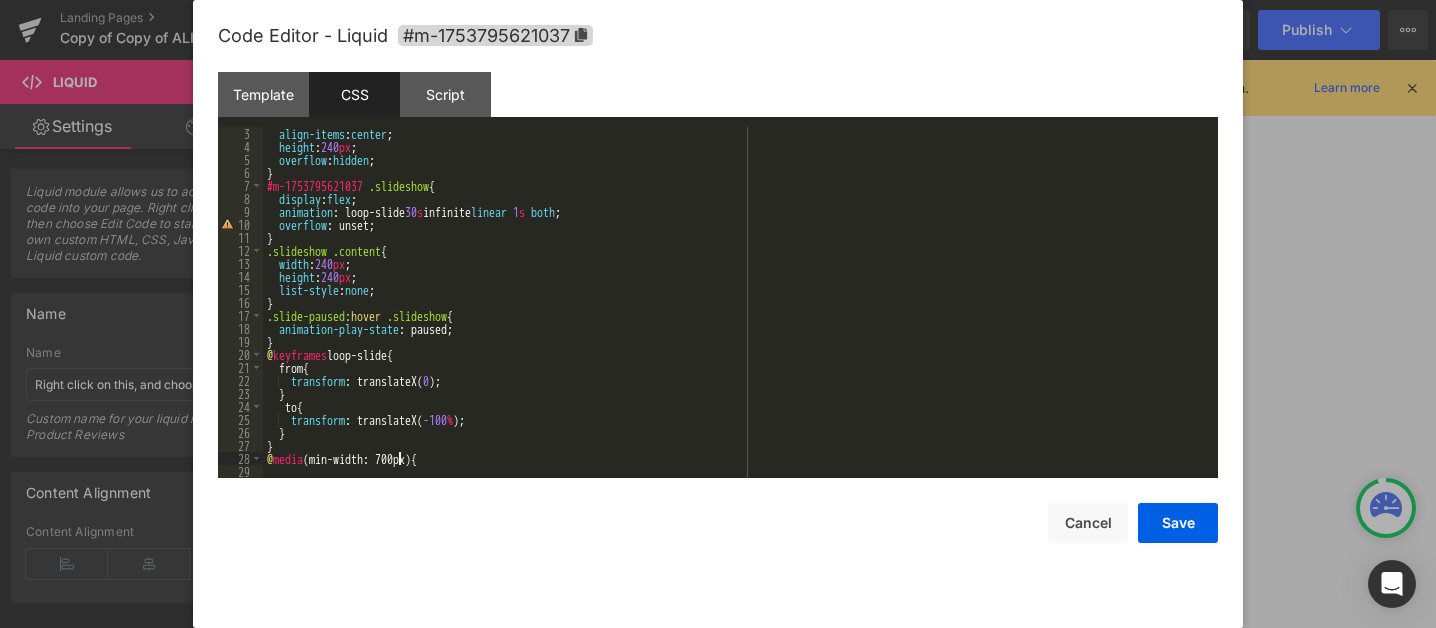 scroll, scrollTop: 39, scrollLeft: 0, axis: vertical 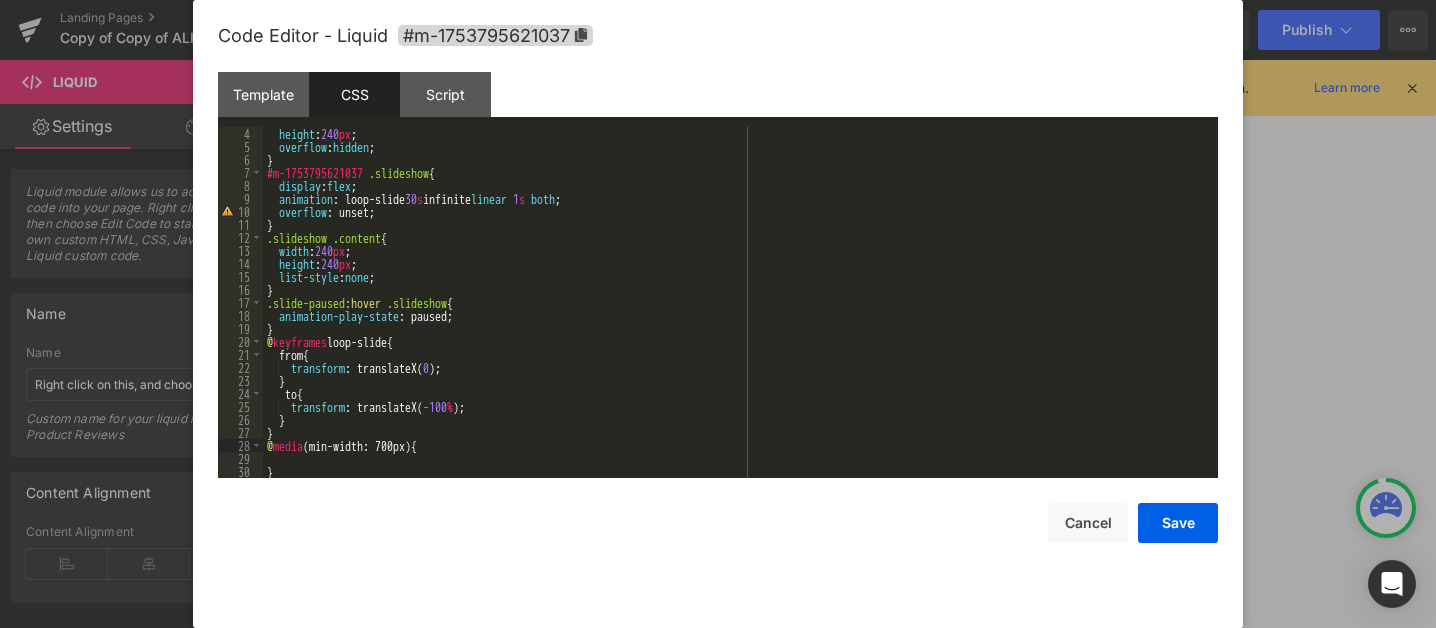 click on "height :  240 px ;    overflow :  hidden ; } #m-1753795621037   .slideshow {    display :  flex ;    animation : loop-slide  30 s  infinite  linear   1 s   both ;    overflow : unset; } .slideshow   .content {    width :  240 px ;    height :  240 px ;    list-style :  none ; } .slide-paused :hover   .slideshow {    animation-play-state : paused; } @ keyframes  loop-slide {    from {       transform : translateX( 0 );    }     to {       transform : translateX( -100 % );    } } @ media  (min-width: 700px)  {    }" at bounding box center [736, 315] 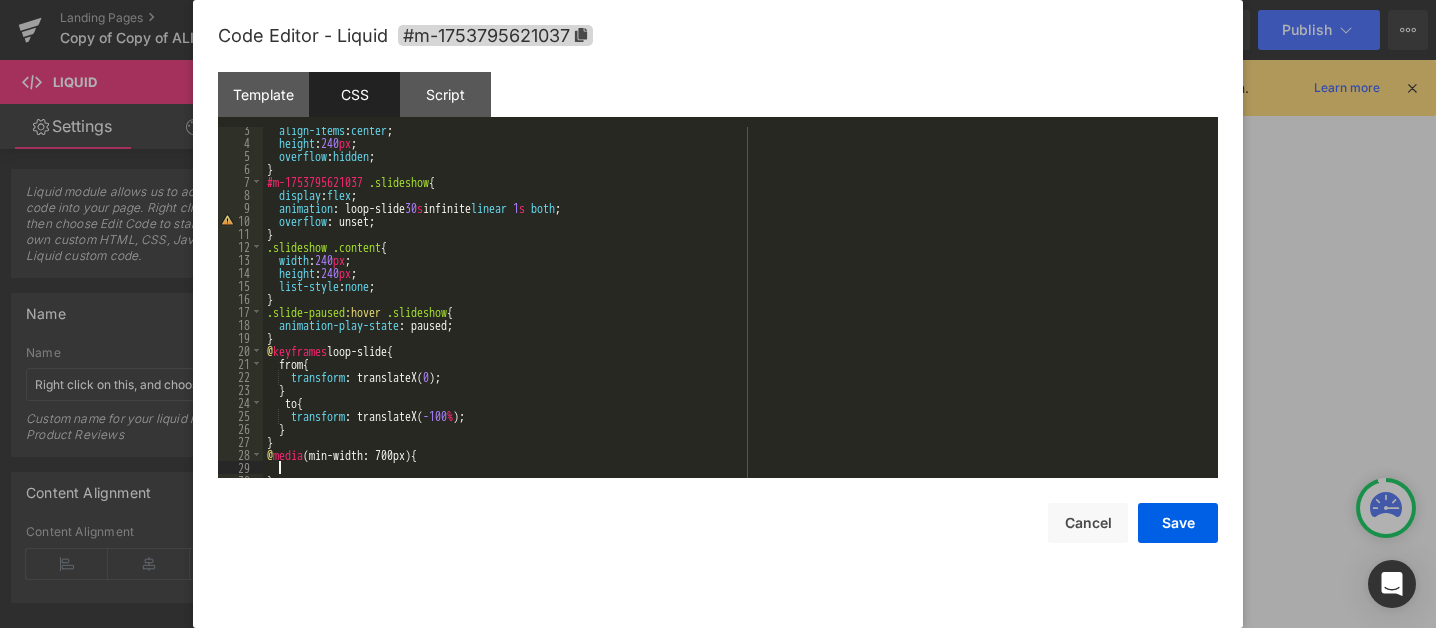 scroll, scrollTop: 0, scrollLeft: 0, axis: both 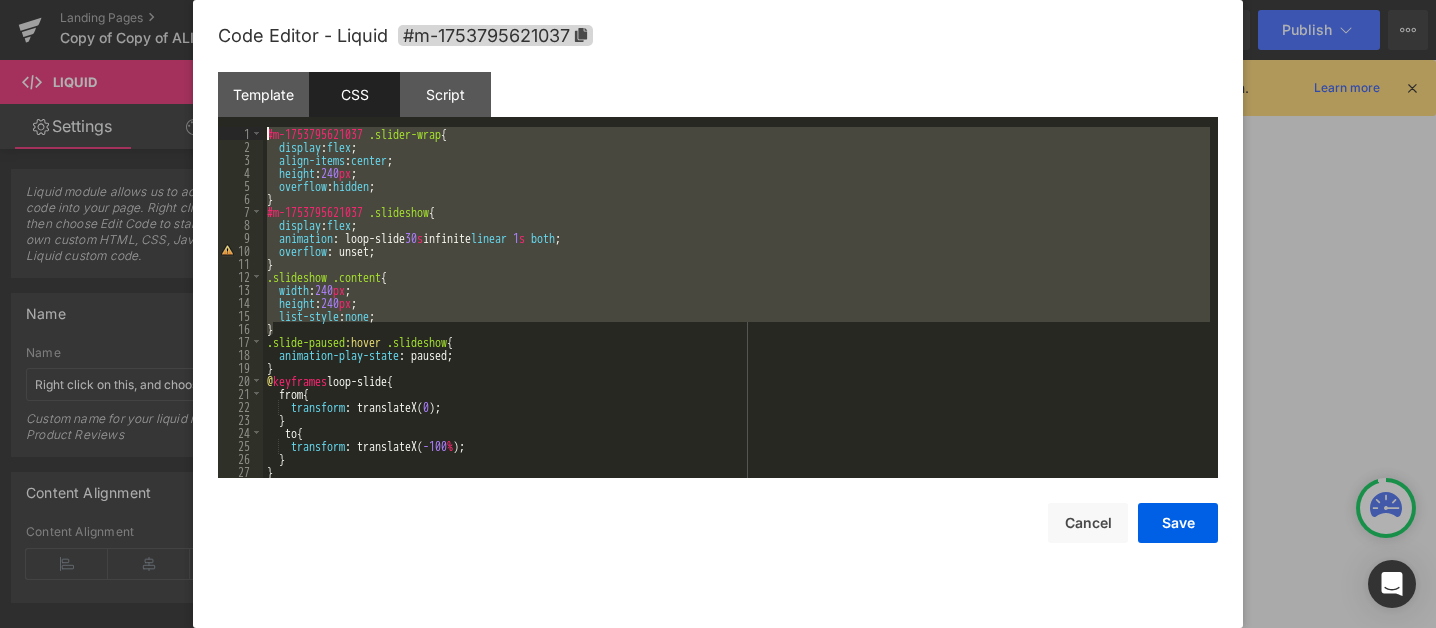 drag, startPoint x: 277, startPoint y: 330, endPoint x: 265, endPoint y: 129, distance: 201.3579 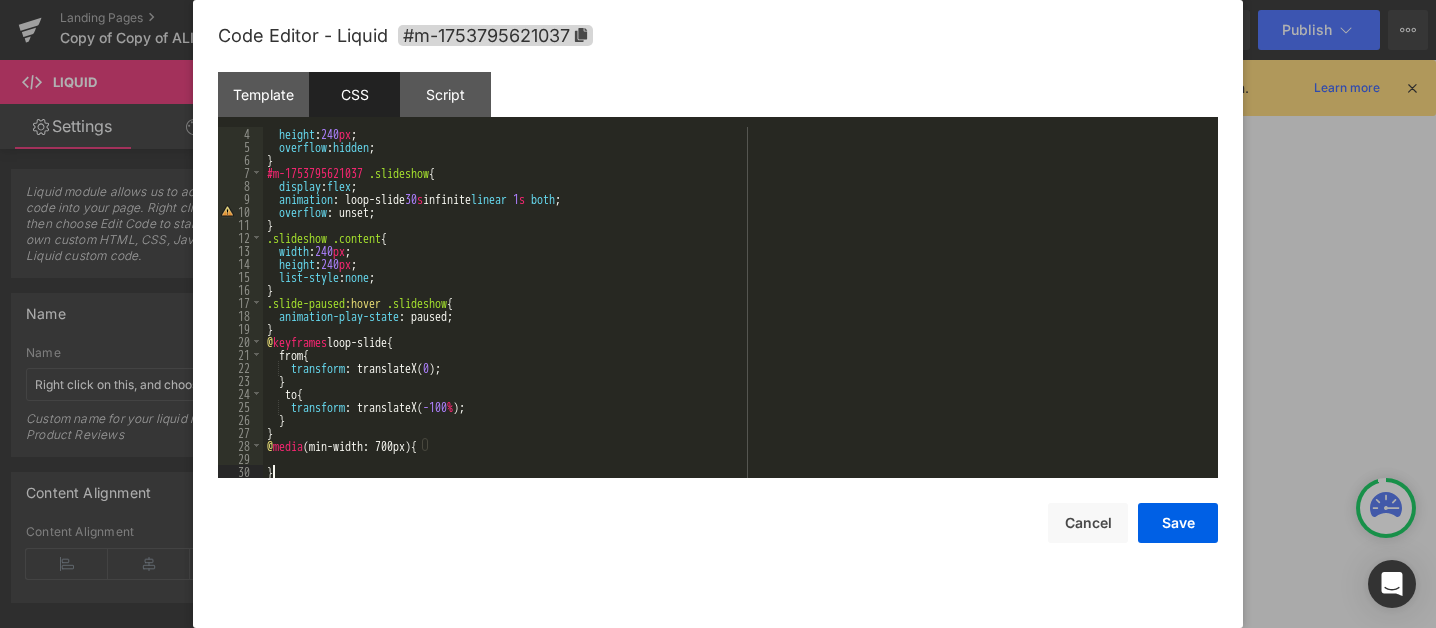 click on "height :  240 px ;    overflow :  hidden ; } #m-1753795621037   .slideshow {    display :  flex ;    animation : loop-slide  30 s  infinite  linear   1 s   both ;    overflow : unset; } .slideshow   .content {    width :  240 px ;    height :  240 px ;    list-style :  none ; } .slide-paused :hover   .slideshow {    animation-play-state : paused; } @ keyframes  loop-slide {    from {       transform : translateX( 0 );    }     to {       transform : translateX( -100 % );    } } @ media  (min-width: 700px)  {    }" at bounding box center [736, 315] 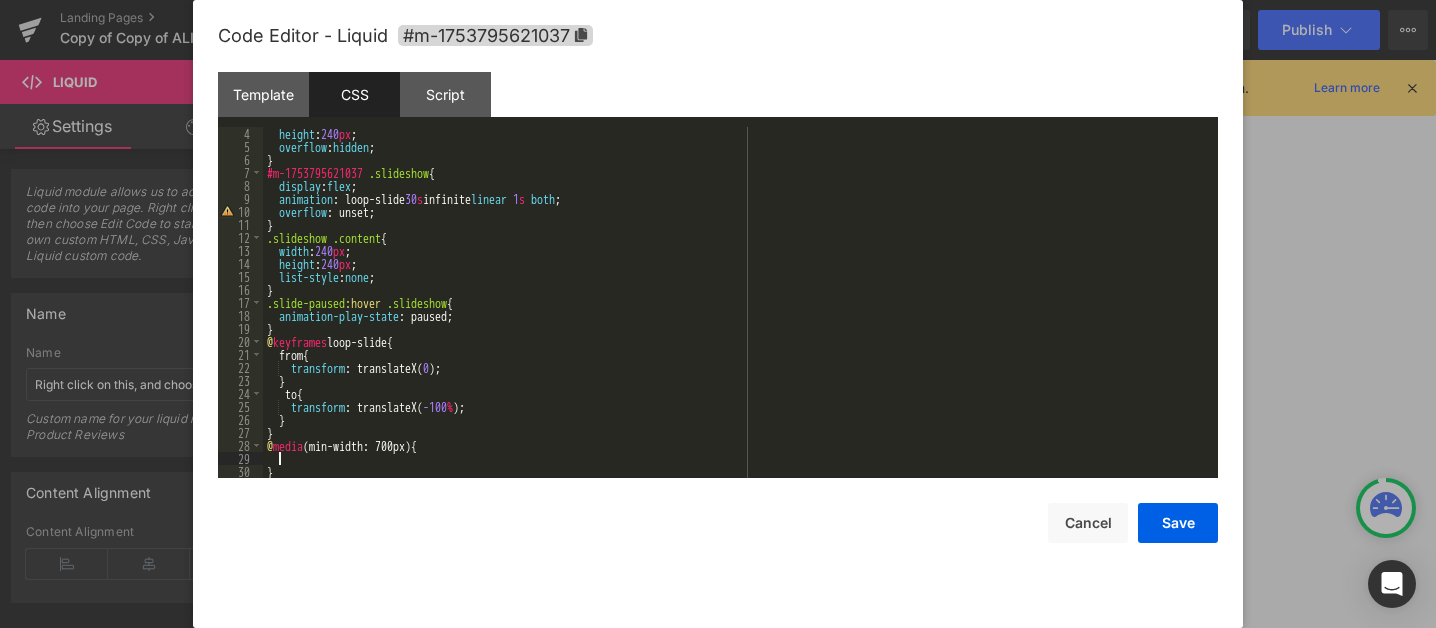 click on "height :  240 px ;    overflow :  hidden ; } #m-1753795621037   .slideshow {    display :  flex ;    animation : loop-slide  30 s  infinite  linear   1 s   both ;    overflow : unset; } .slideshow   .content {    width :  240 px ;    height :  240 px ;    list-style :  none ; } .slide-paused :hover   .slideshow {    animation-play-state : paused; } @ keyframes  loop-slide {    from {       transform : translateX( 0 );    }     to {       transform : translateX( -100 % );    } } @ media  (min-width: 700px)  {    }" at bounding box center [736, 315] 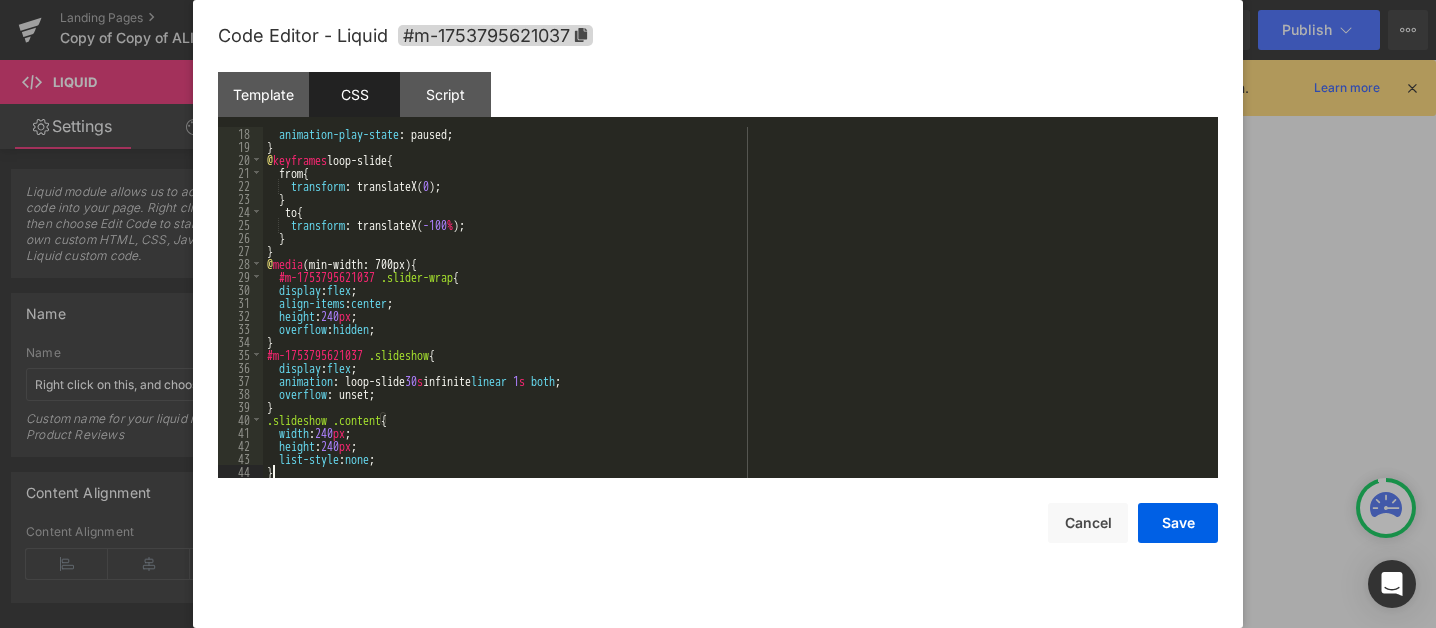 scroll, scrollTop: 234, scrollLeft: 0, axis: vertical 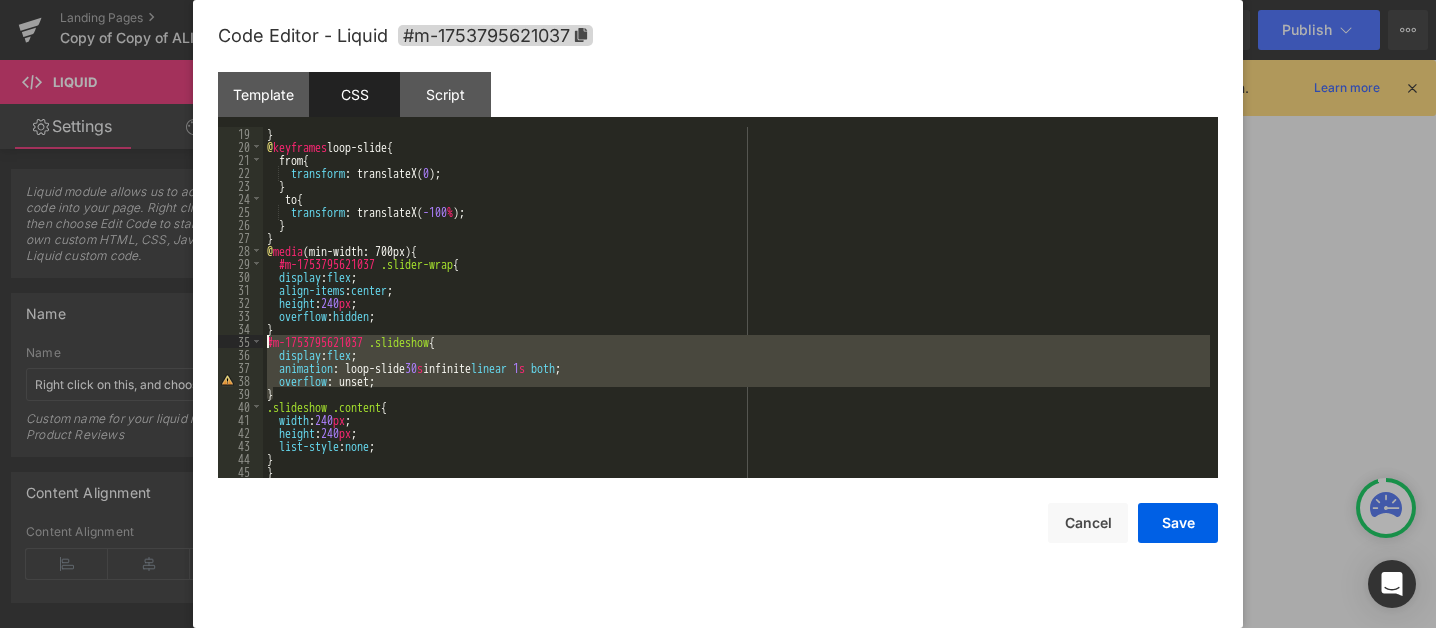 drag, startPoint x: 306, startPoint y: 395, endPoint x: 224, endPoint y: 340, distance: 98.73702 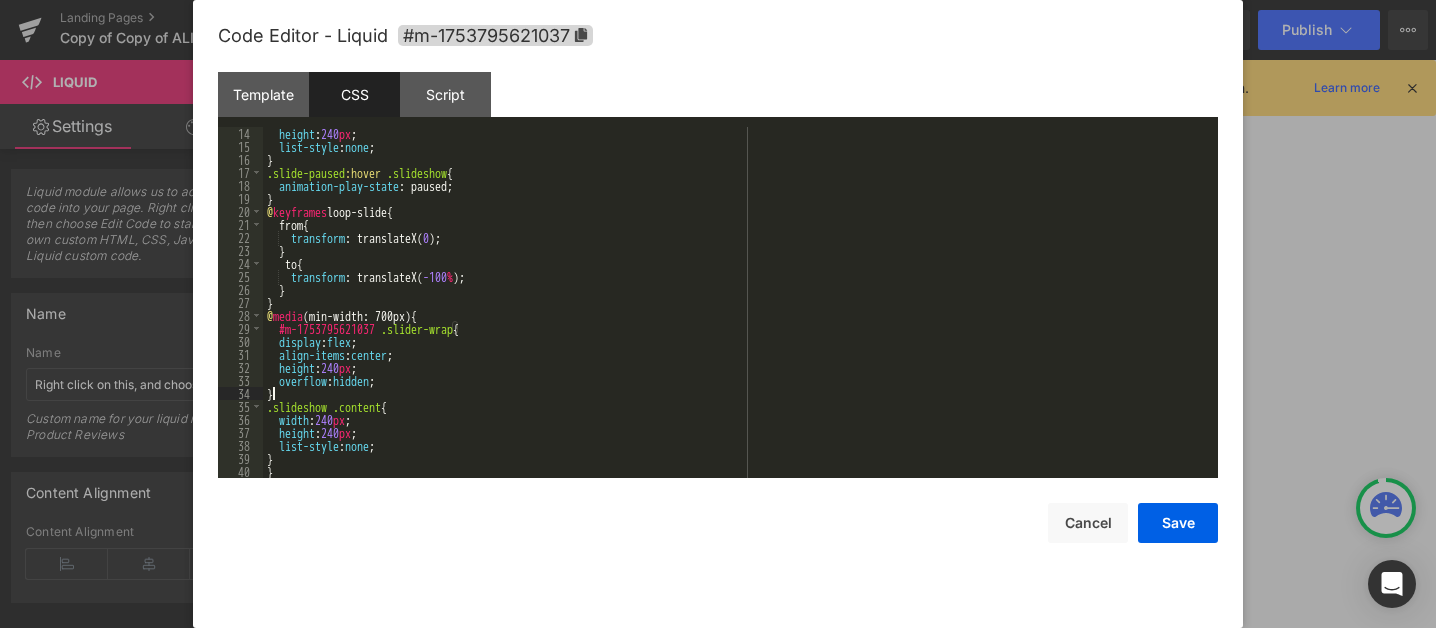 scroll, scrollTop: 169, scrollLeft: 0, axis: vertical 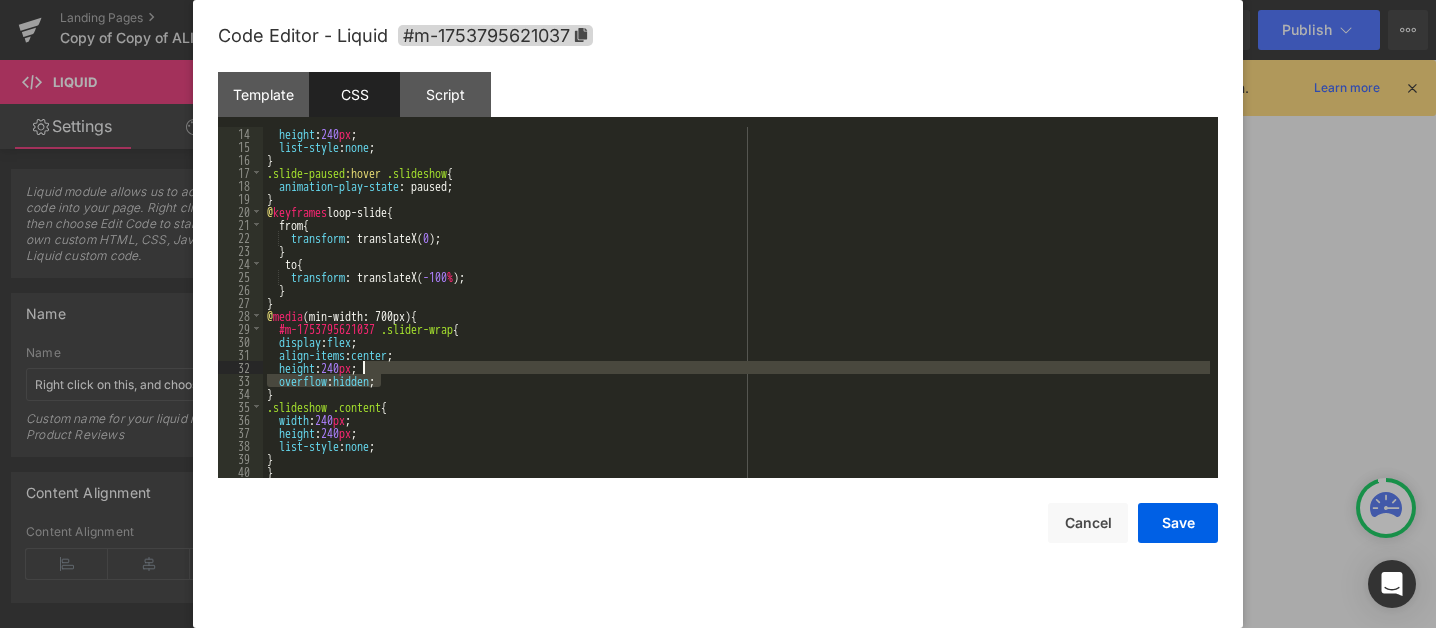 click on "height :  240 px ;    list-style :  none ; } .slide-paused :hover   .slideshow {    animation-play-state : paused; } @ keyframes  loop-slide {    from {       transform : translateX( 0 );    }     to {       transform : translateX( -100 % );    } } @ media  (min-width: 700px)  {    #m-1753795621037   .slider-wrap {    display :  flex ;    align-items :  center ;    height :  240 px ;    overflow :  hidden ; } .slideshow   .content {    width :  240 px ;    height :  240 px ;    list-style :  none ; } }" at bounding box center [736, 315] 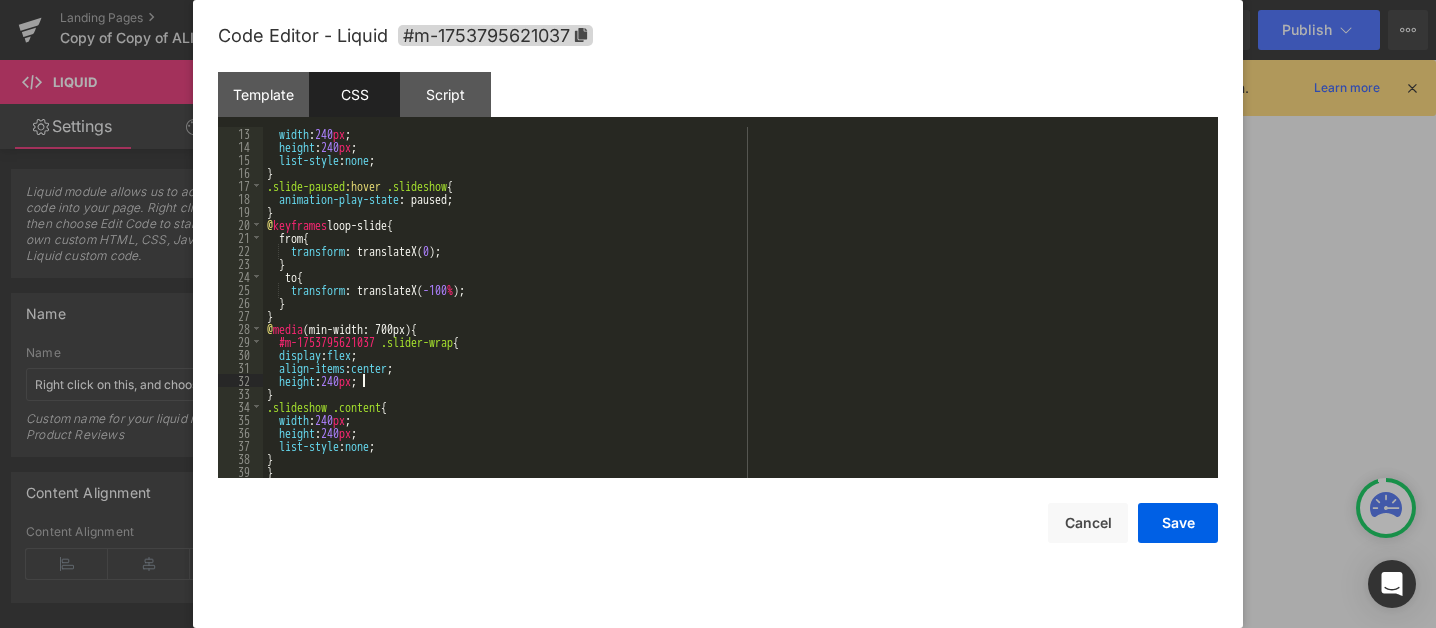 scroll, scrollTop: 156, scrollLeft: 0, axis: vertical 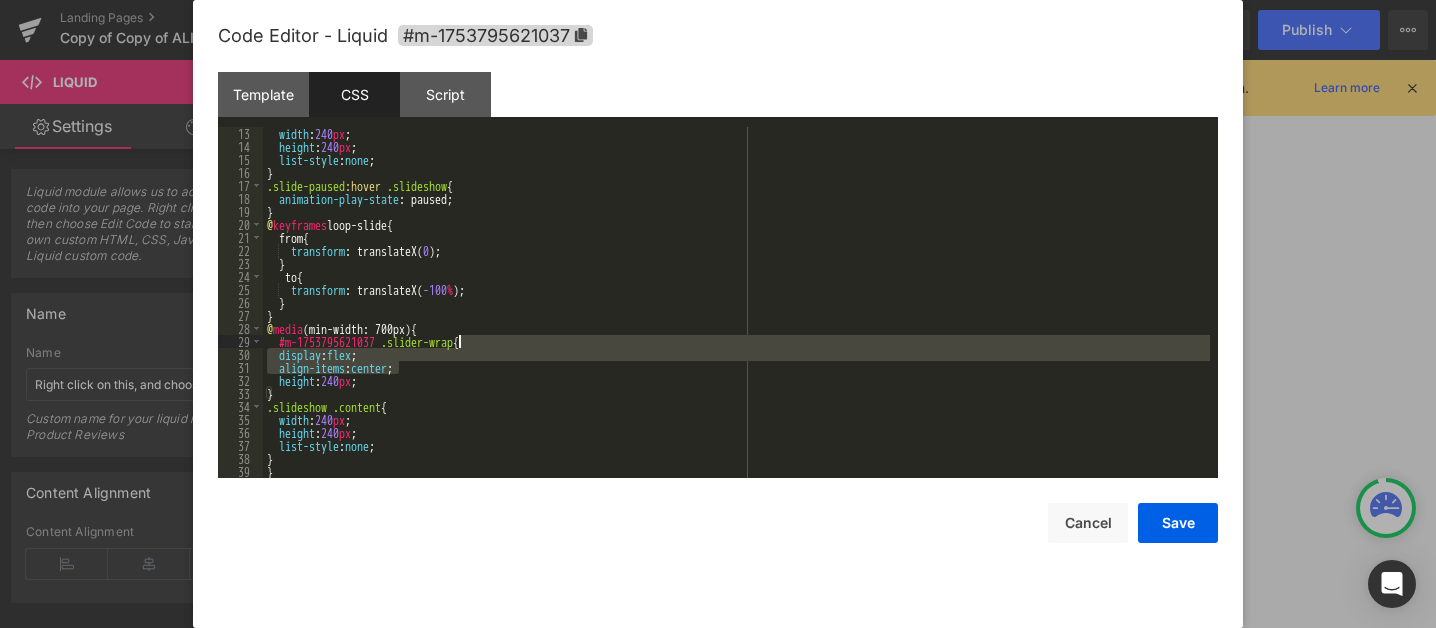 drag, startPoint x: 403, startPoint y: 367, endPoint x: 511, endPoint y: 344, distance: 110.42192 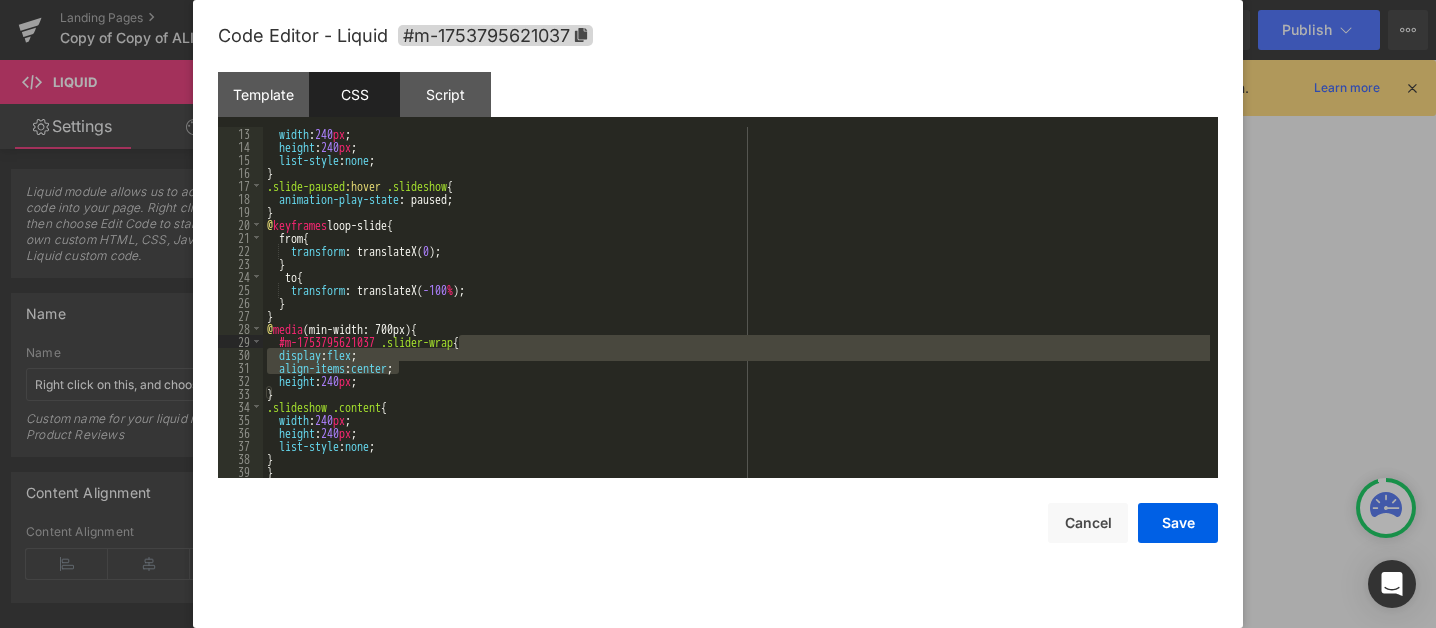 scroll, scrollTop: 130, scrollLeft: 0, axis: vertical 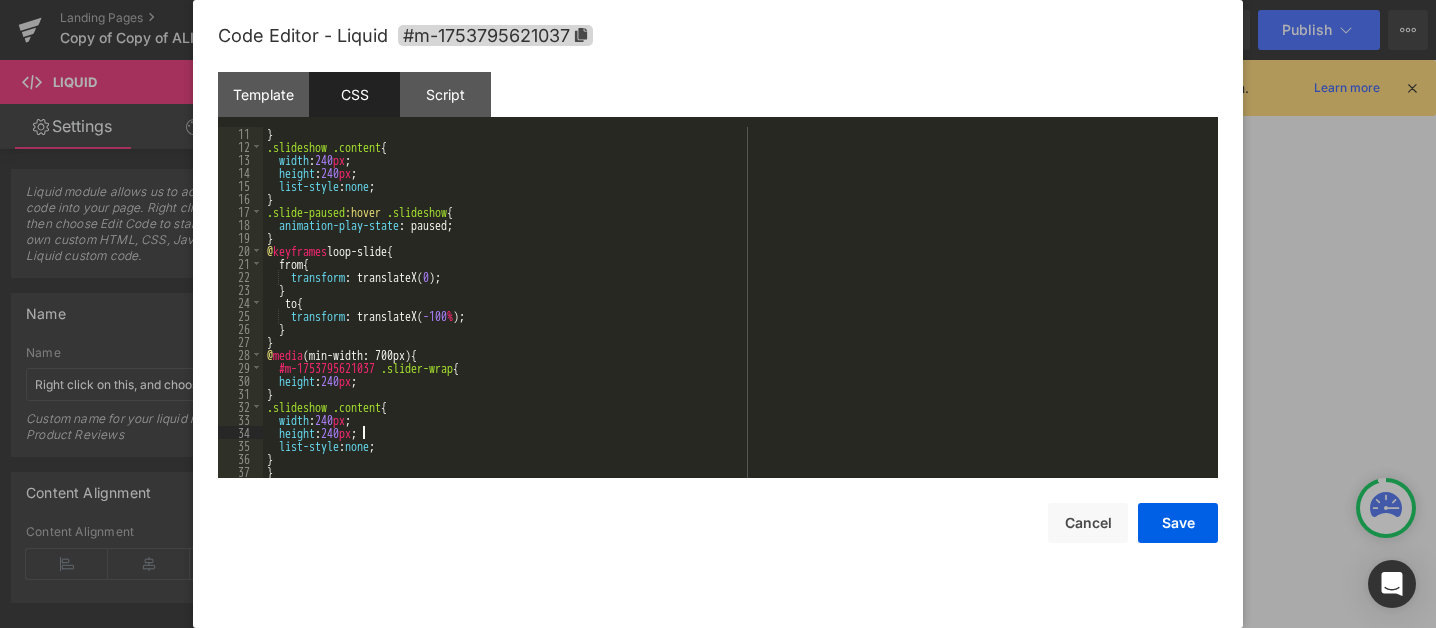 click on "} .slideshow   .content {    width :  240 px ;    height :  240 px ;    list-style :  none ; } .slide-paused :hover   .slideshow {    animation-play-state : paused; } @ keyframes  loop-slide {    from {       transform : translateX( 0 );    }     to {       transform : translateX( -100 % );    } } @ media  (min-width: 700px)  {    #m-1753795621037   .slider-wrap {    height :  240 px ; } .slideshow   .content {    width :  240 px ;    height :  240 px ;    list-style :  none ; } }" at bounding box center (736, 315) 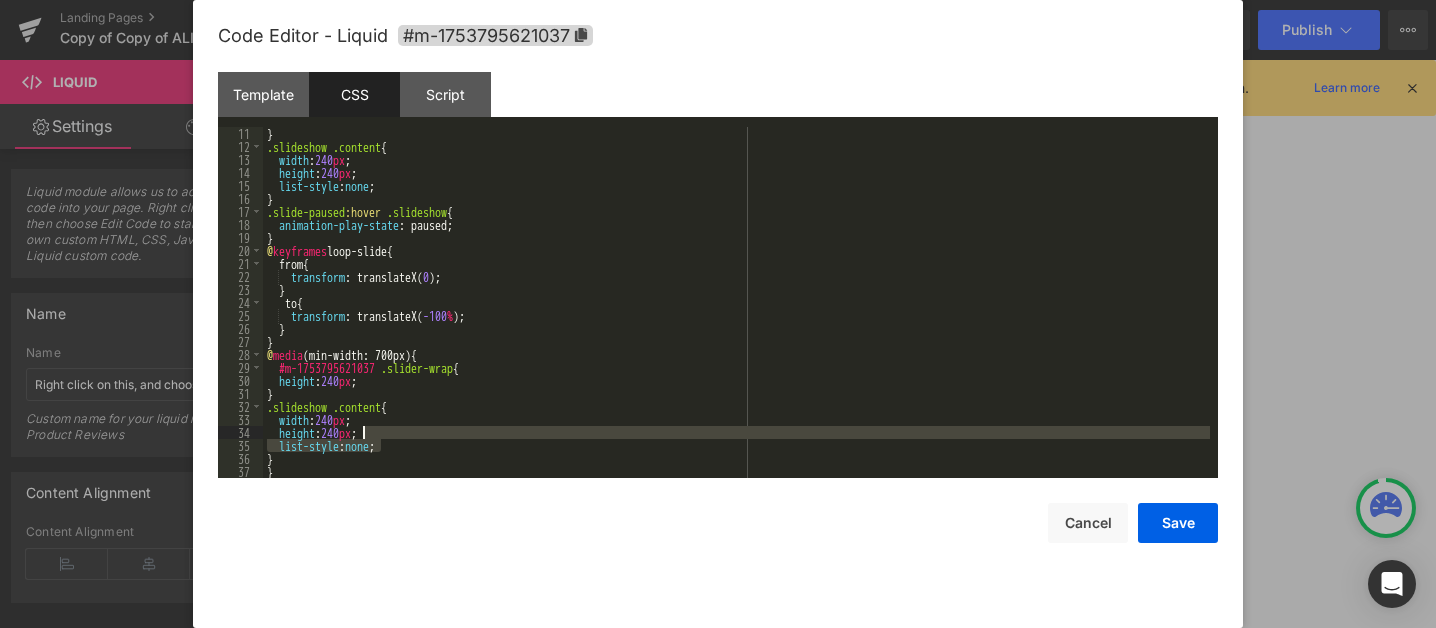 click on "} .slideshow   .content {    width :  240 px ;    height :  240 px ;    list-style :  none ; } .slide-paused :hover   .slideshow {    animation-play-state : paused; } @ keyframes  loop-slide {    from {       transform : translateX( 0 );    }     to {       transform : translateX( -100 % );    } } @ media  (min-width: 700px)  {    #m-1753795621037   .slider-wrap {    height :  240 px ; } .slideshow   .content {    width :  240 px ;    height :  240 px ;    list-style :  none ; } }" at bounding box center (736, 315) 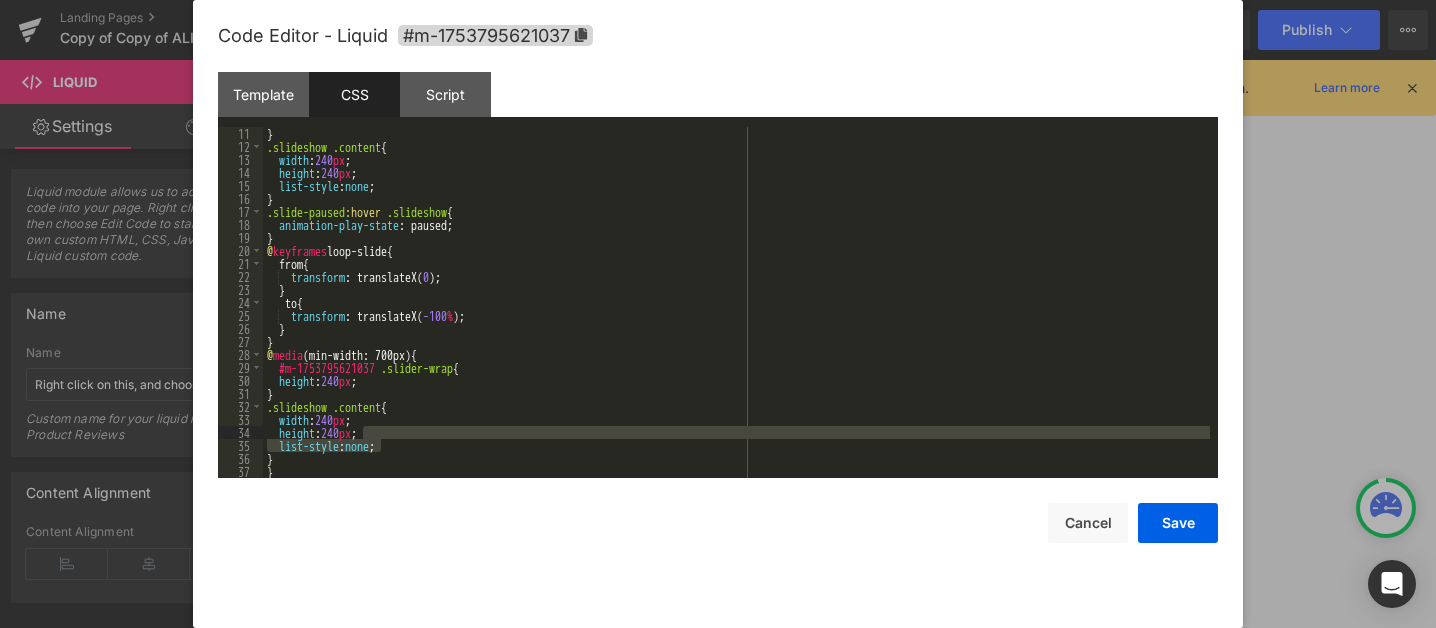 scroll, scrollTop: 117, scrollLeft: 0, axis: vertical 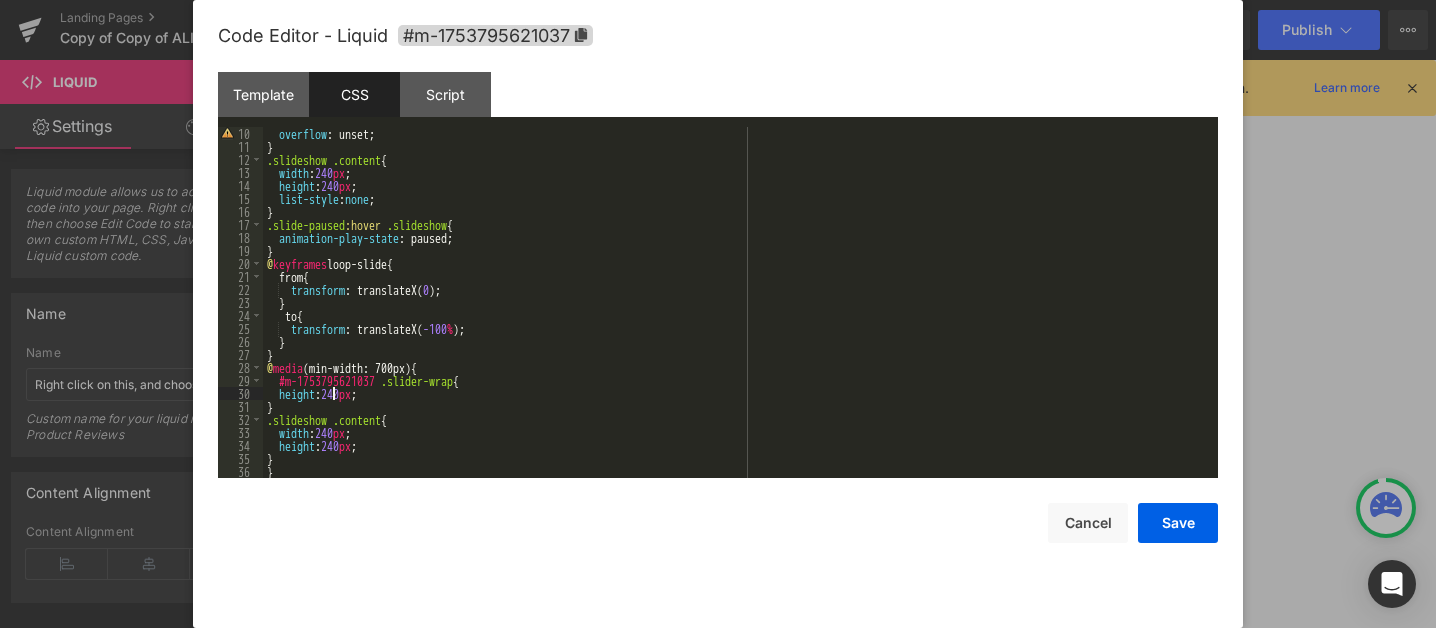 click on "overflow : unset; } .slideshow   .content {    width :  240 px ;    height :  240 px ;    list-style :  none ; } .slide-paused :hover   .slideshow {    animation-play-state : paused; } @ keyframes  loop-slide {    from {       transform : translateX( 0 );    }     to {       transform : translateX( -100 % );    } } @ media  (min-width: 700px)  {    #m-1753795621037   .slider-wrap {    height :  240 px ; } .slideshow   .content {    width :  240 px ;    height :  240 px ; } }" at bounding box center [736, 315] 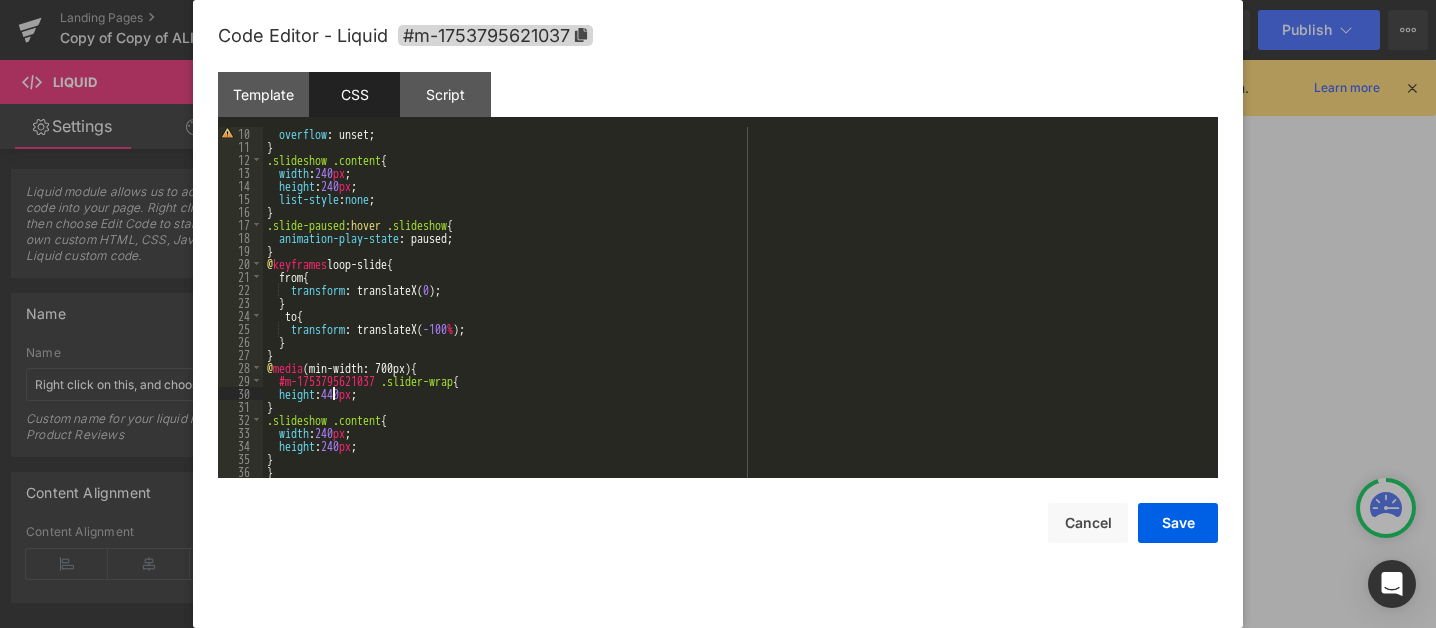 click on "overflow : unset; } .slideshow   .content {    width :  240 px ;    height :  240 px ;    list-style :  none ; } .slide-paused :hover   .slideshow {    animation-play-state : paused; } @ keyframes  loop-slide {    from {       transform : translateX( 0 );    }     to {       transform : translateX( -100 % );    } } @ media  (min-width: 700px)  {    #m-1753795621037   .slider-wrap {    height :  440 px ; } .slideshow   .content {    width :  240 px ;    height :  240 px ; } }" at bounding box center [736, 315] 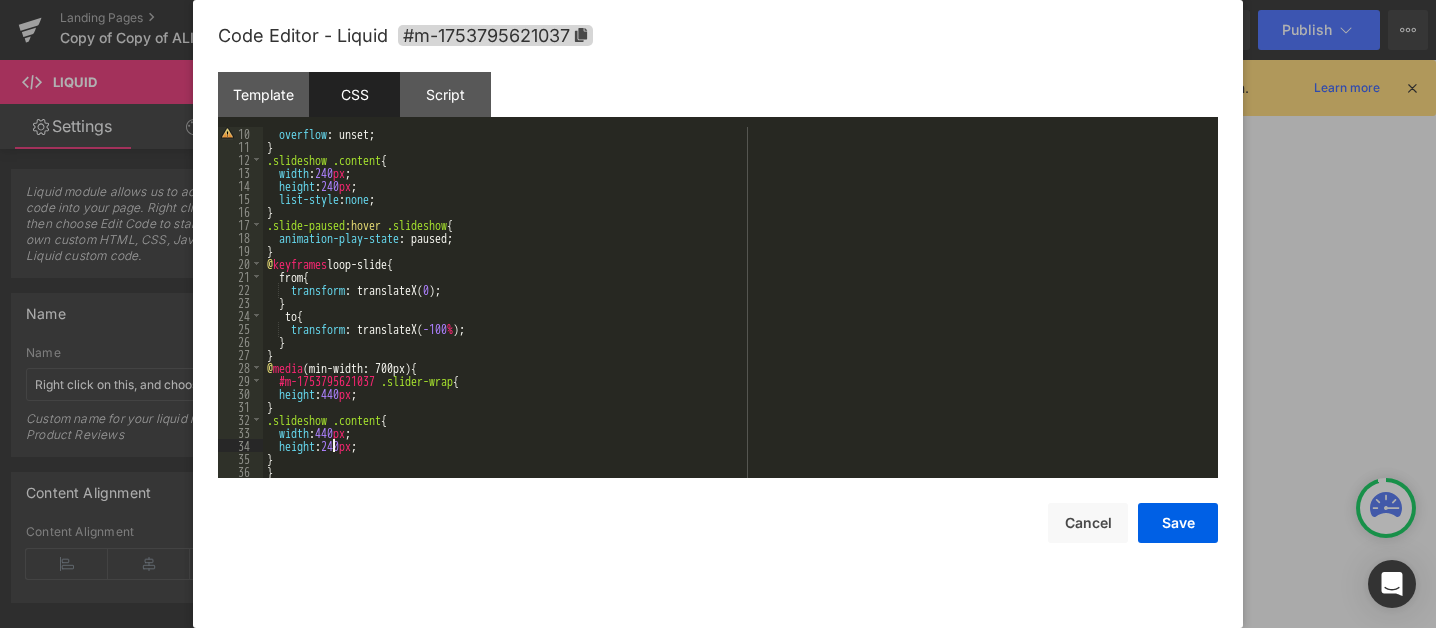 click on "overflow : unset; } .slideshow   .content {    width :  240 px ;    height :  240 px ;    list-style :  none ; } .slide-paused :hover   .slideshow {    animation-play-state : paused; } @ keyframes  loop-slide {    from {       transform : translateX( 0 );    }     to {       transform : translateX( -100 % );    } } @ media  (min-width: 700px)  {    #m-1753795621037   .slider-wrap {    height :  440 px ; } .slideshow   .content {    width :  440 px ;    height :  240 px ; } }" at bounding box center (736, 315) 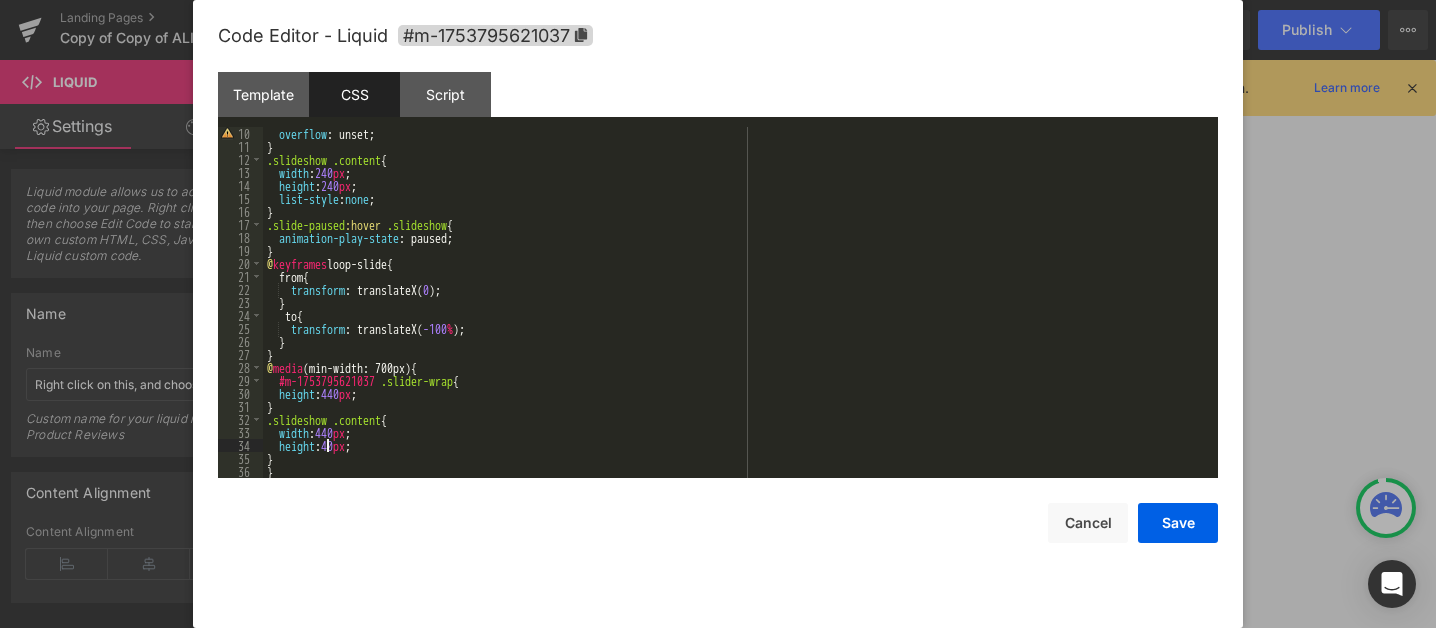 type 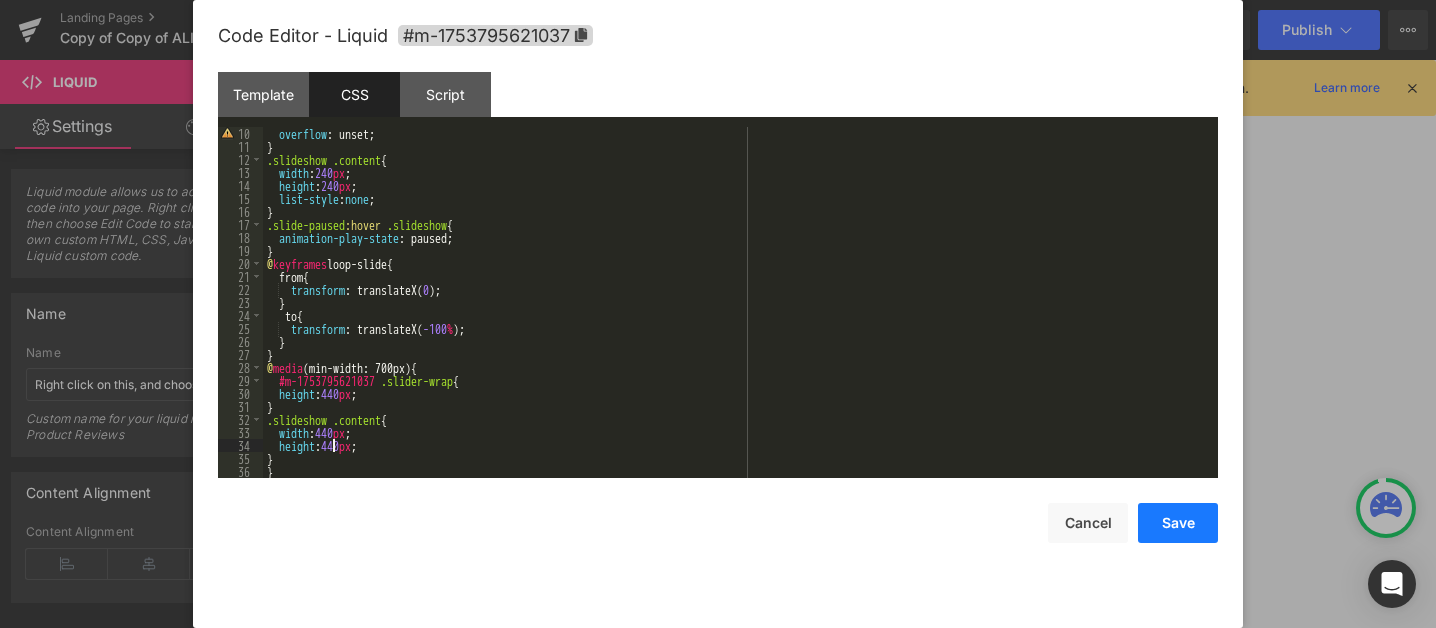 click on "Save" at bounding box center (1178, 523) 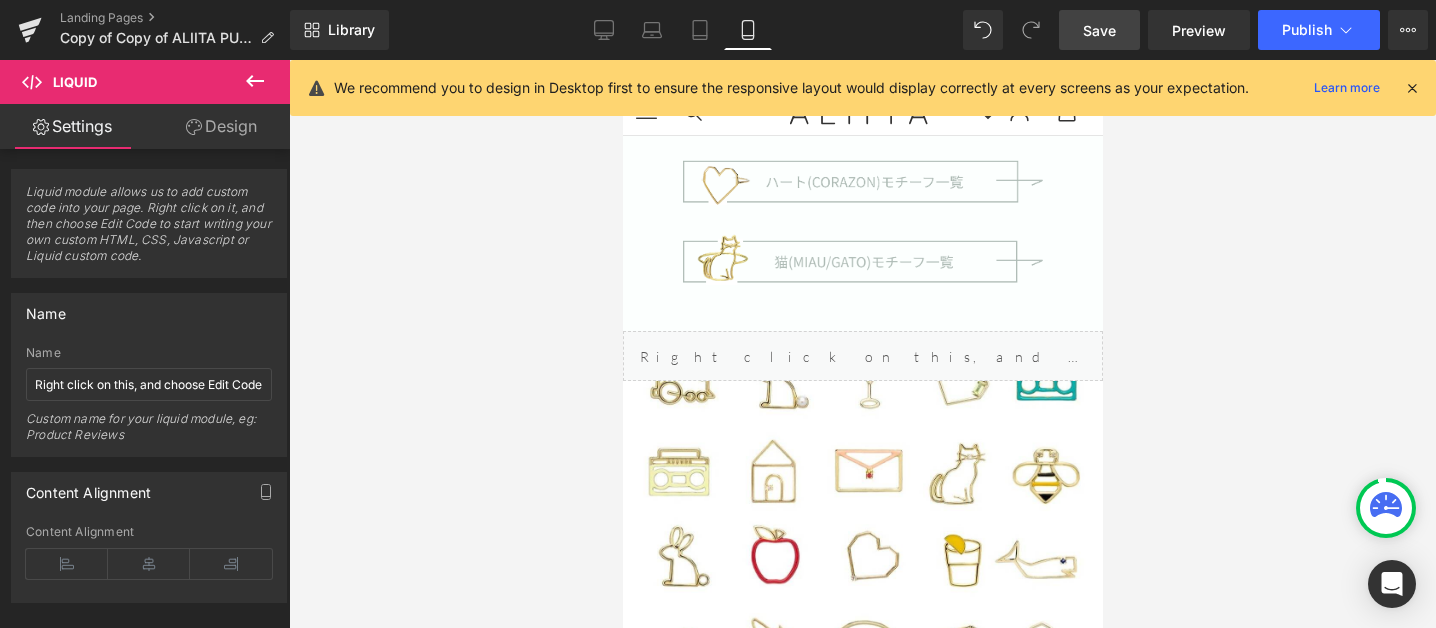 click on "Save" at bounding box center [1099, 30] 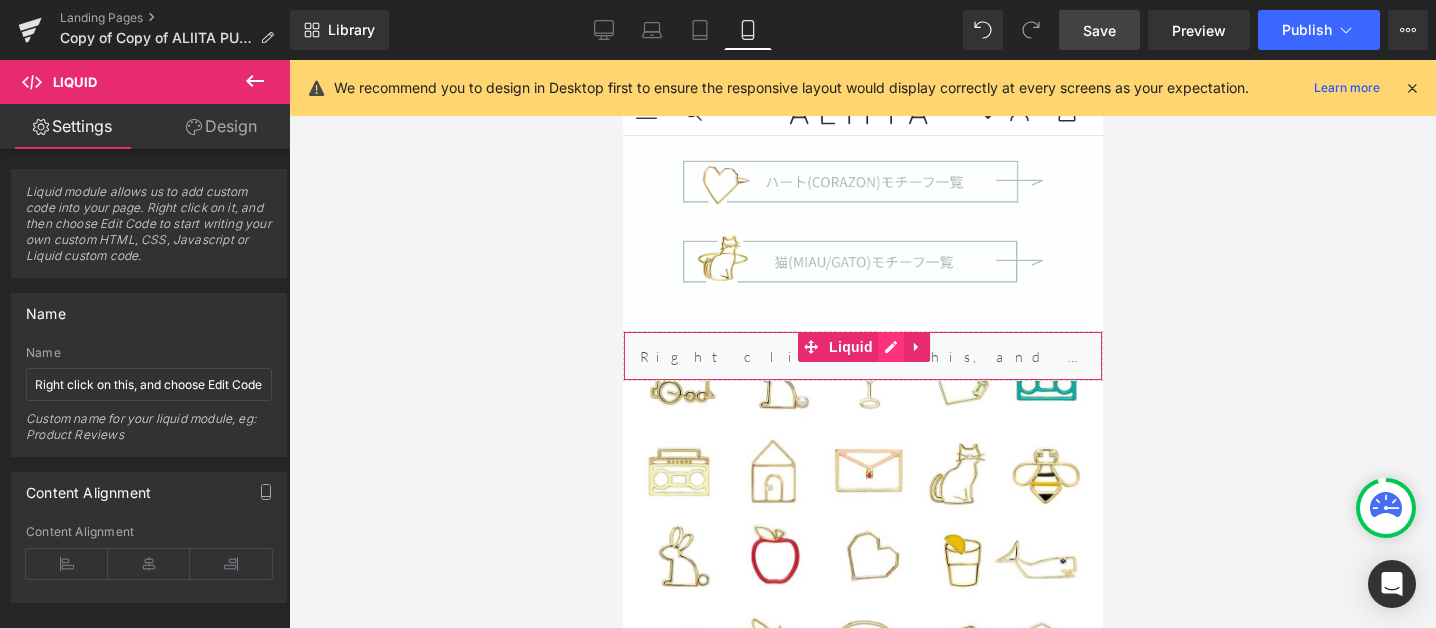click on "Liquid" at bounding box center [862, 356] 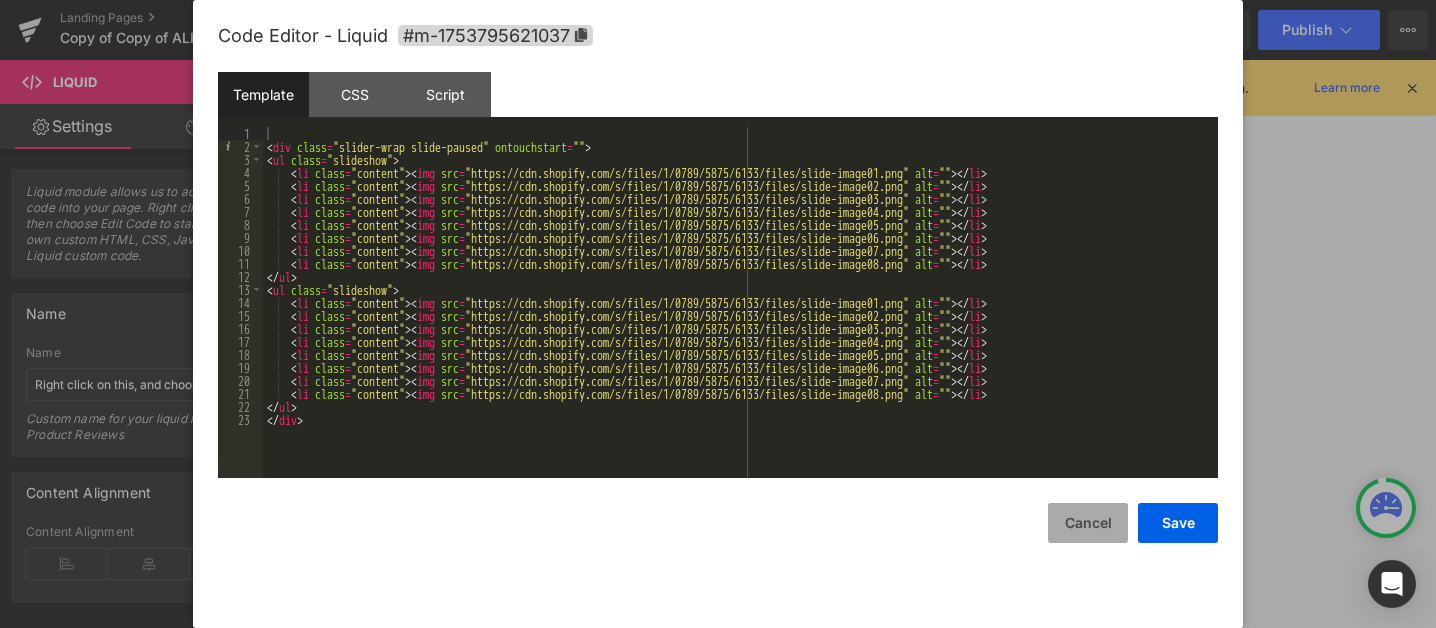 click on "Cancel" at bounding box center [1088, 523] 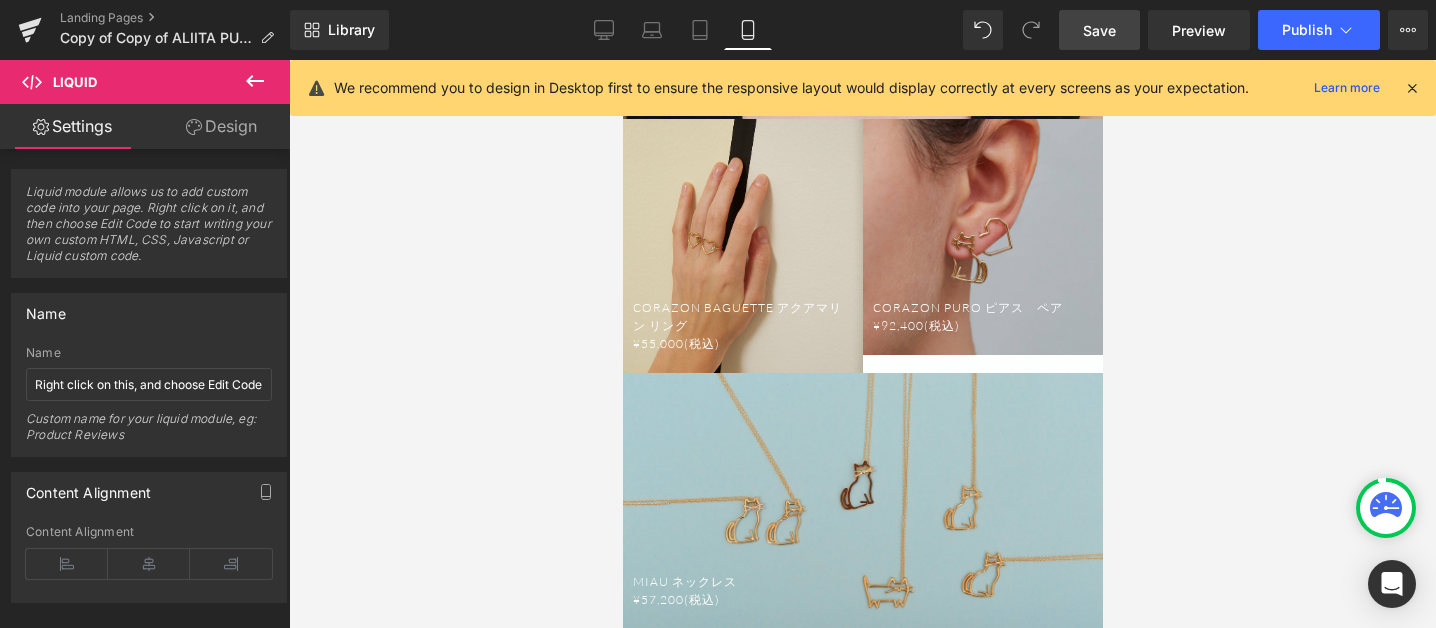 scroll, scrollTop: 4743, scrollLeft: 0, axis: vertical 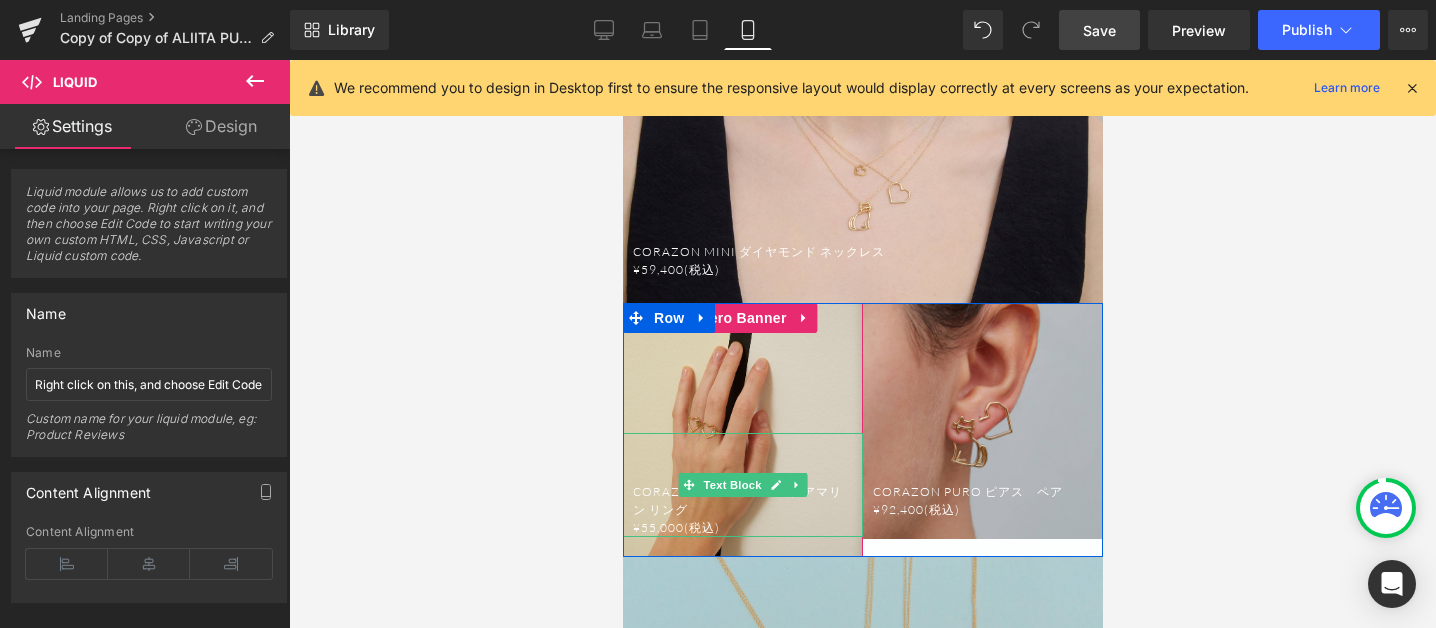 click on "CORAZON BAGUETTE アクアマリン リング" at bounding box center (742, 501) 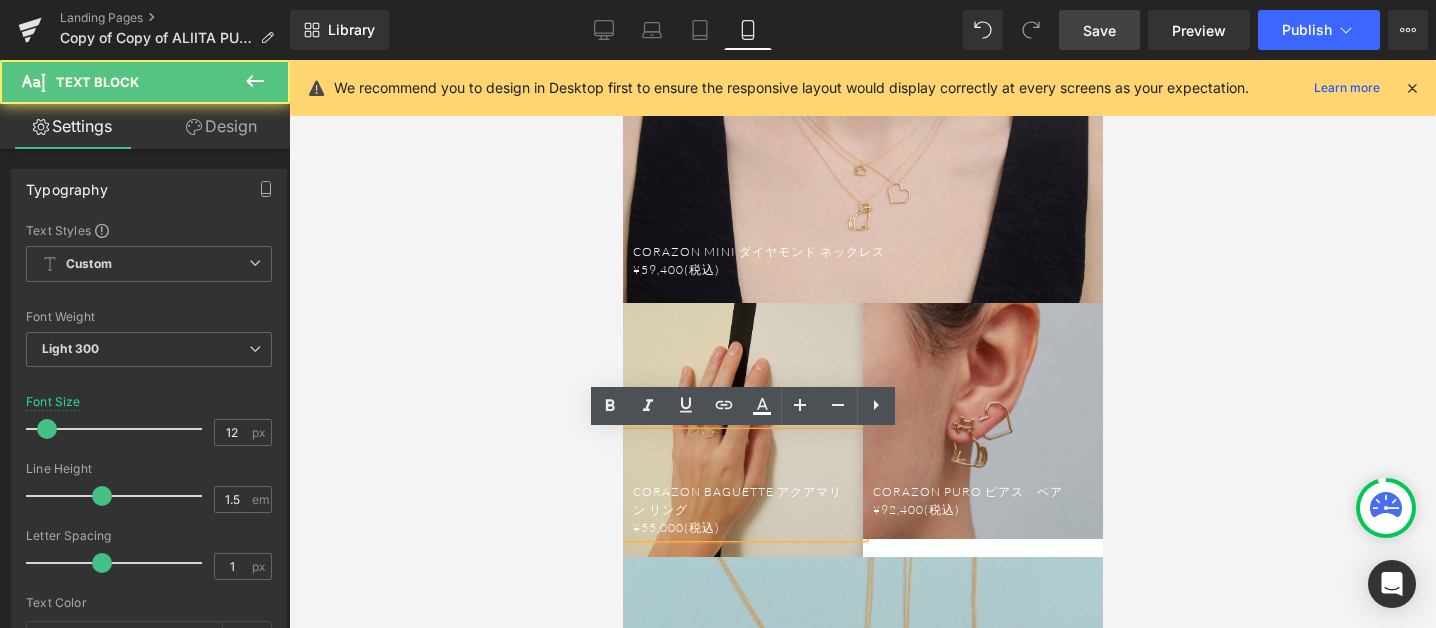 click on "CORAZON BAGUETTE アクアマリン リング" at bounding box center (742, 501) 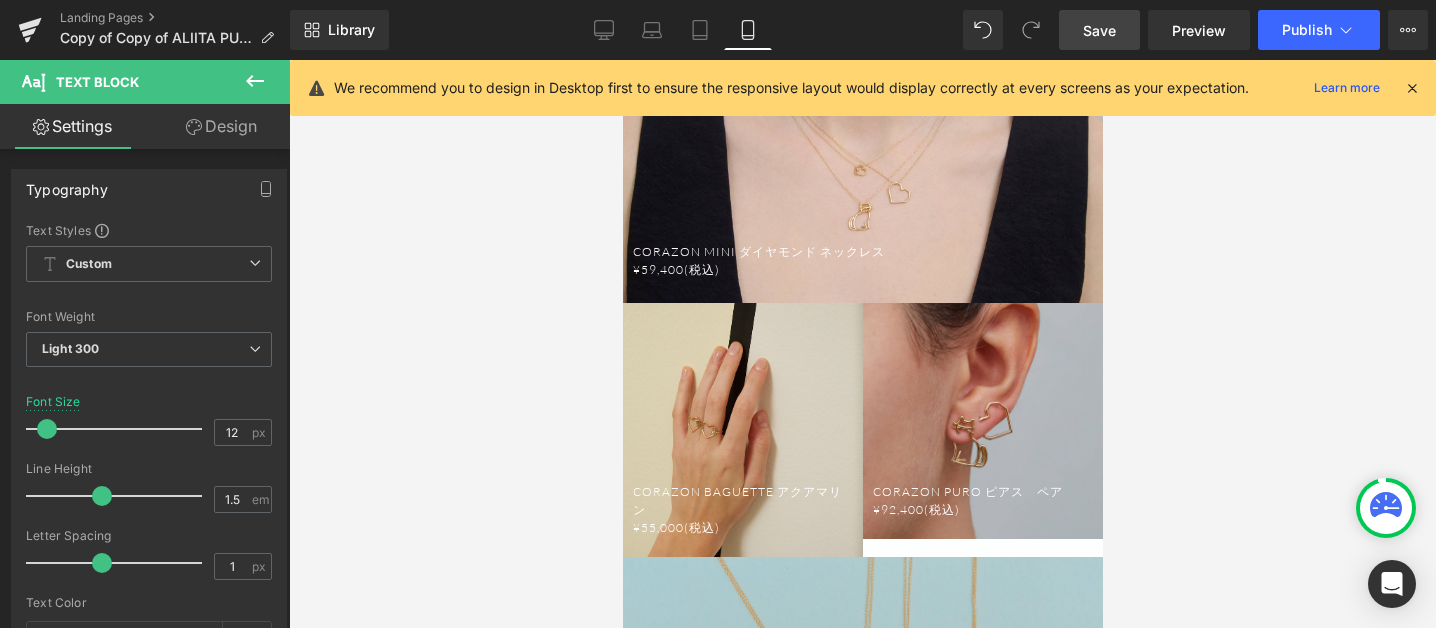 click on "Save" at bounding box center (1099, 30) 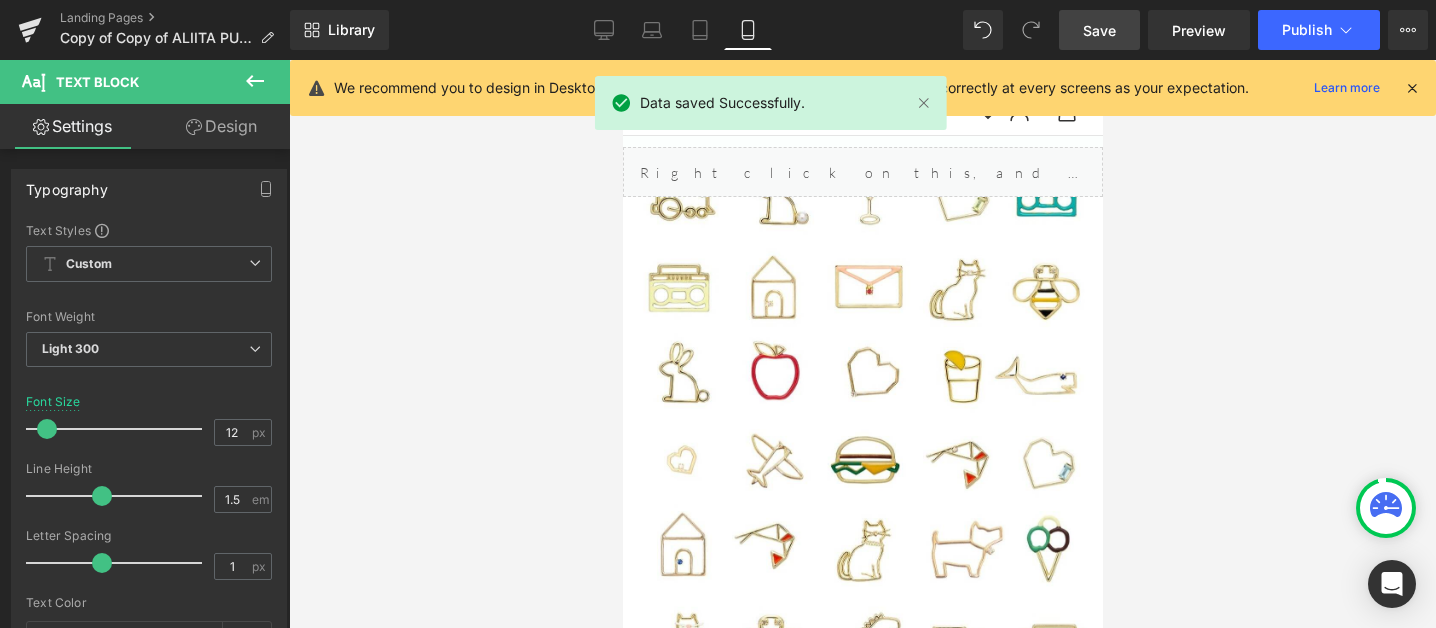 scroll, scrollTop: 5635, scrollLeft: 0, axis: vertical 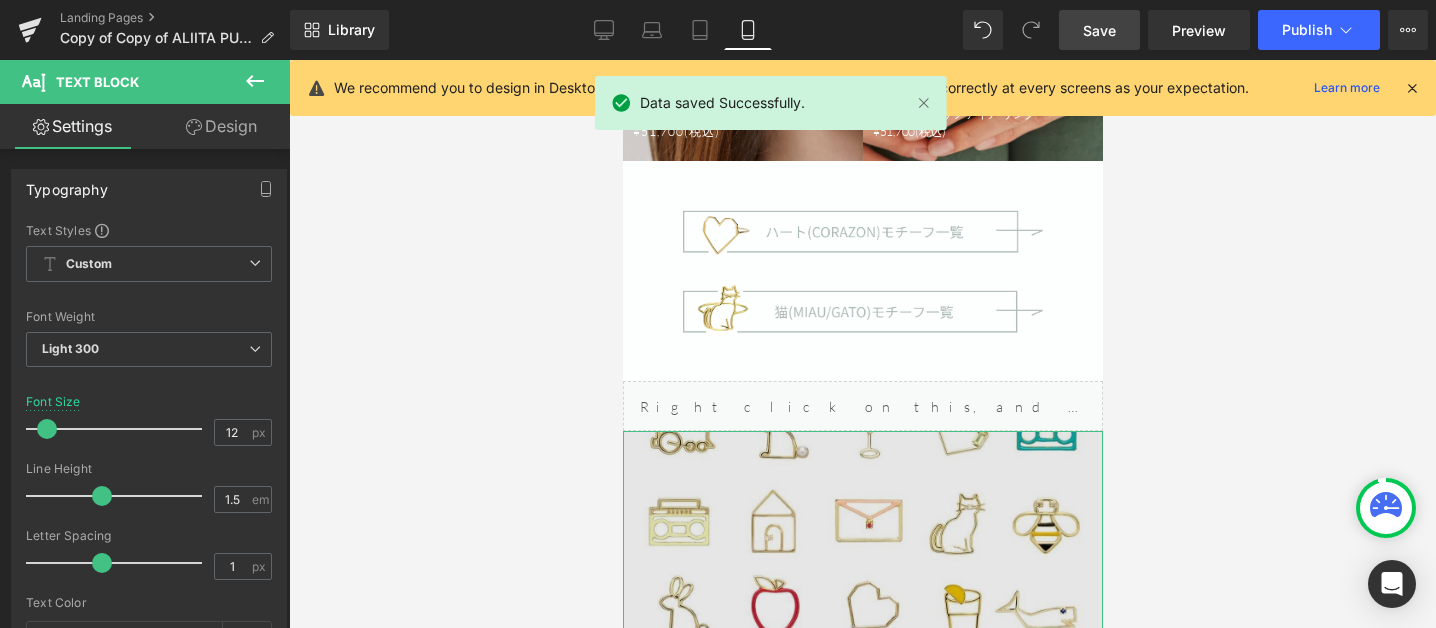 click at bounding box center [862, 731] 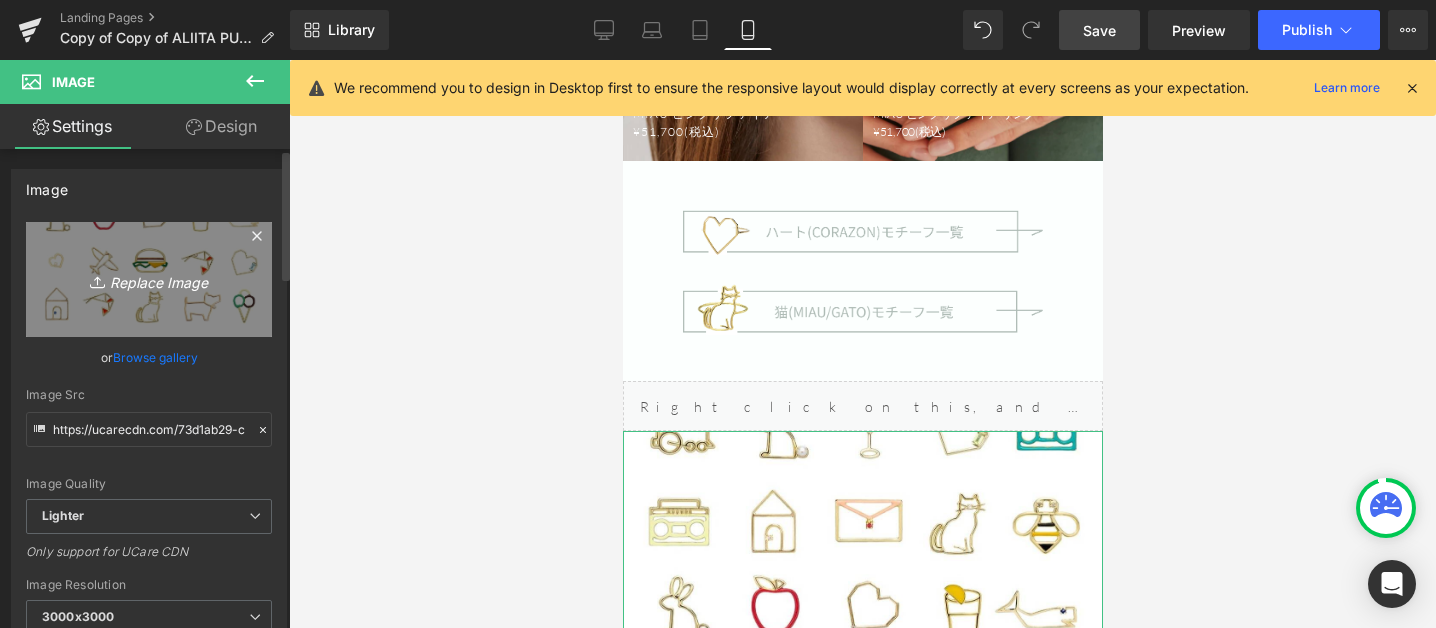 click on "Replace Image" at bounding box center [149, 279] 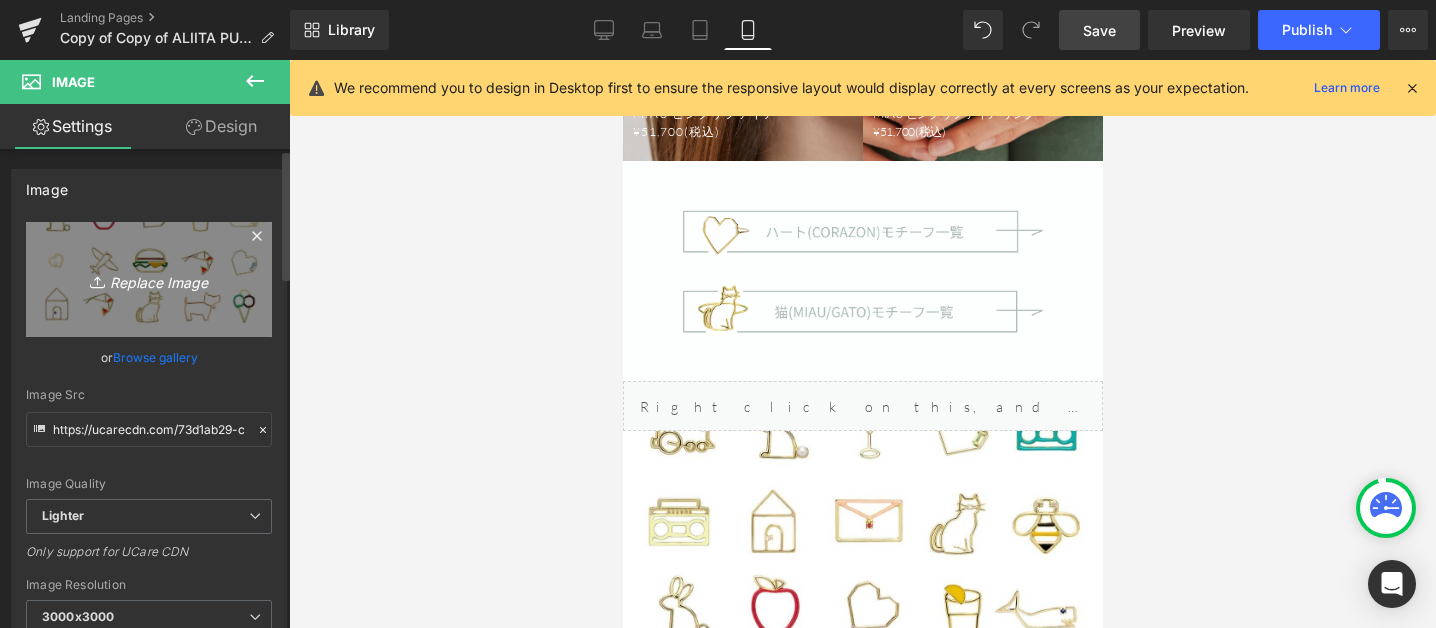 type on "C:\fakepath\aliita-charms-gold-enamels-stones_lookbook_720x_c57965db-3d05-4aa1-886a-32edc3205347_1920x.webp" 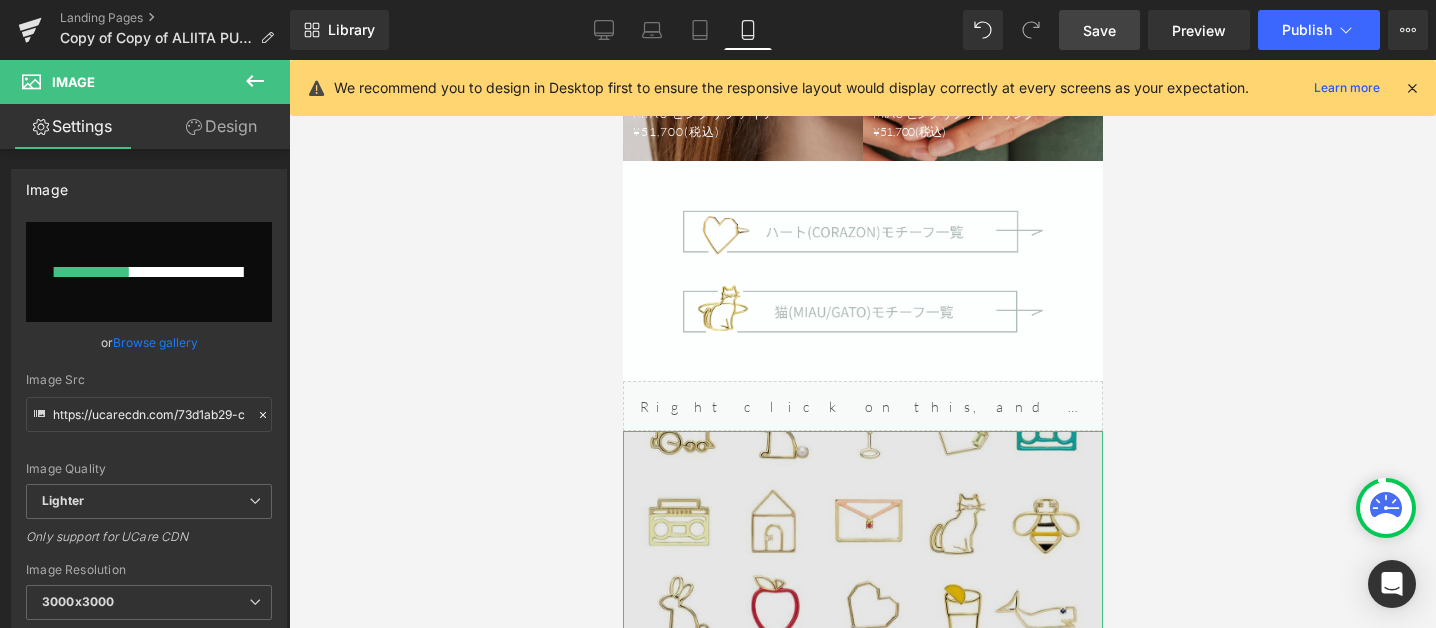 type 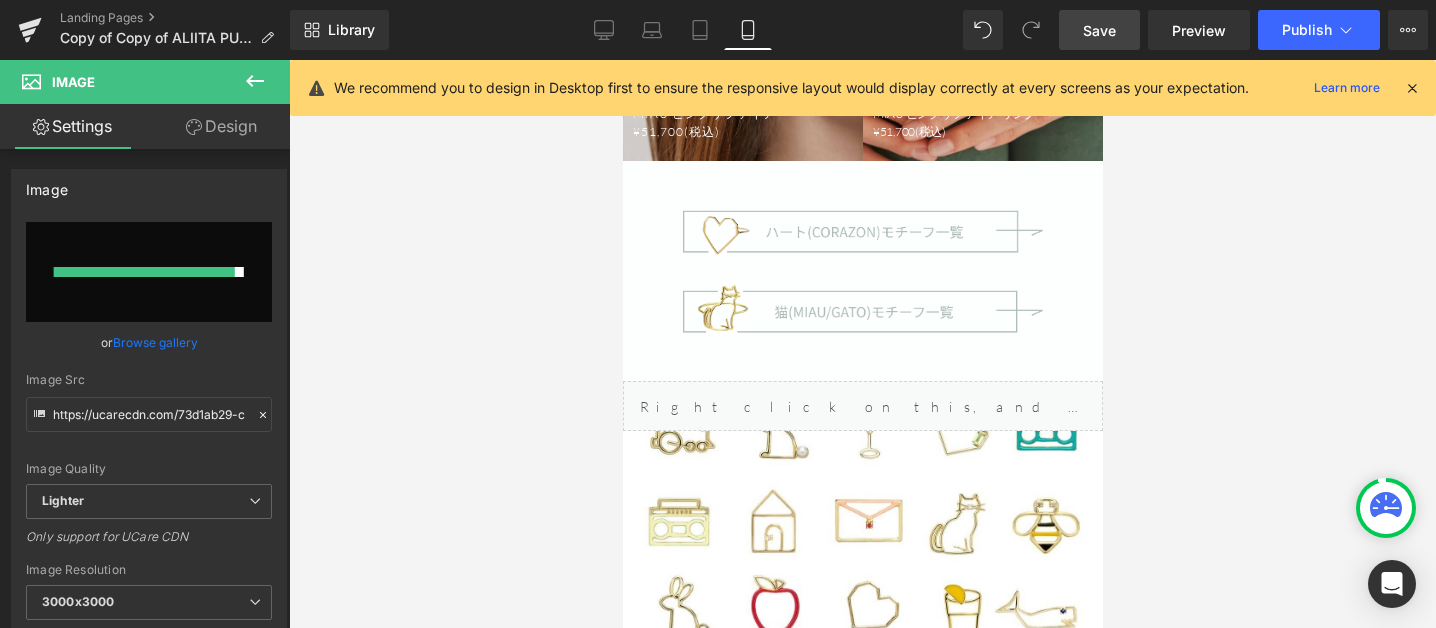 type on "https://ucarecdn.com/e8e3a4d1-0b8e-42ab-b073-9d83b4bdb2c5/-/format/auto/-/preview/3000x3000/-/quality/lighter/aliita-charms-gold-enamels-stones_lookbook_720x_c57965db-3d05-4aa1-886a-32edc3205347_1920x.webp" 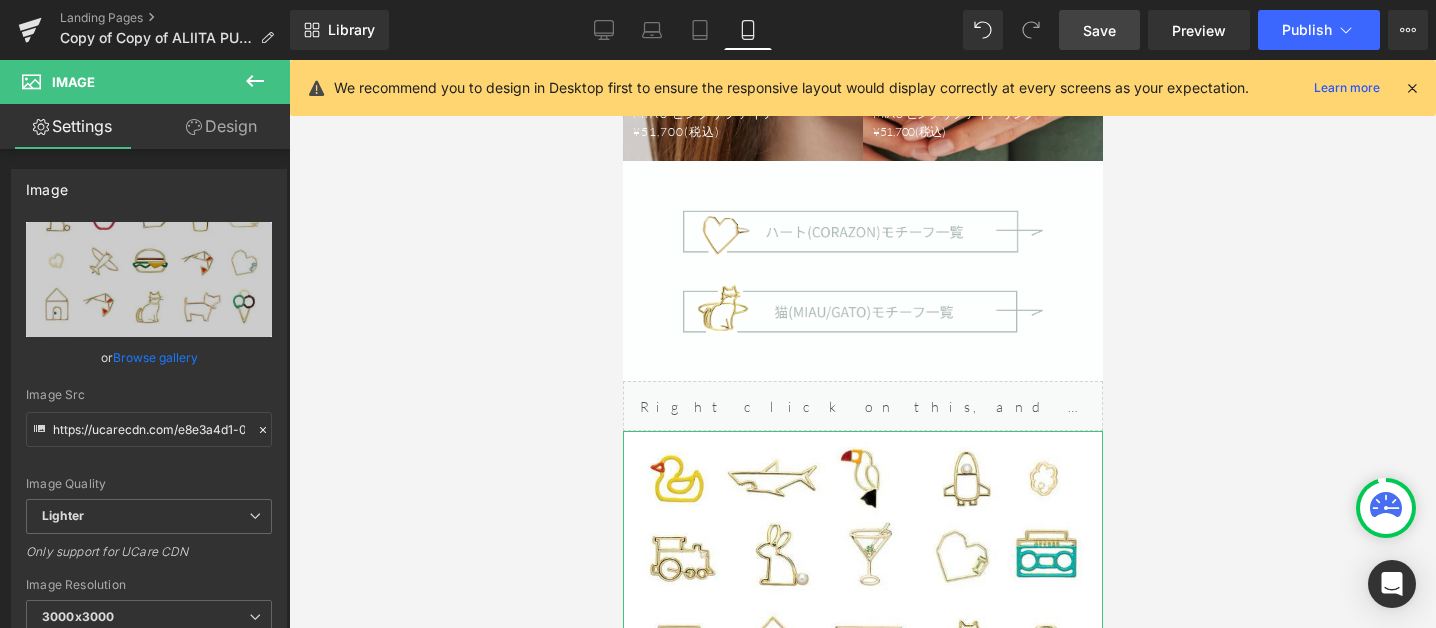 click on "Design" at bounding box center (221, 126) 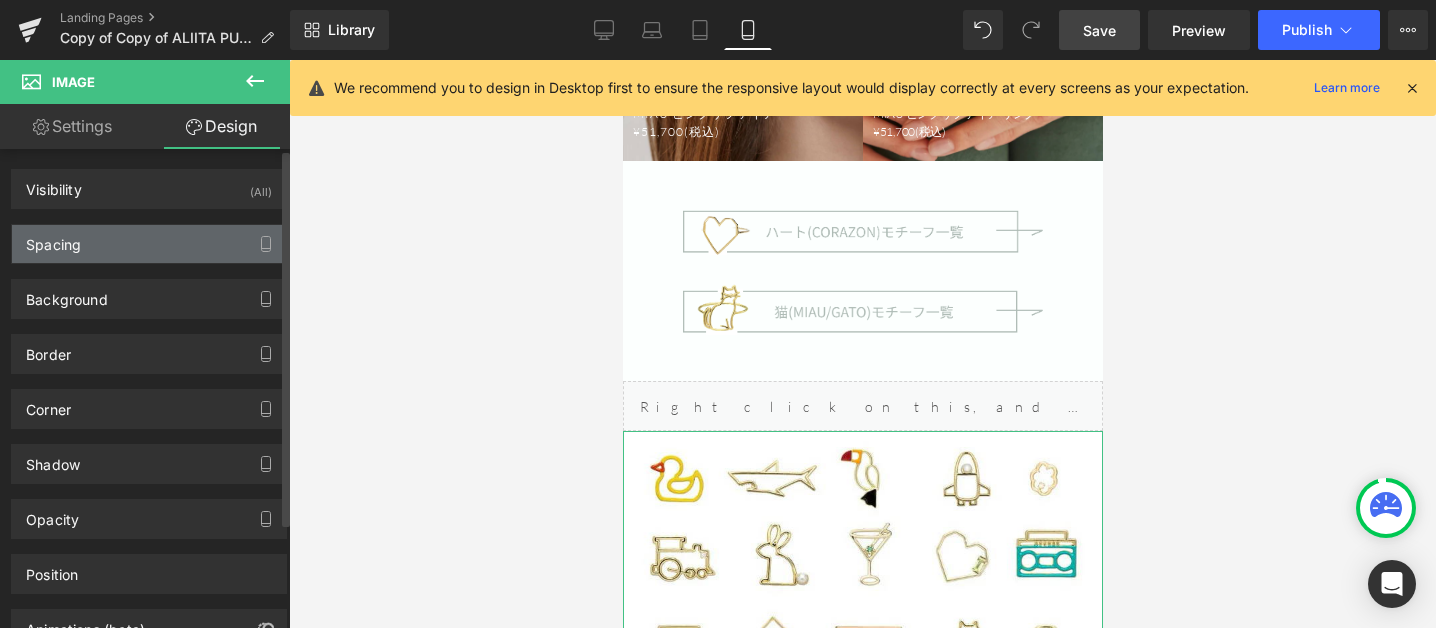 click on "Spacing" at bounding box center (149, 244) 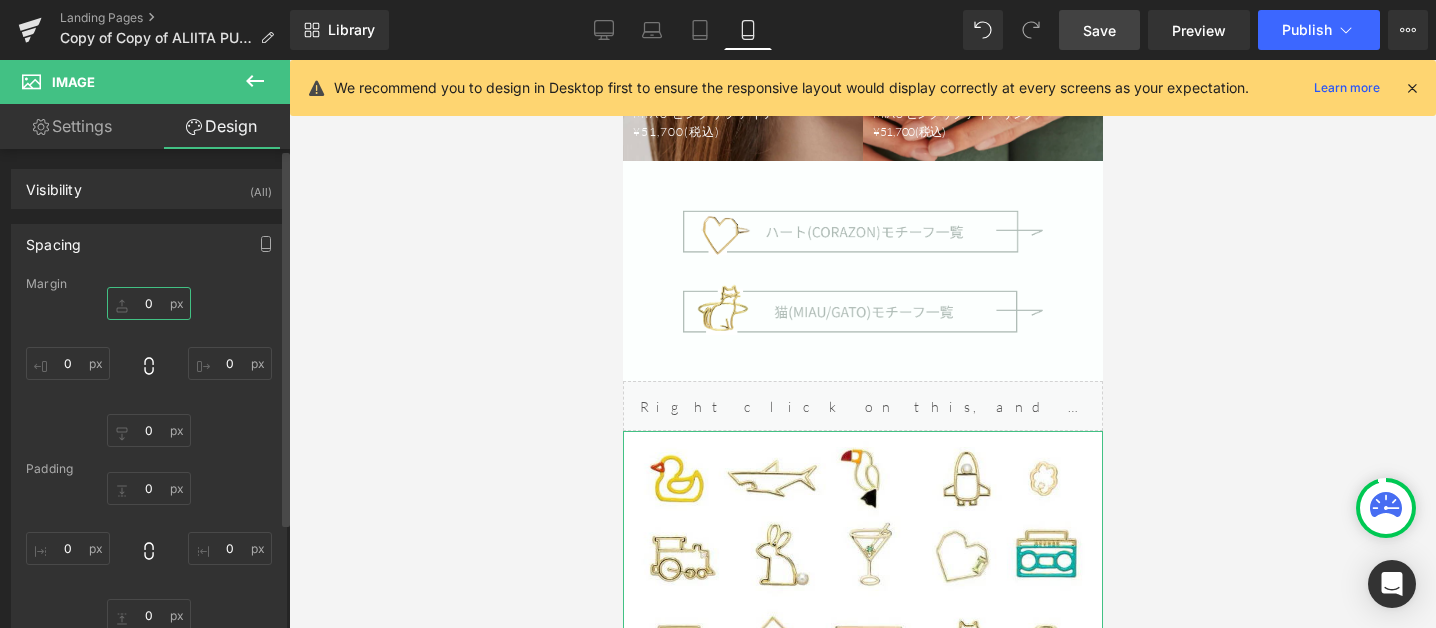 click on "0" at bounding box center [149, 303] 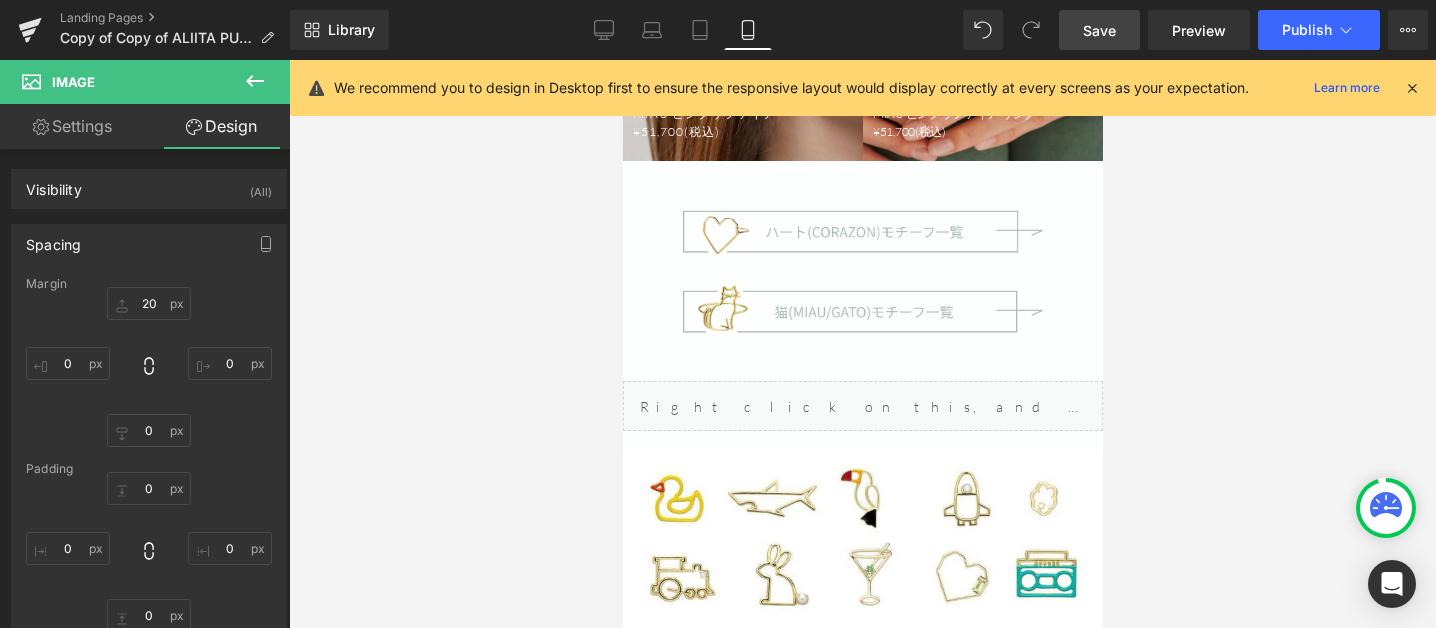click on "Save" at bounding box center [1099, 30] 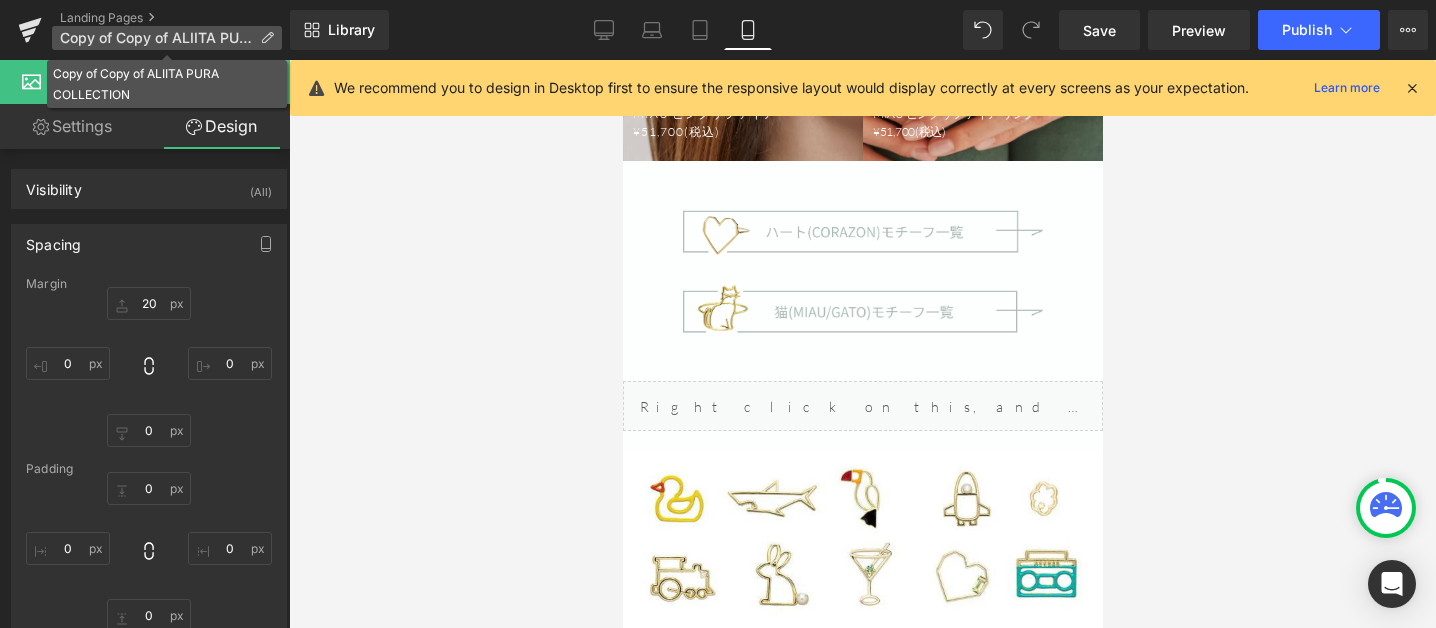 click on "Copy of Copy of ALIITA PURA COLLECTION" at bounding box center [156, 38] 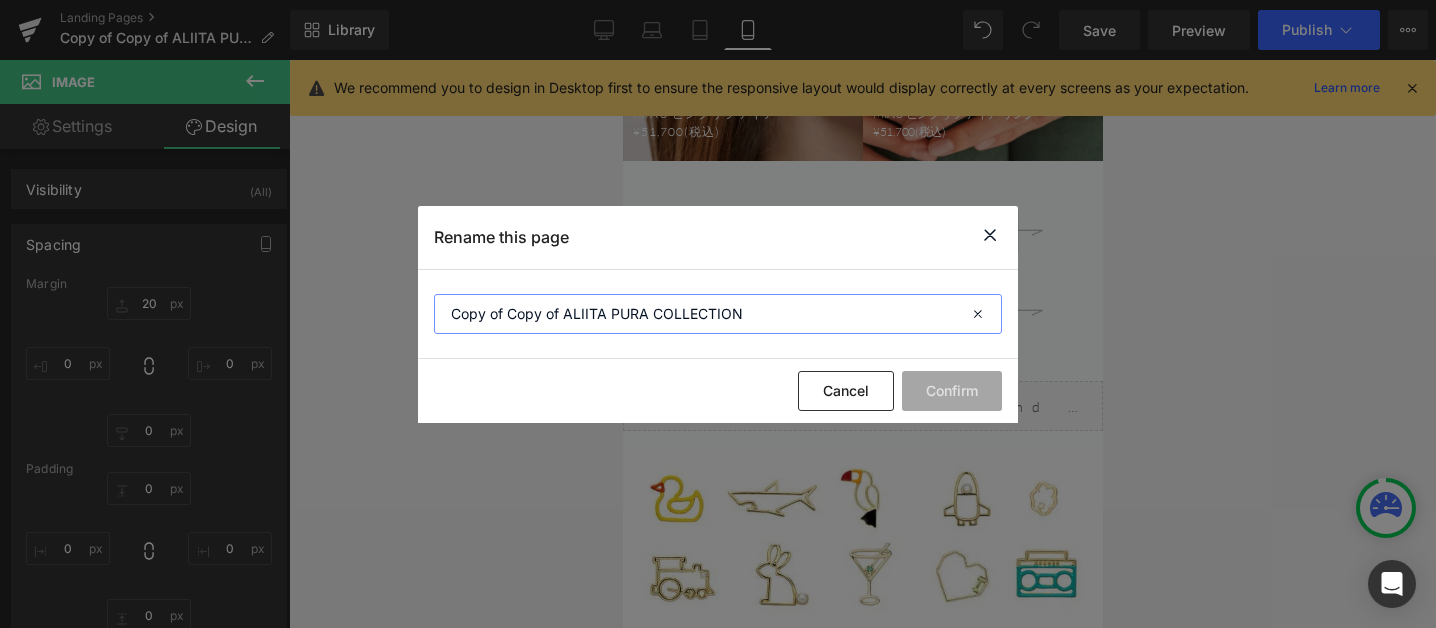 drag, startPoint x: 443, startPoint y: 310, endPoint x: 842, endPoint y: 312, distance: 399.005 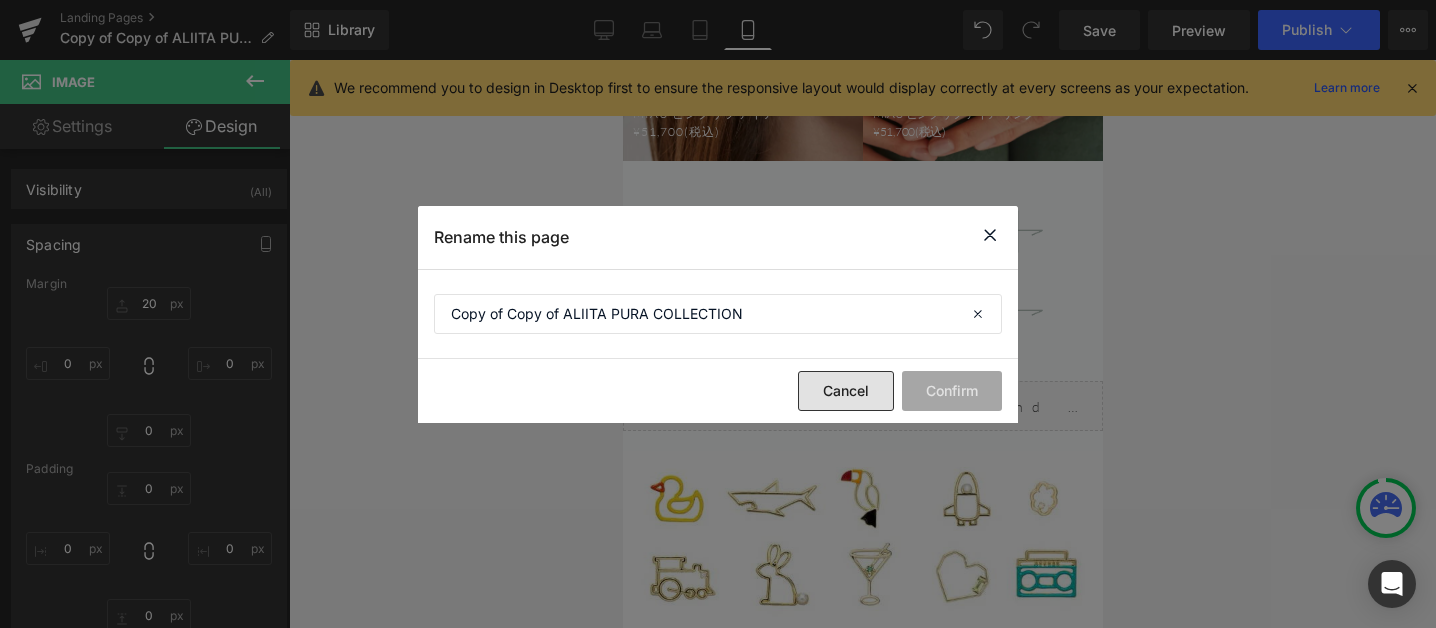 click on "Cancel" at bounding box center [846, 391] 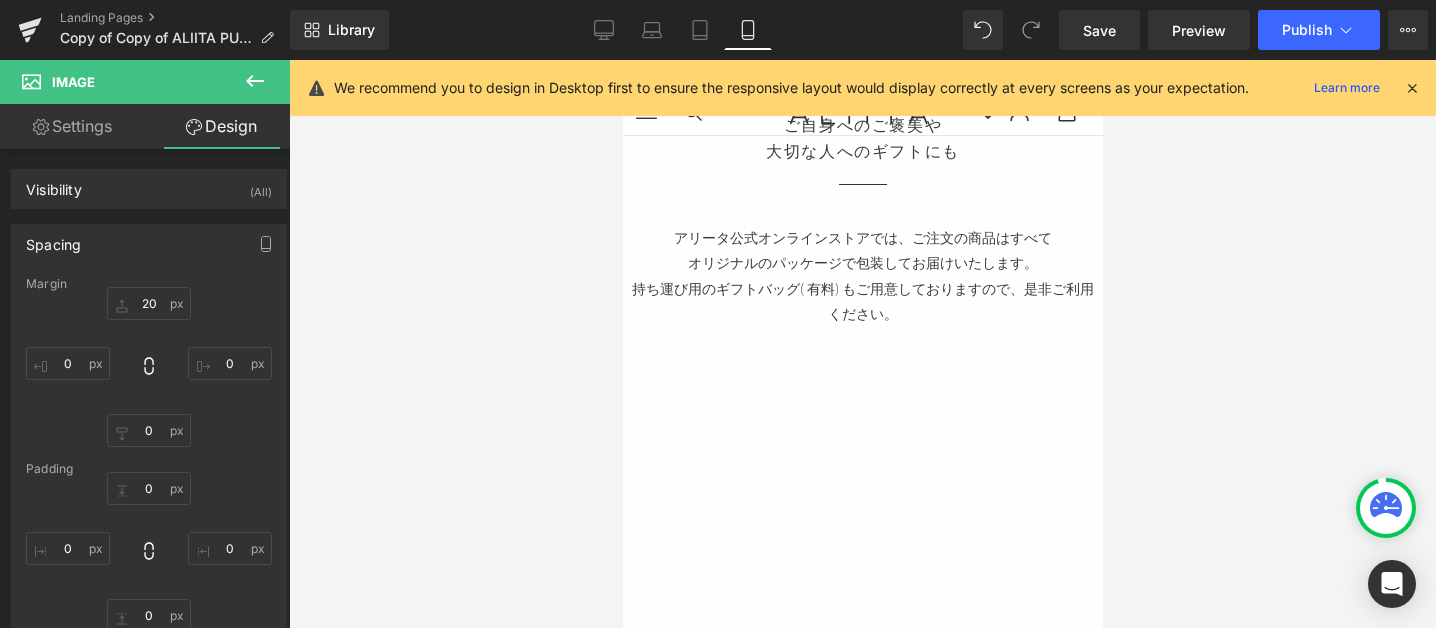 scroll, scrollTop: 7474, scrollLeft: 0, axis: vertical 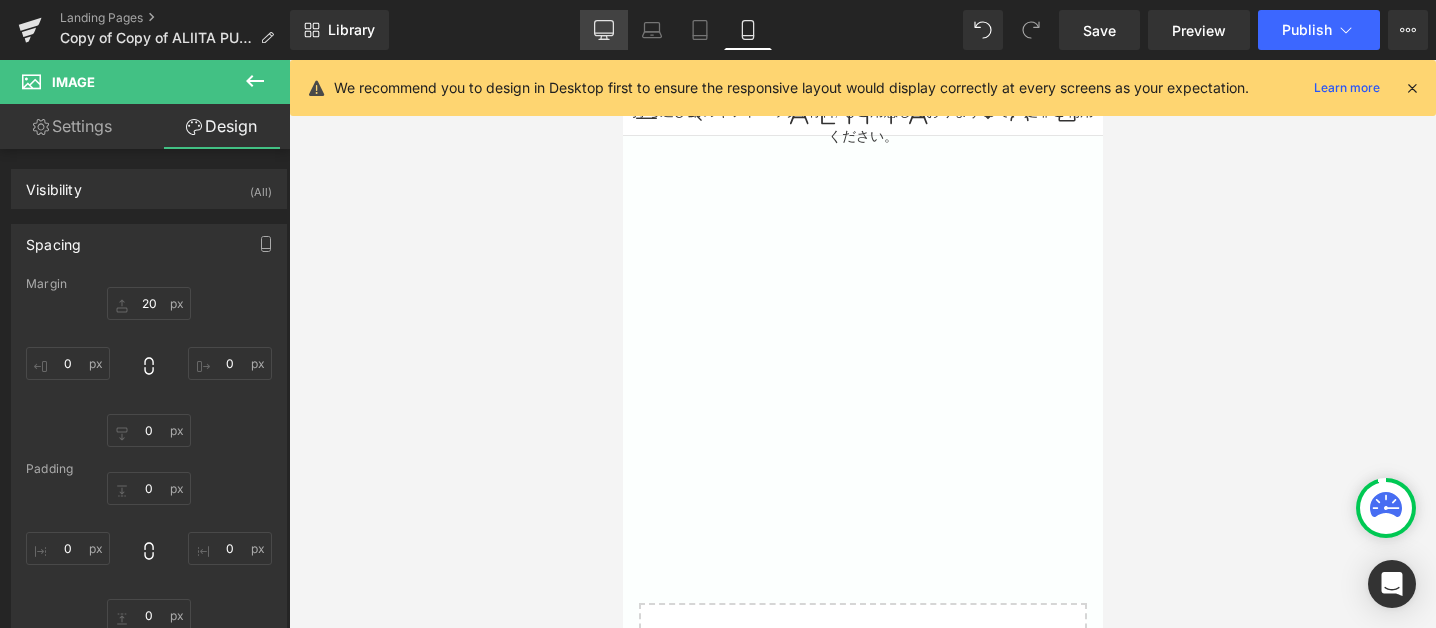 click 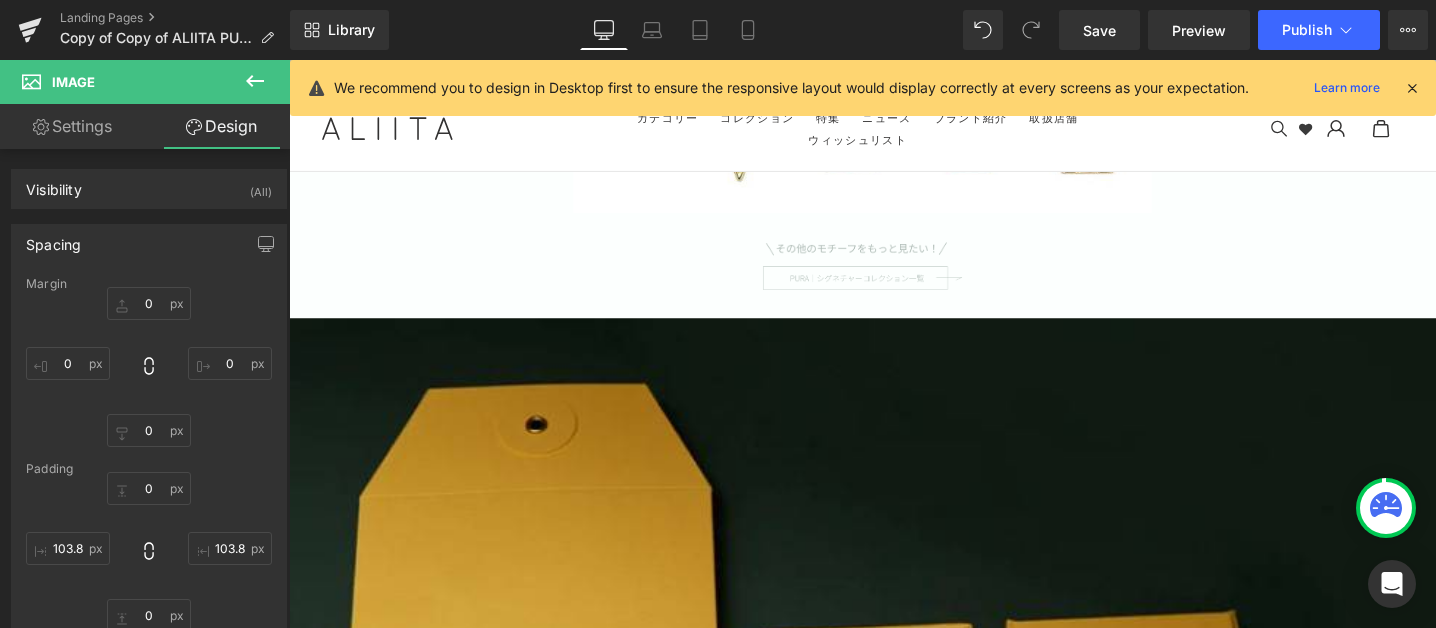 scroll, scrollTop: 11723, scrollLeft: 0, axis: vertical 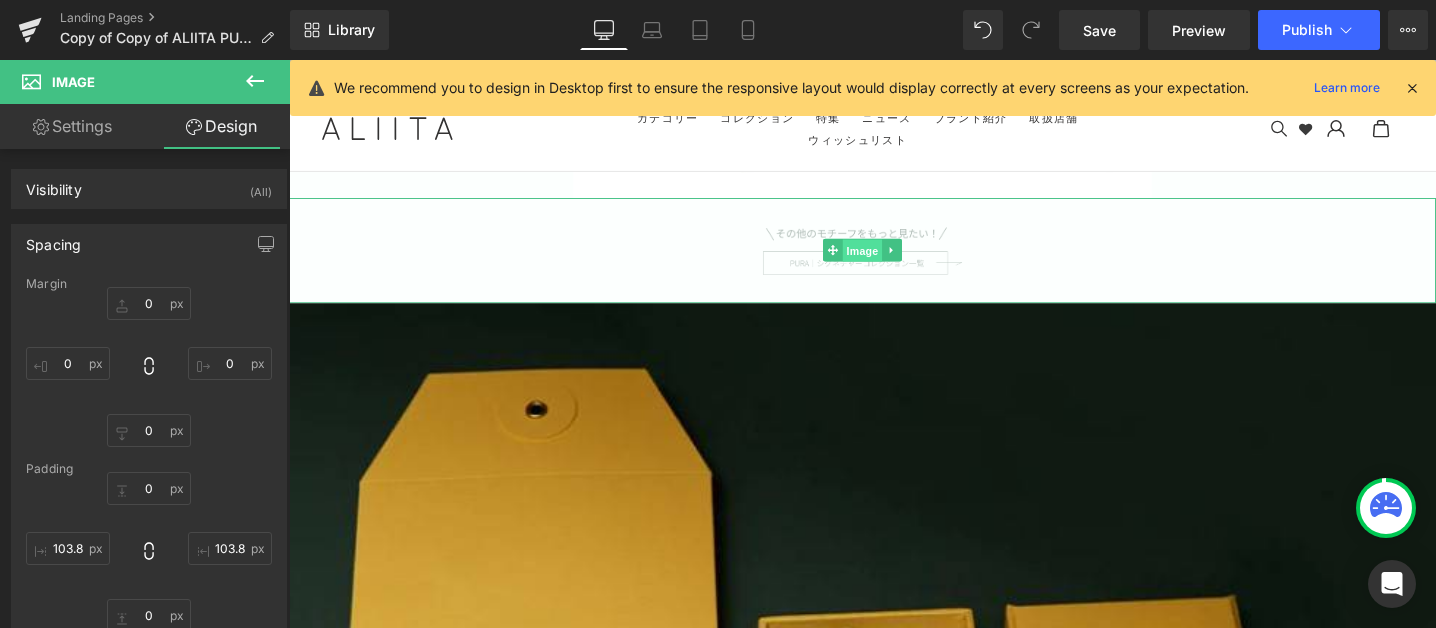 click on "Image" at bounding box center [894, 262] 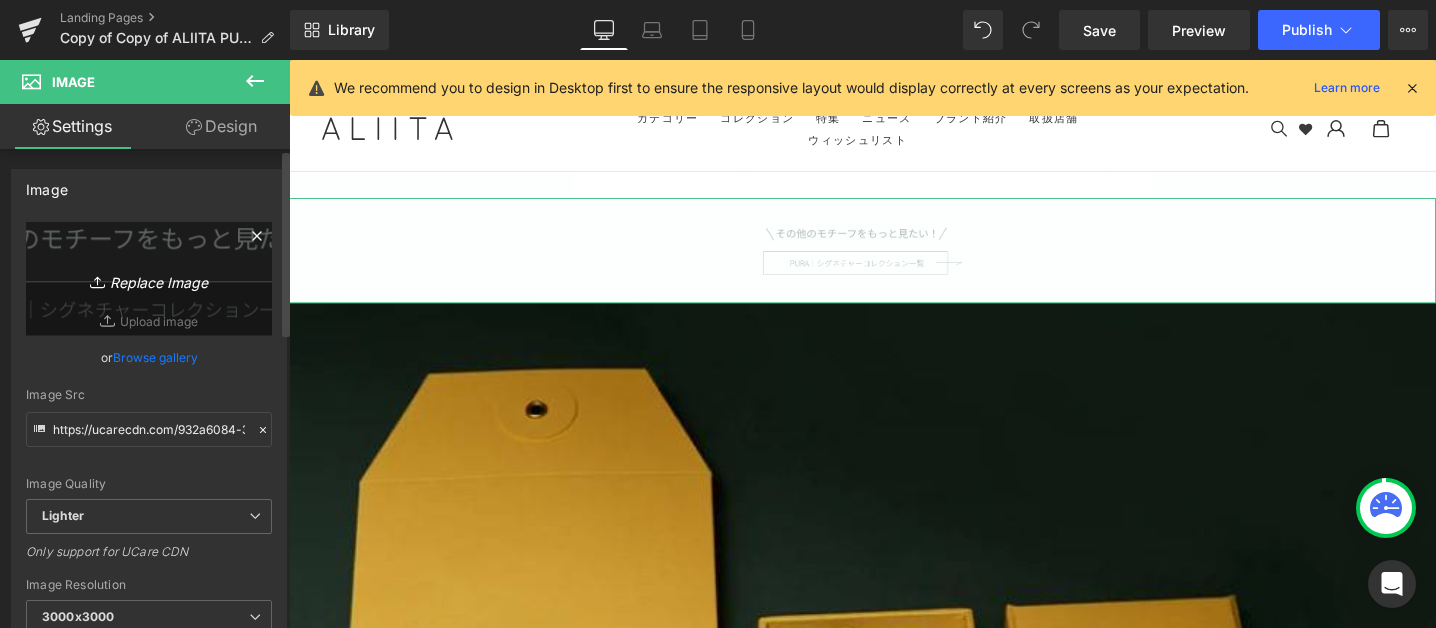 click on "Replace Image" at bounding box center [149, 279] 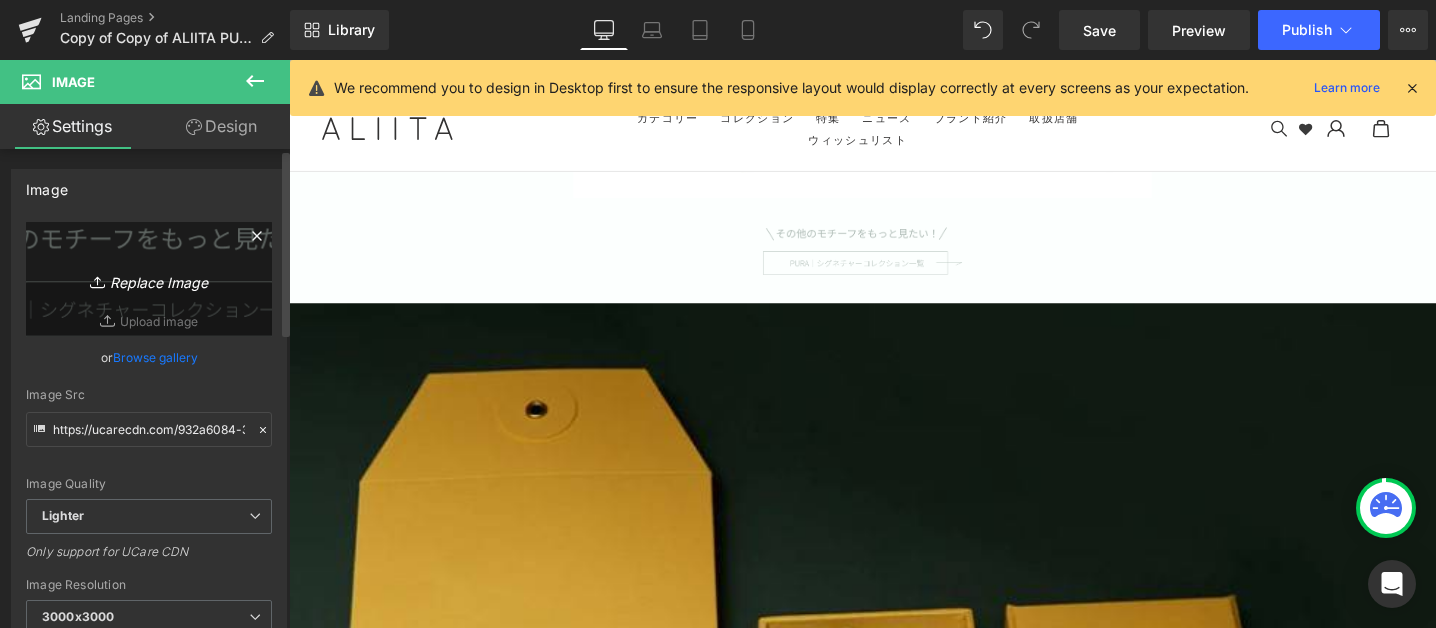 type on "C:\fakepath\button-pura.png" 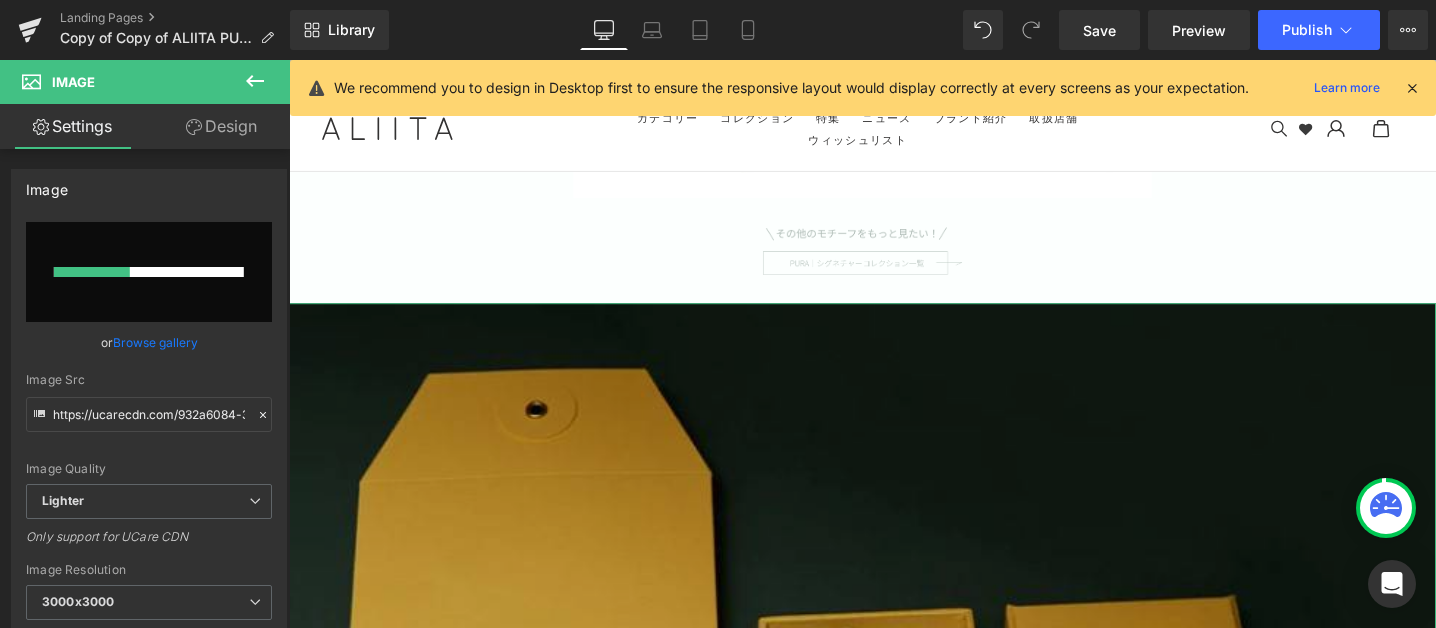 type 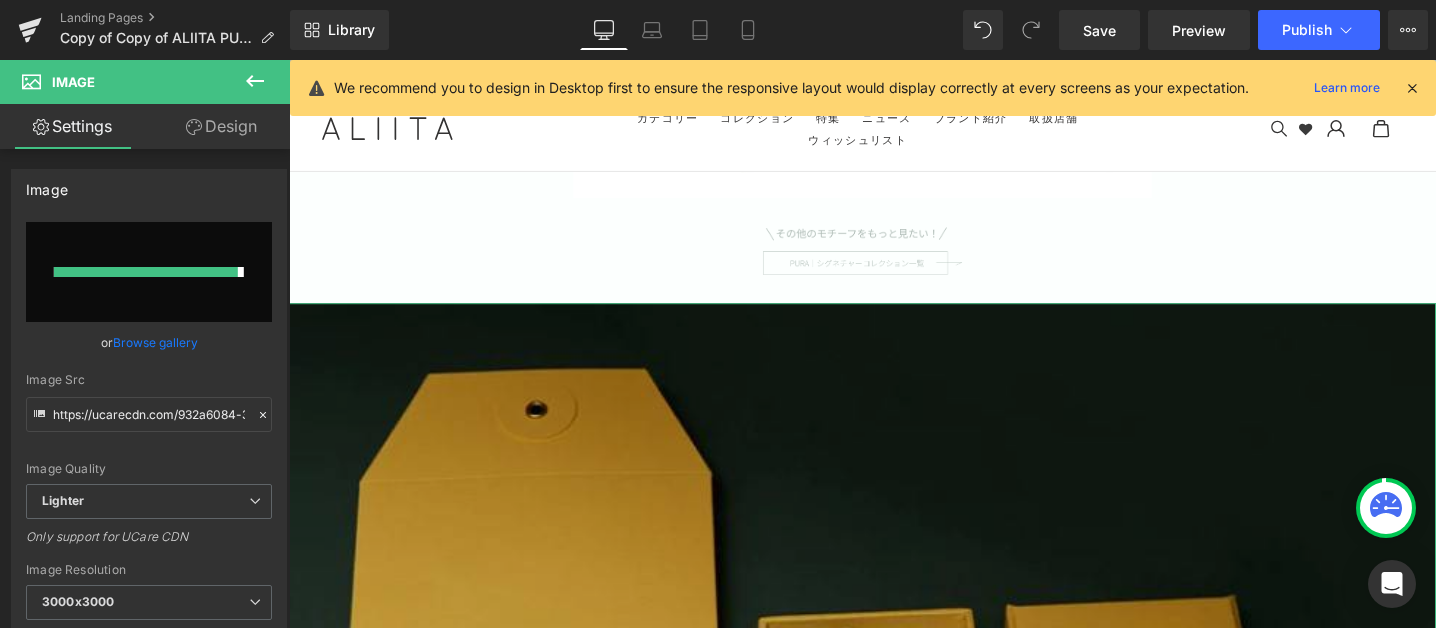 type on "https://ucarecdn.com/38e20191-f7a8-4899-ac6f-2fde868b1f20/-/format/auto/-/preview/3000x3000/-/quality/lighter/button-pura.png" 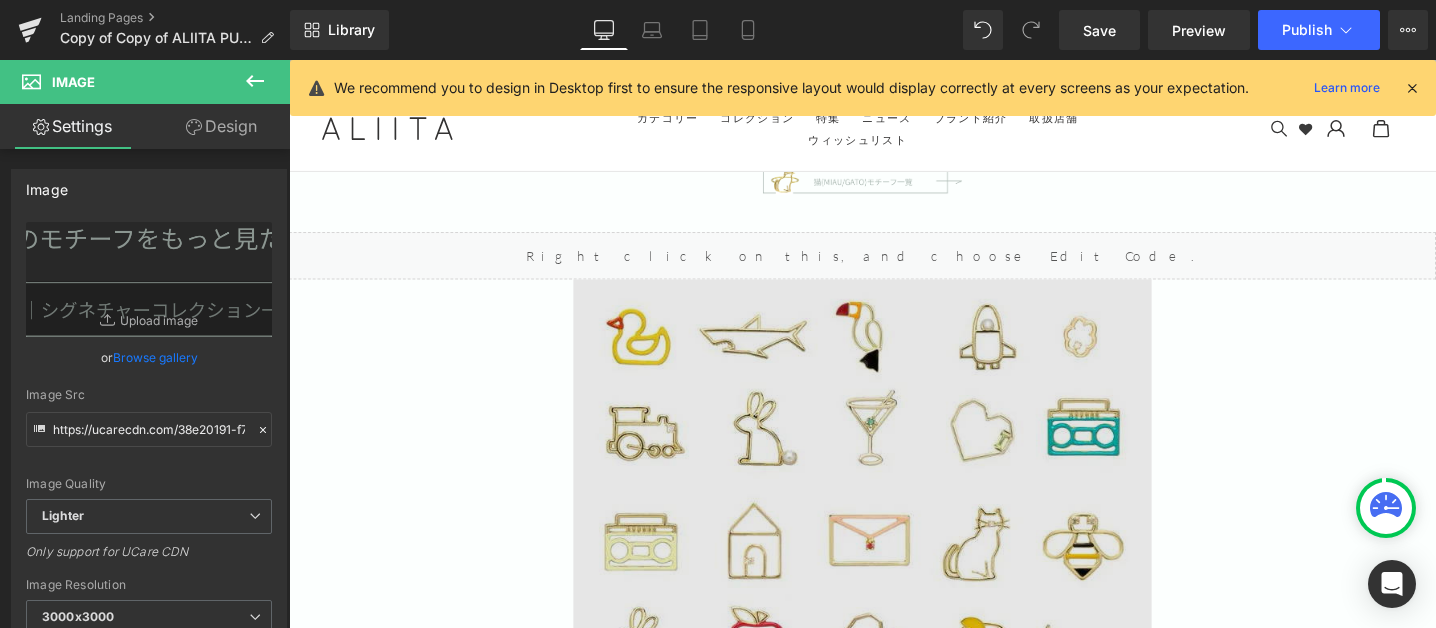 scroll, scrollTop: 10551, scrollLeft: 0, axis: vertical 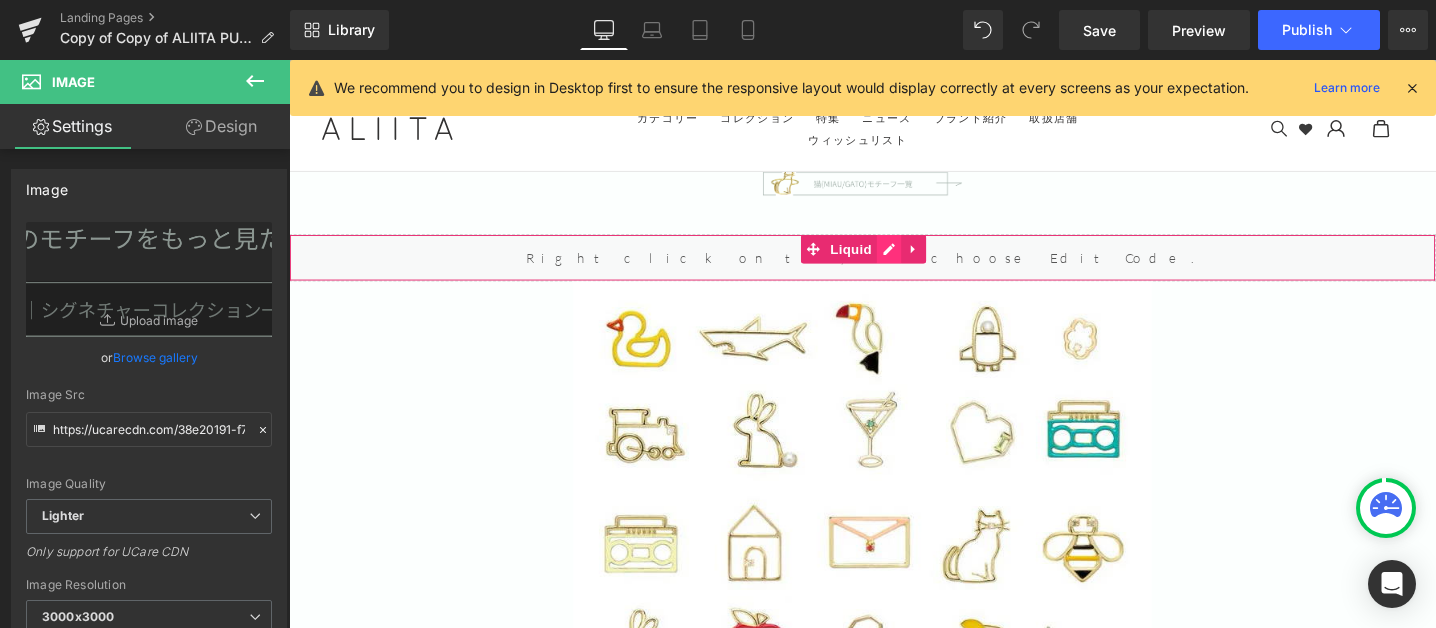click on "Liquid" at bounding box center (894, 269) 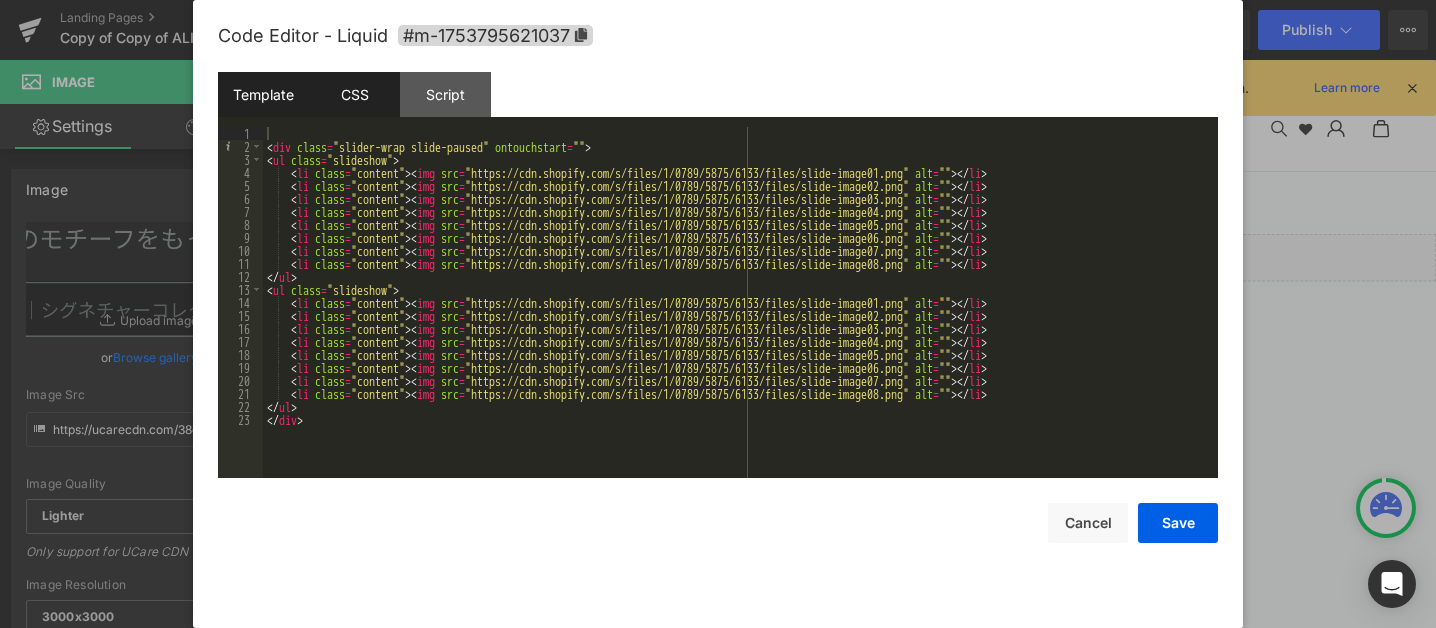 click on "CSS" at bounding box center [354, 94] 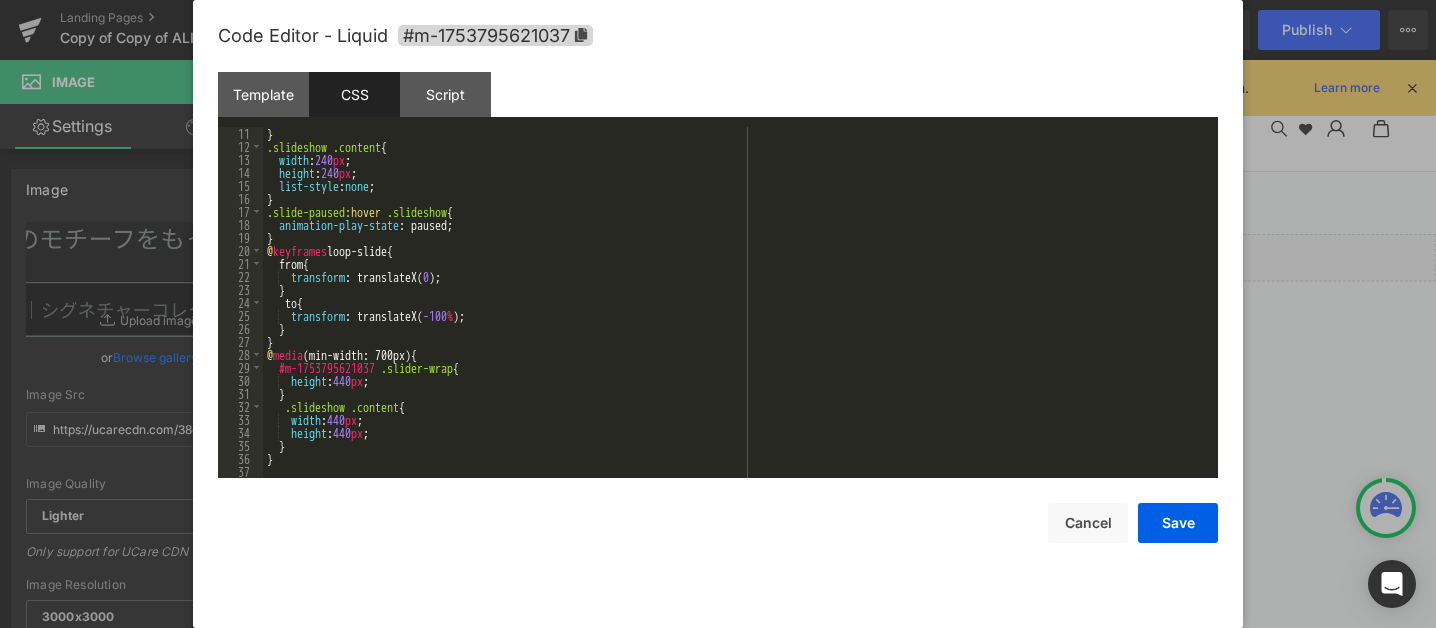 scroll, scrollTop: 130, scrollLeft: 0, axis: vertical 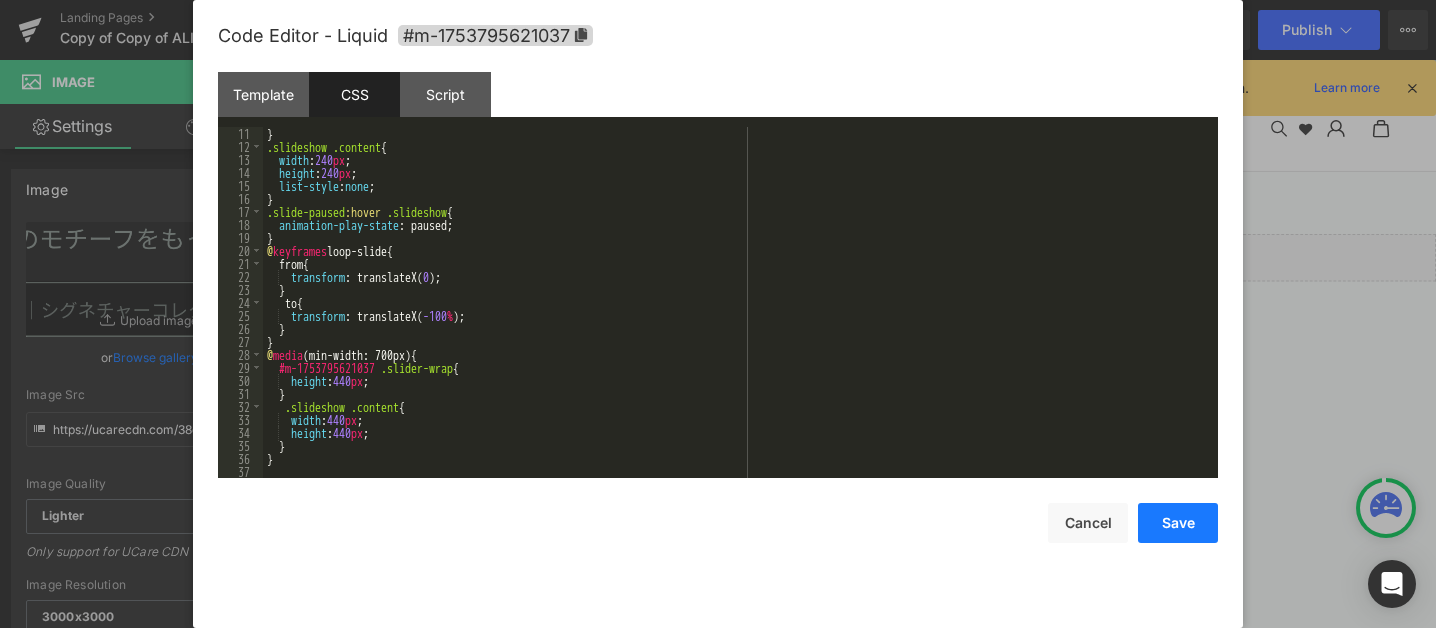click on "Save" at bounding box center (1178, 523) 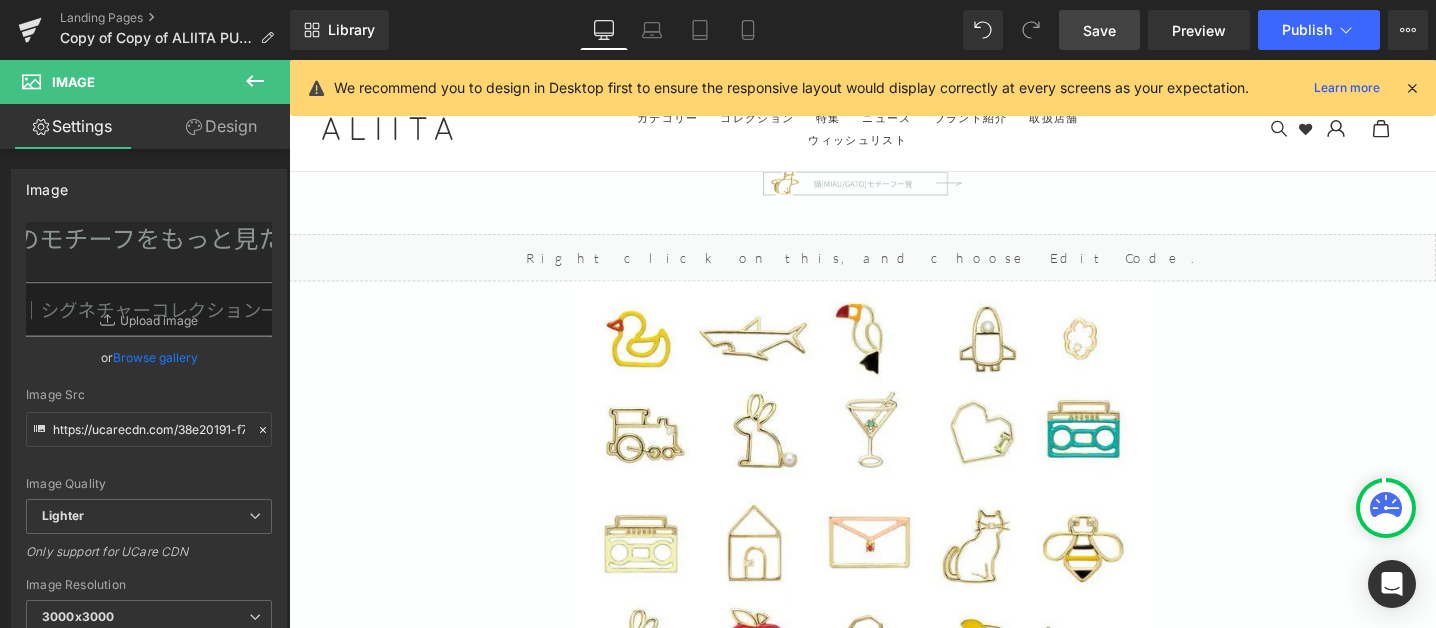 click on "Save" at bounding box center [1099, 30] 